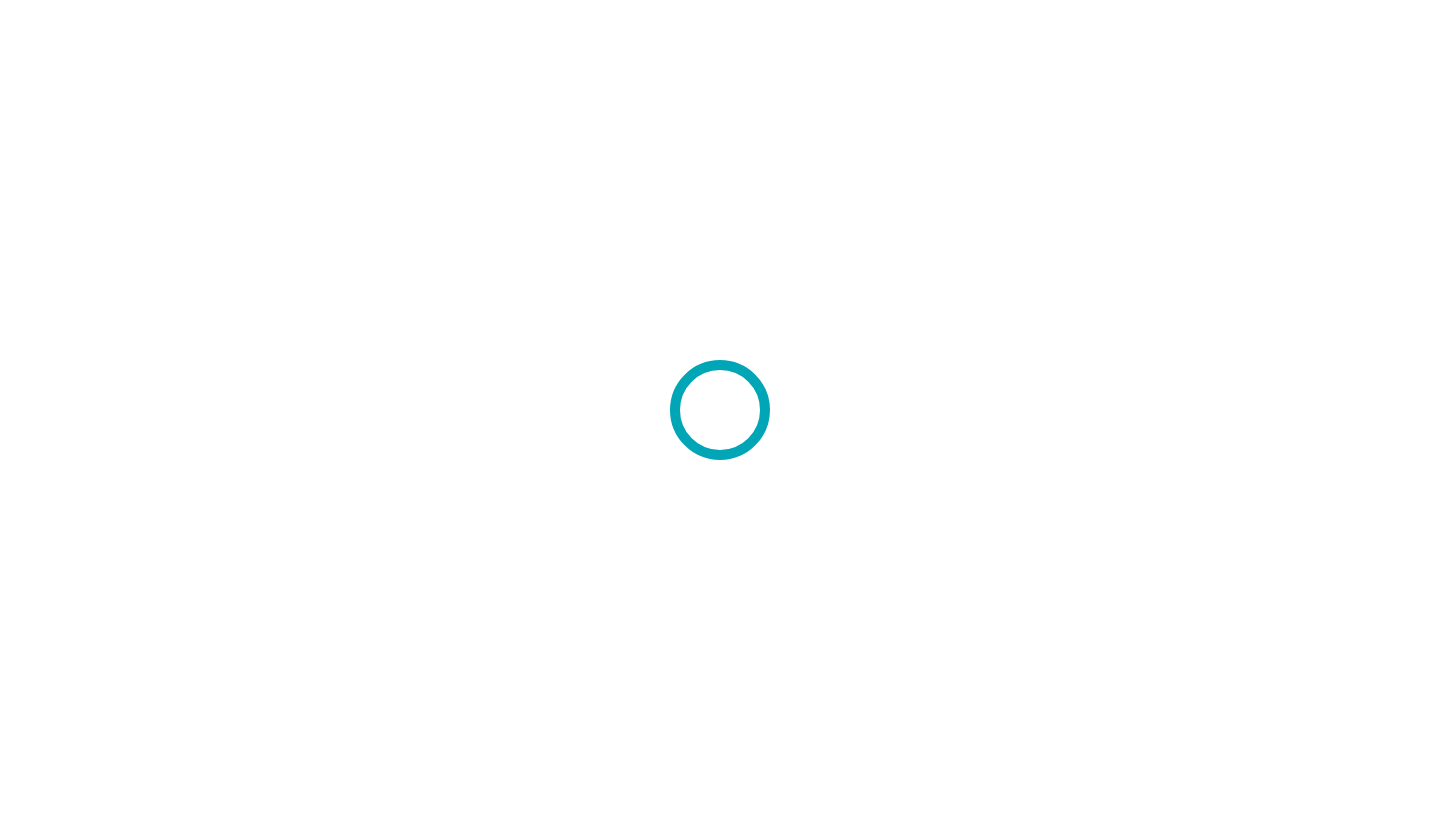scroll, scrollTop: 0, scrollLeft: 0, axis: both 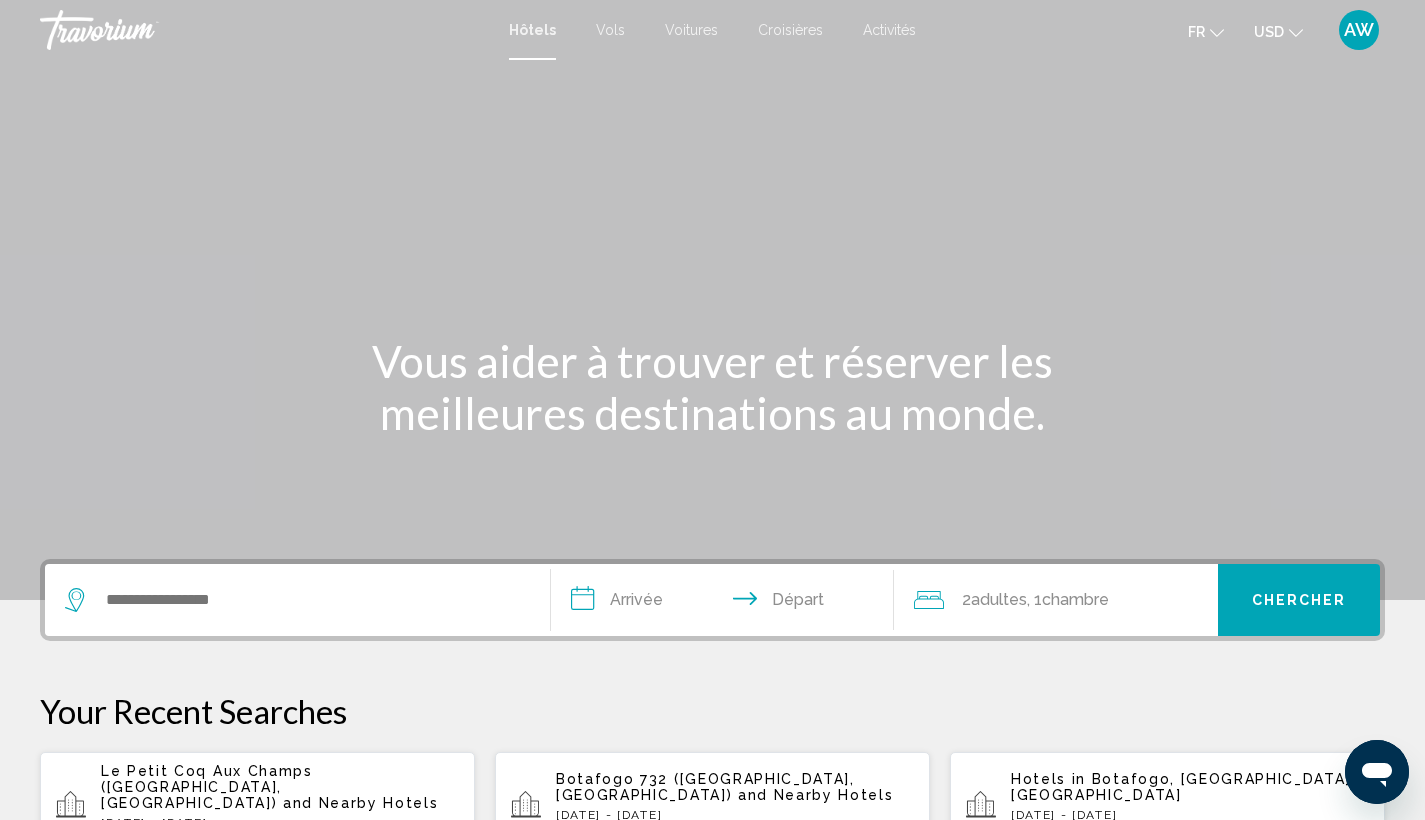 click 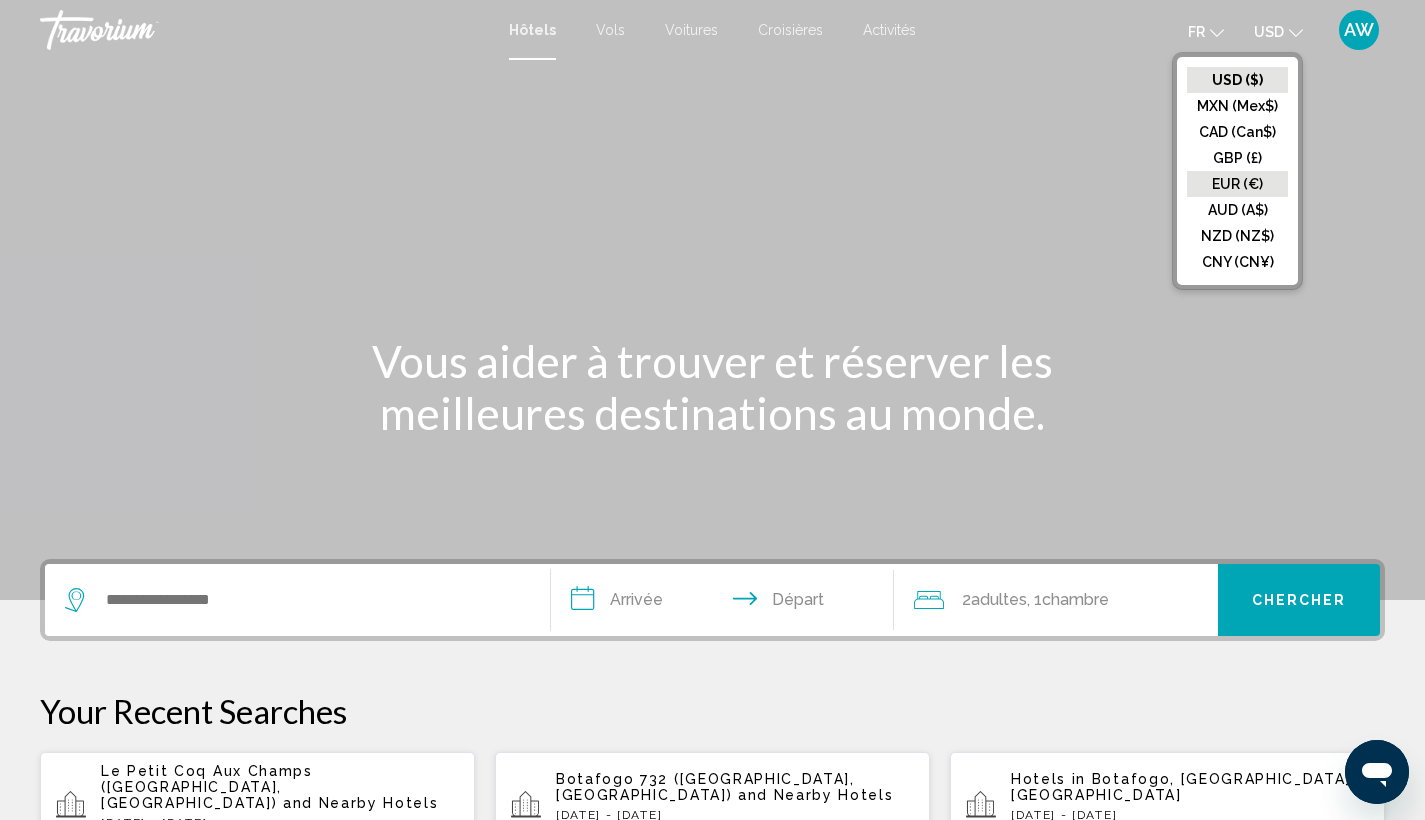 click on "EUR (€)" 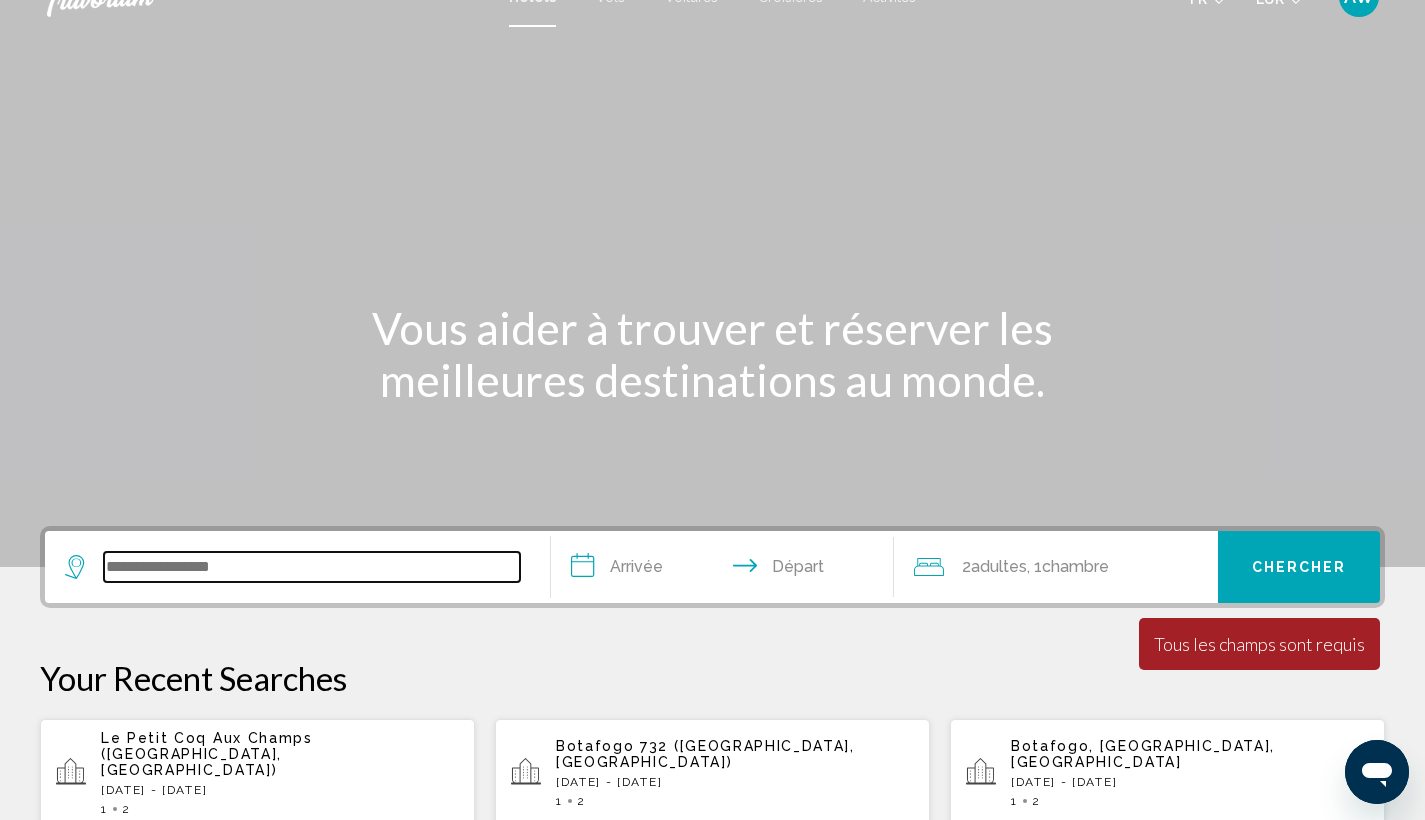 click at bounding box center (312, 567) 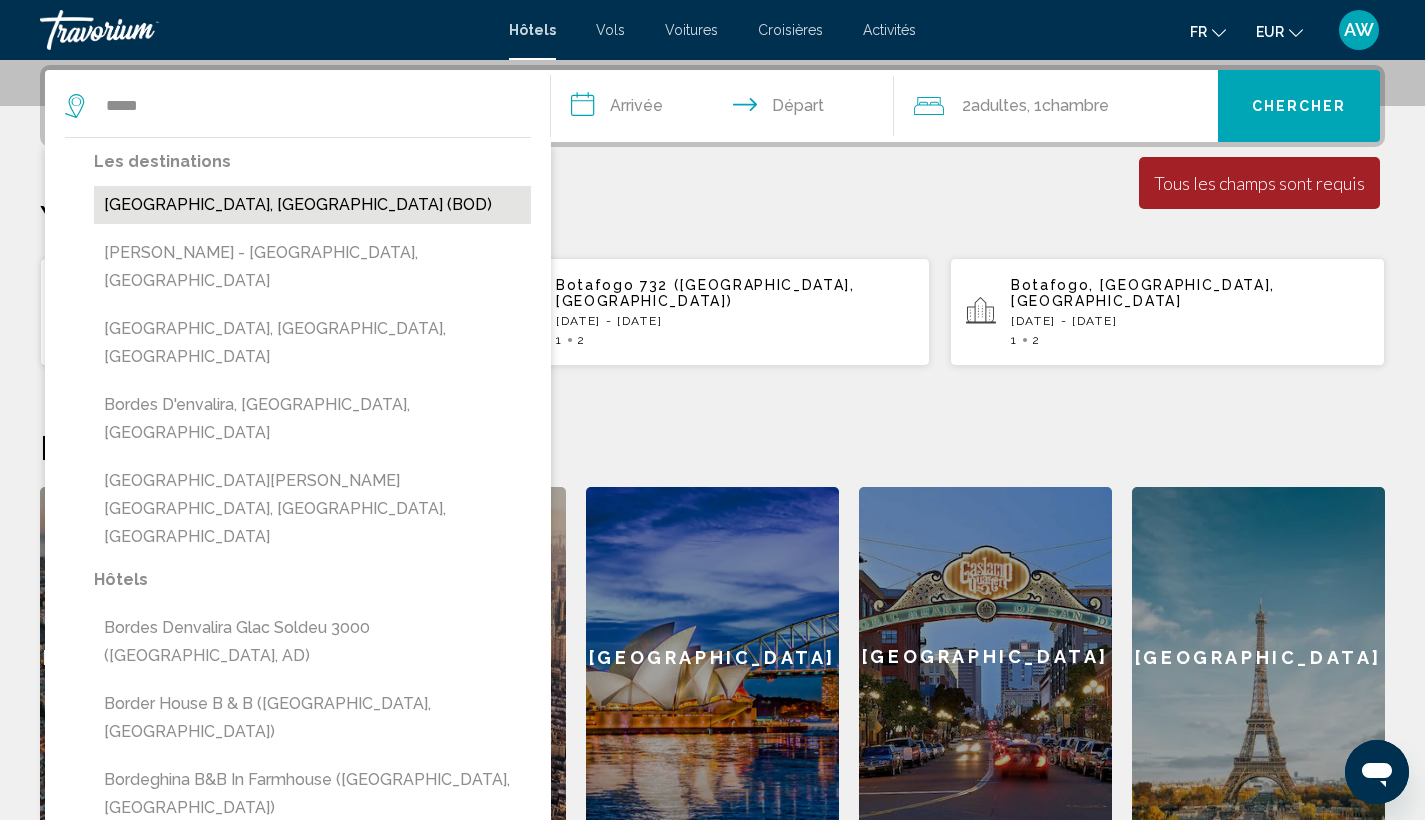 click on "[GEOGRAPHIC_DATA], [GEOGRAPHIC_DATA] (BOD)" at bounding box center (312, 205) 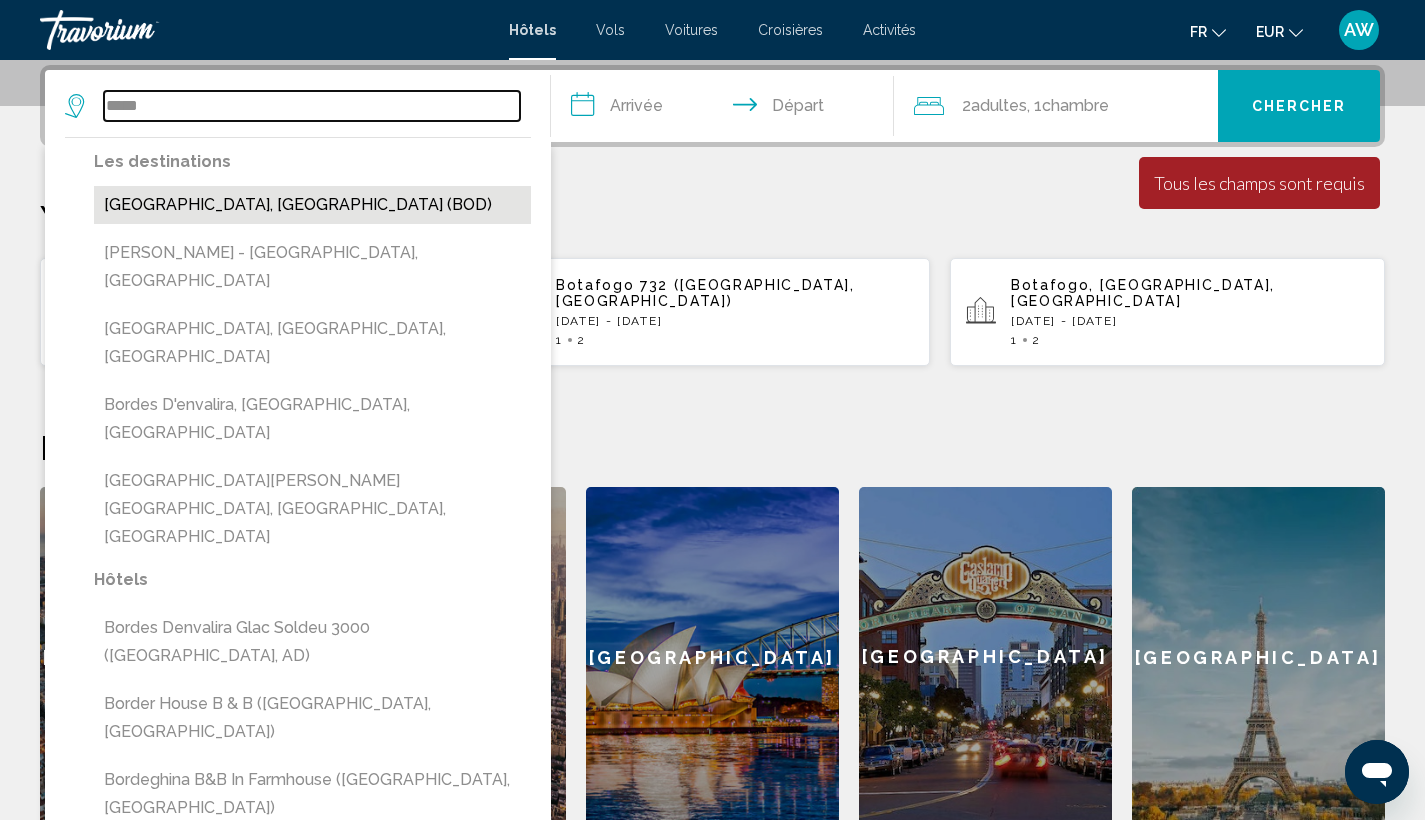 type on "**********" 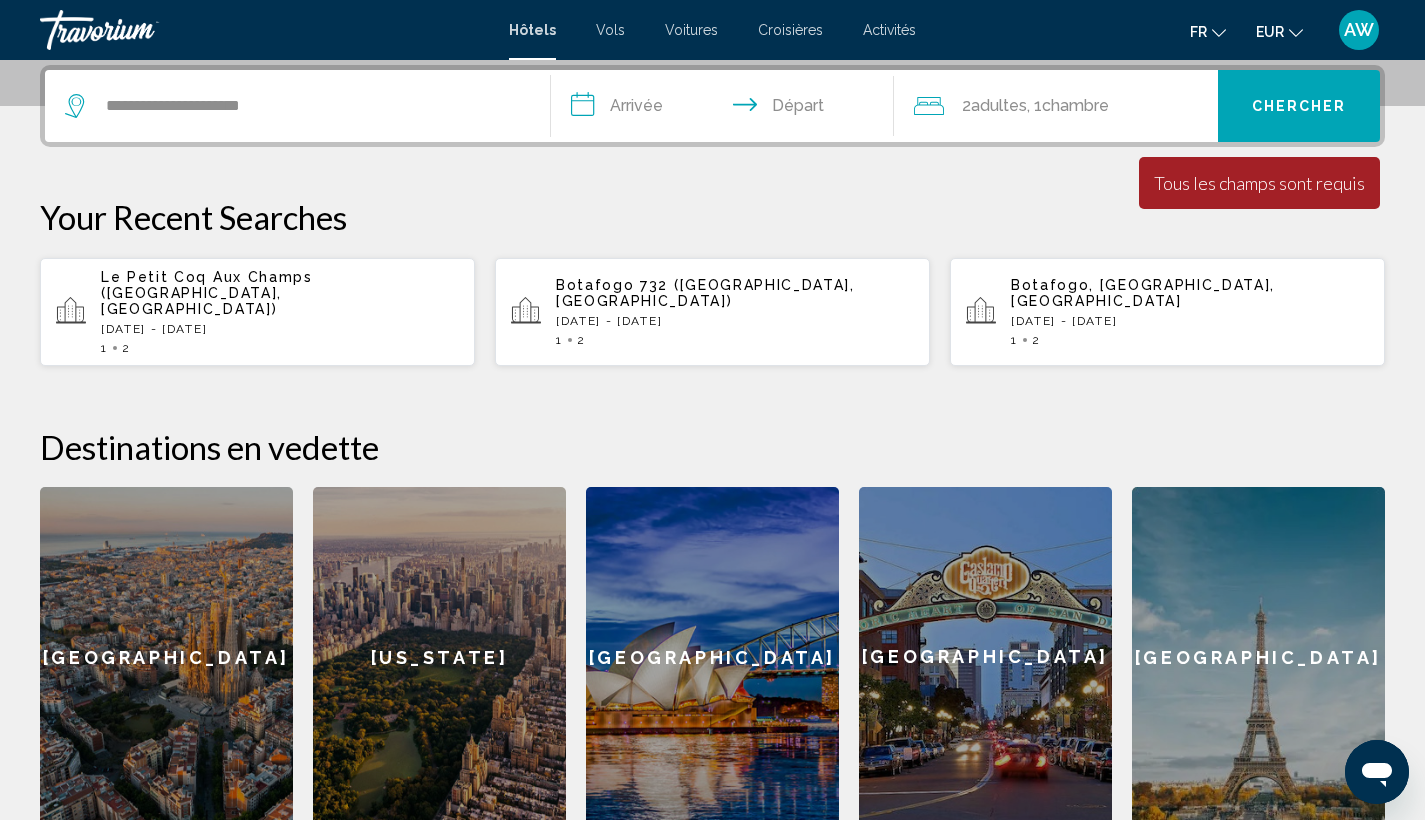 click on "**********" at bounding box center [727, 109] 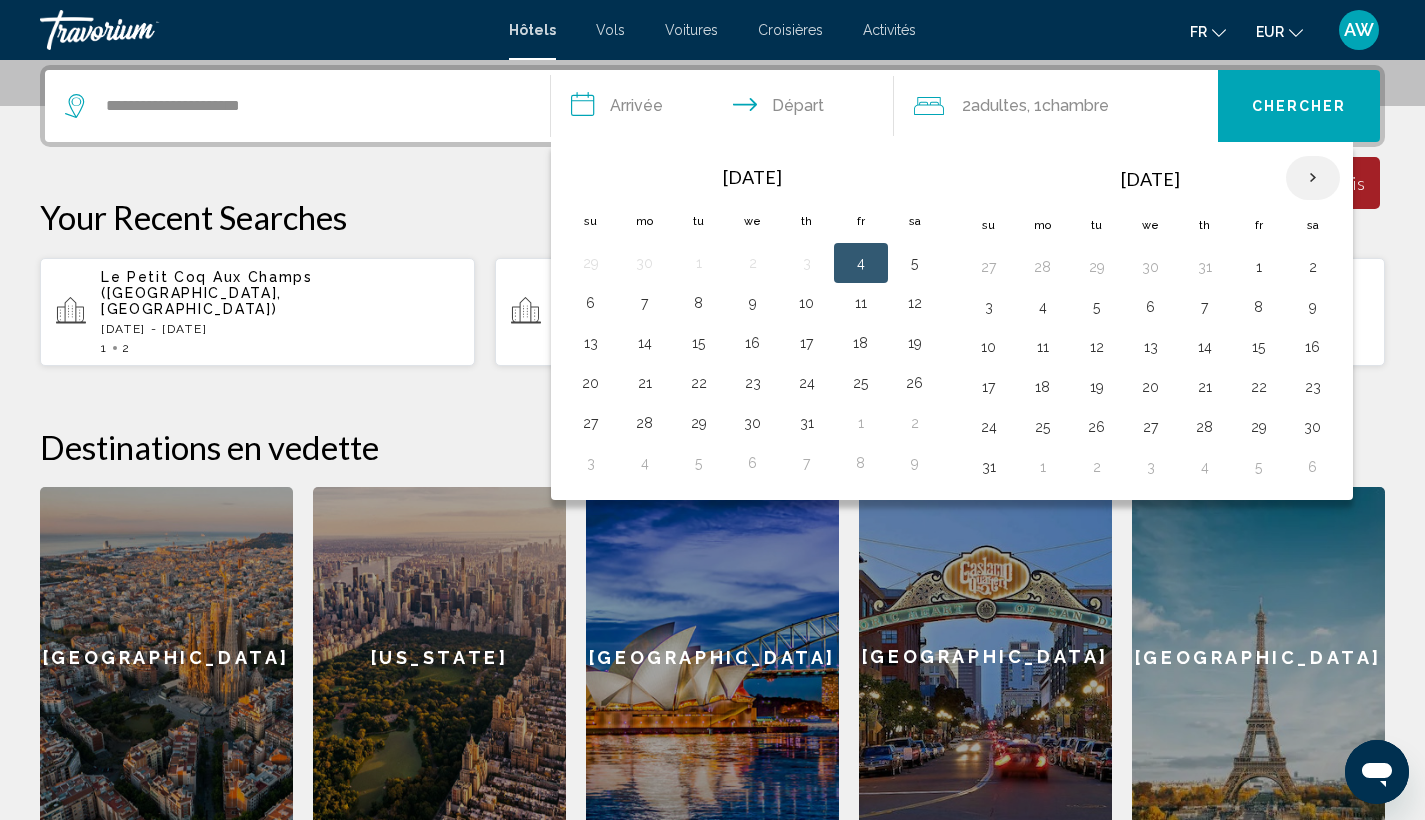 click at bounding box center [1313, 178] 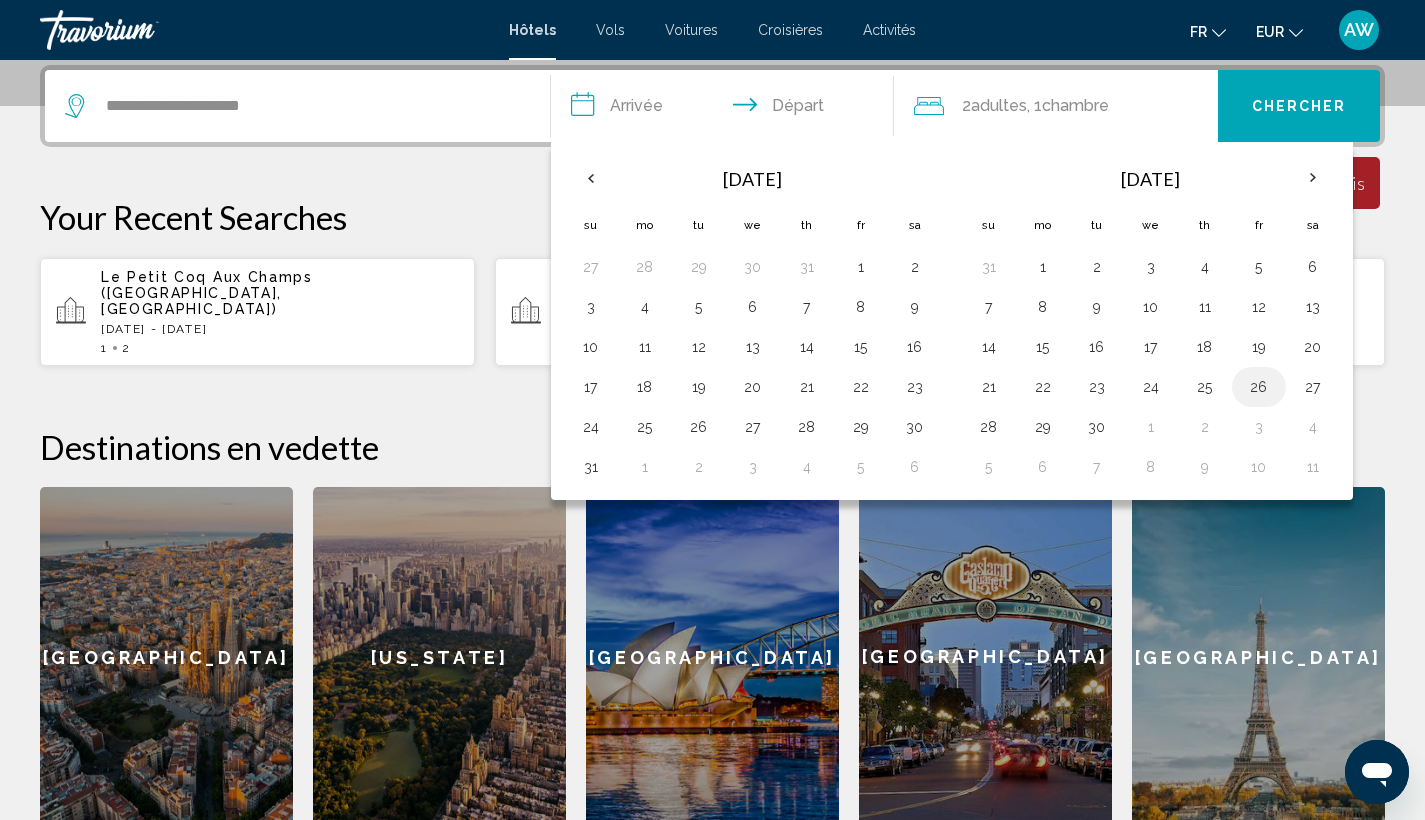 click on "26" at bounding box center [1259, 387] 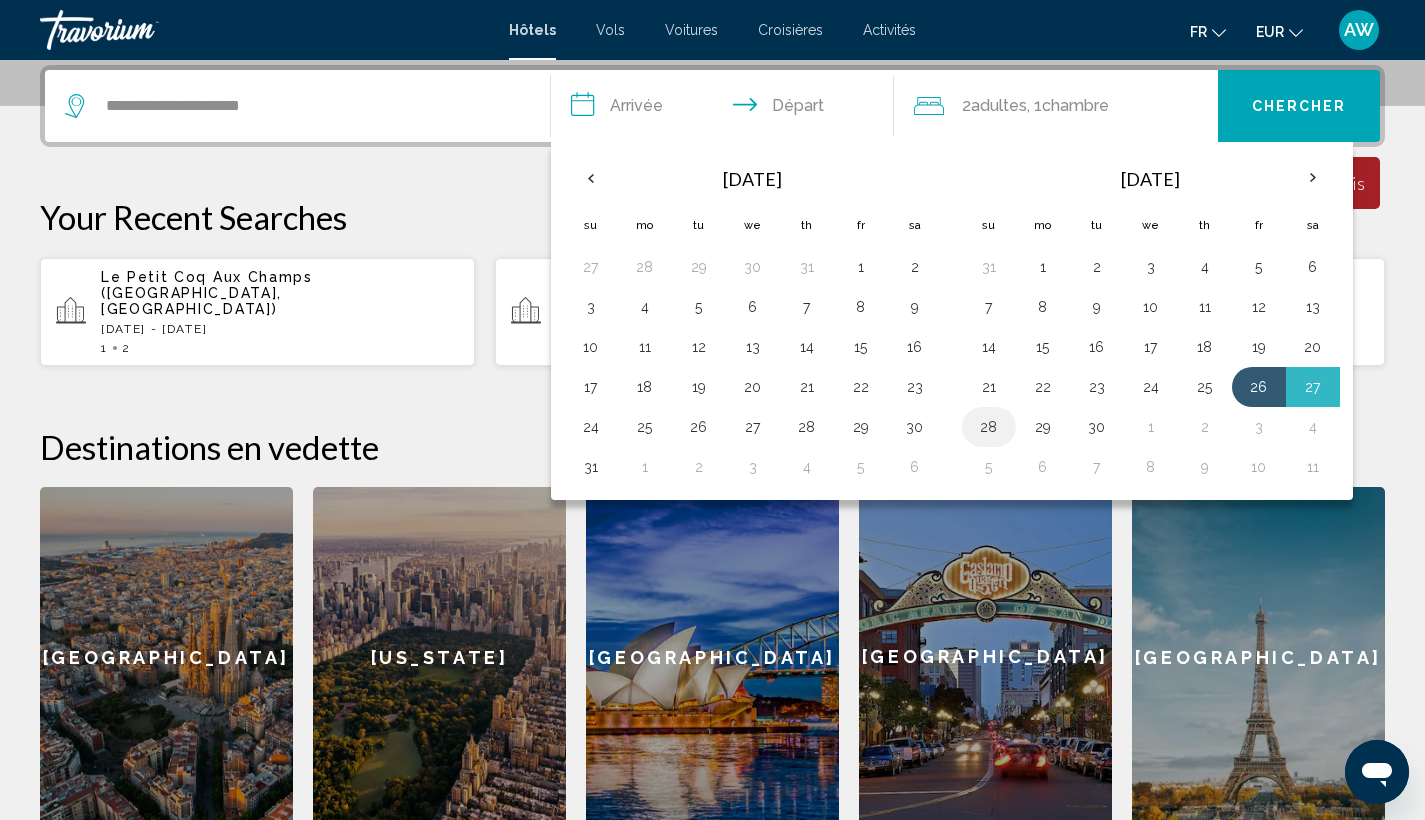 click on "28" at bounding box center [989, 427] 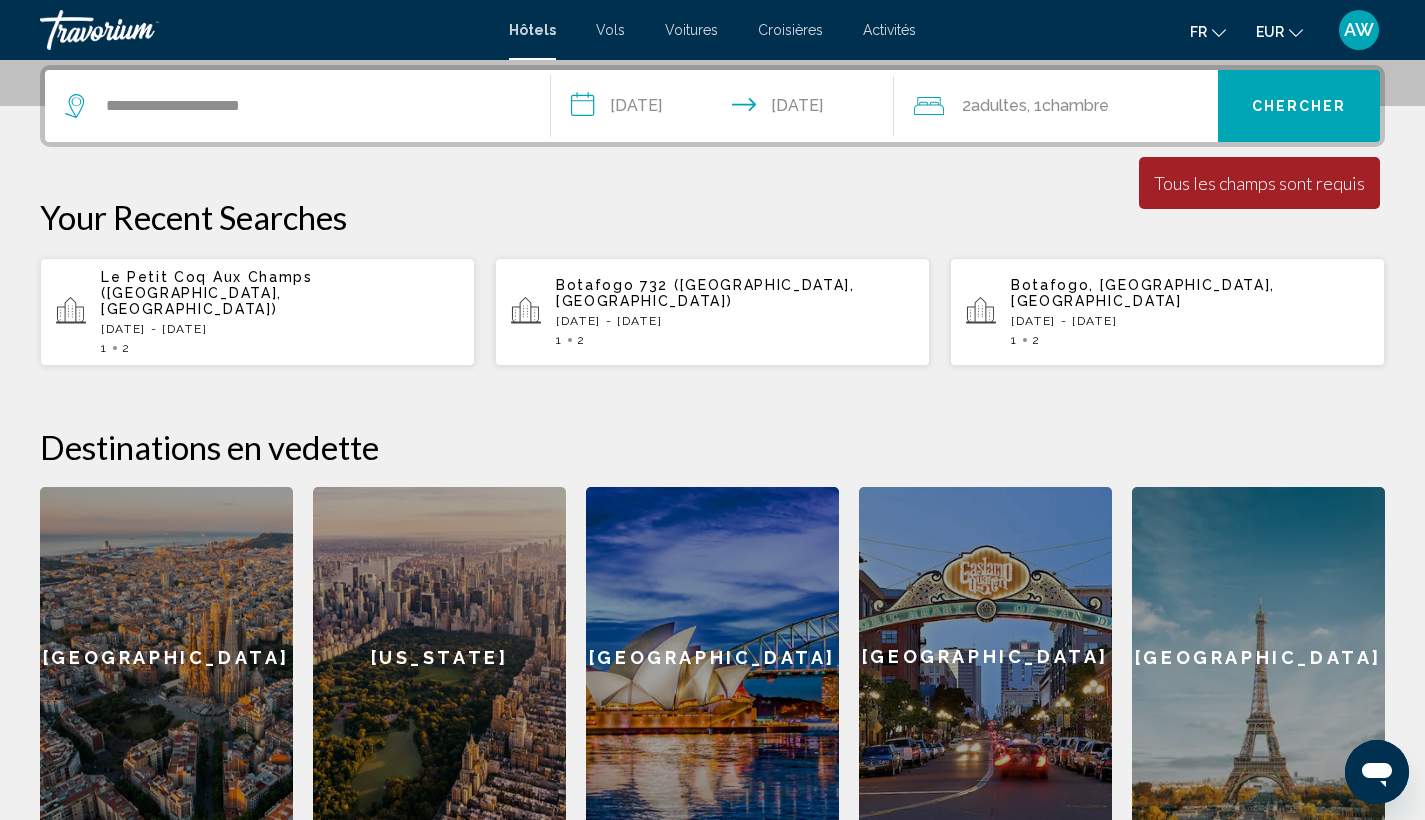 click on "Chercher" at bounding box center (1299, 107) 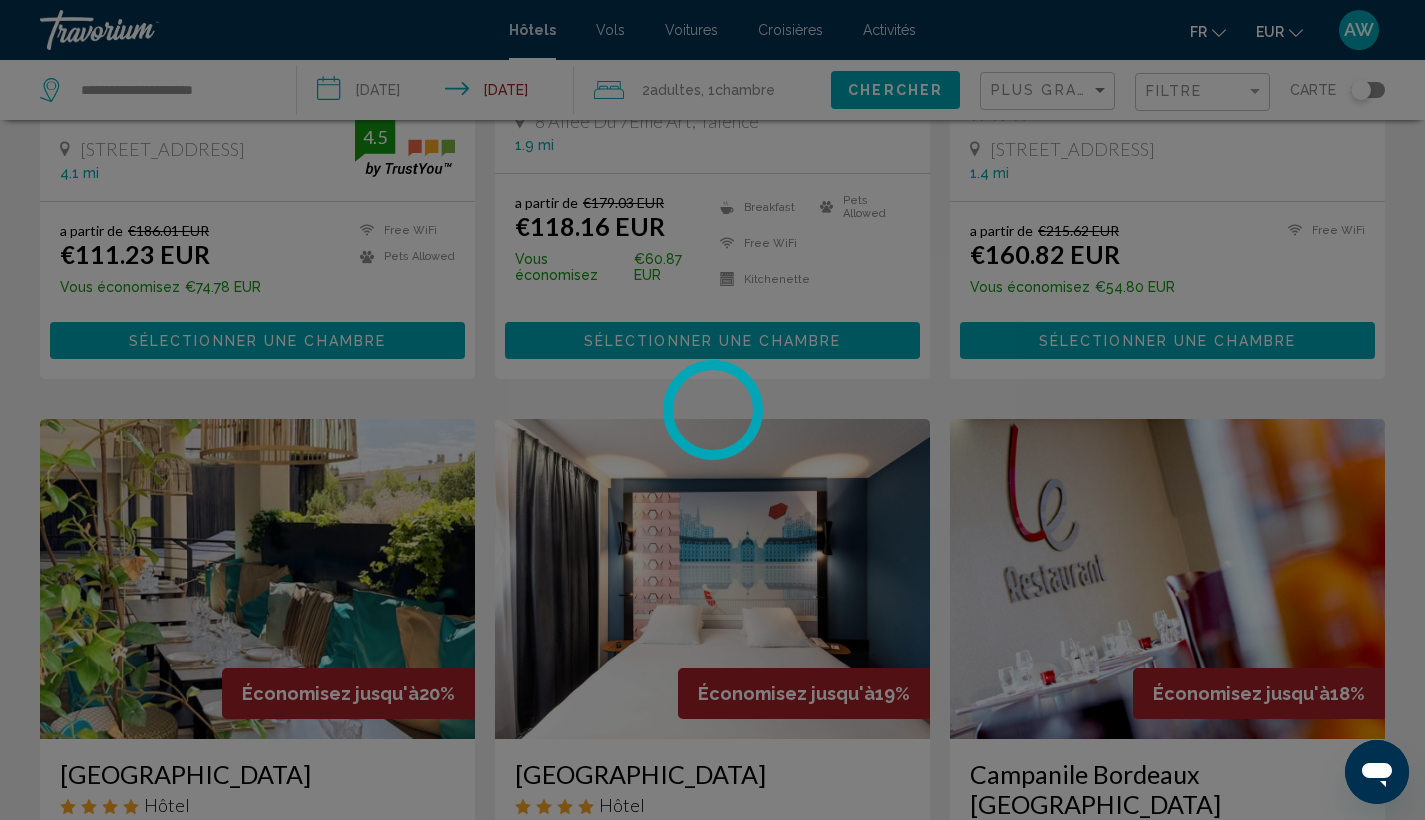 scroll, scrollTop: 0, scrollLeft: 0, axis: both 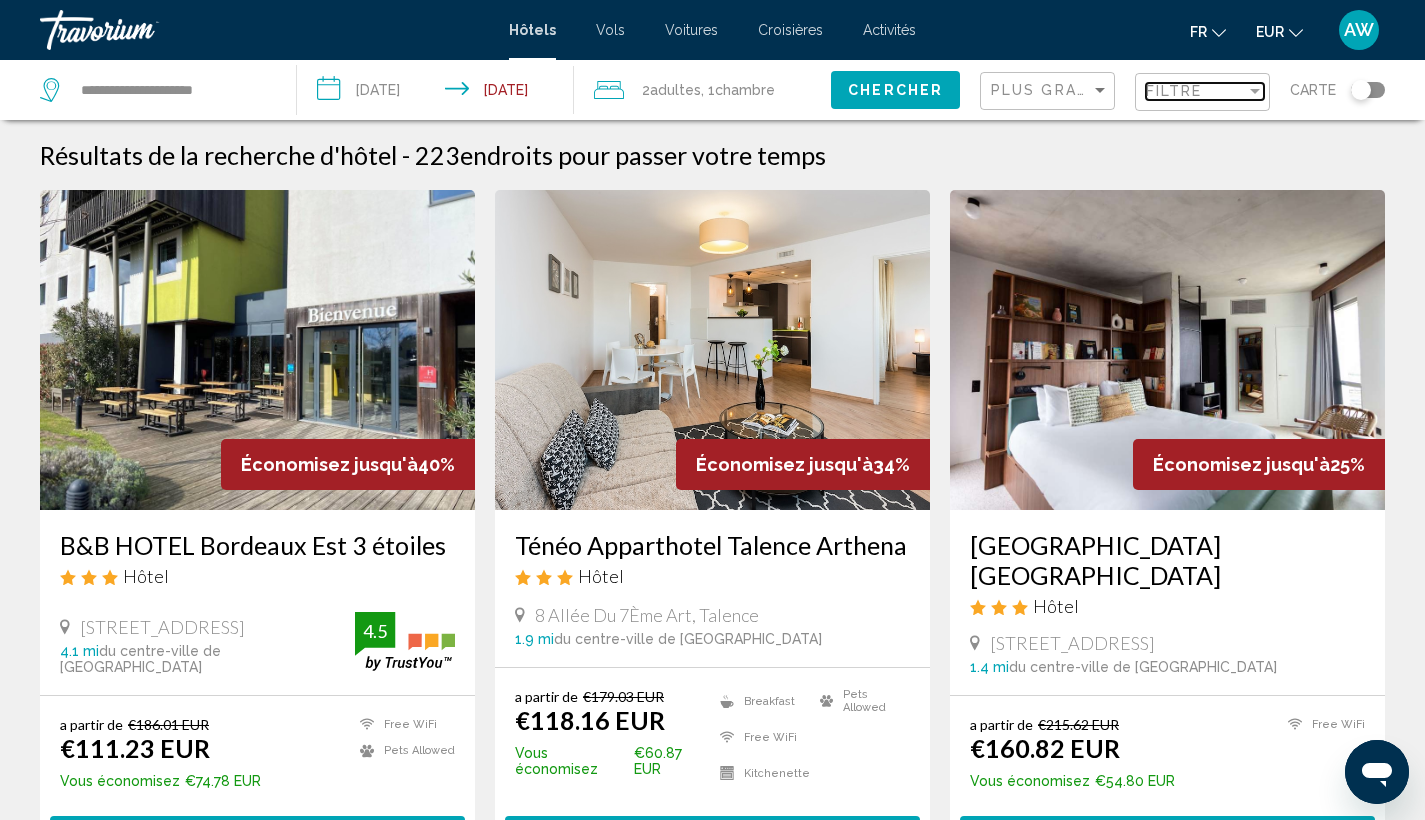 click at bounding box center [1255, 91] 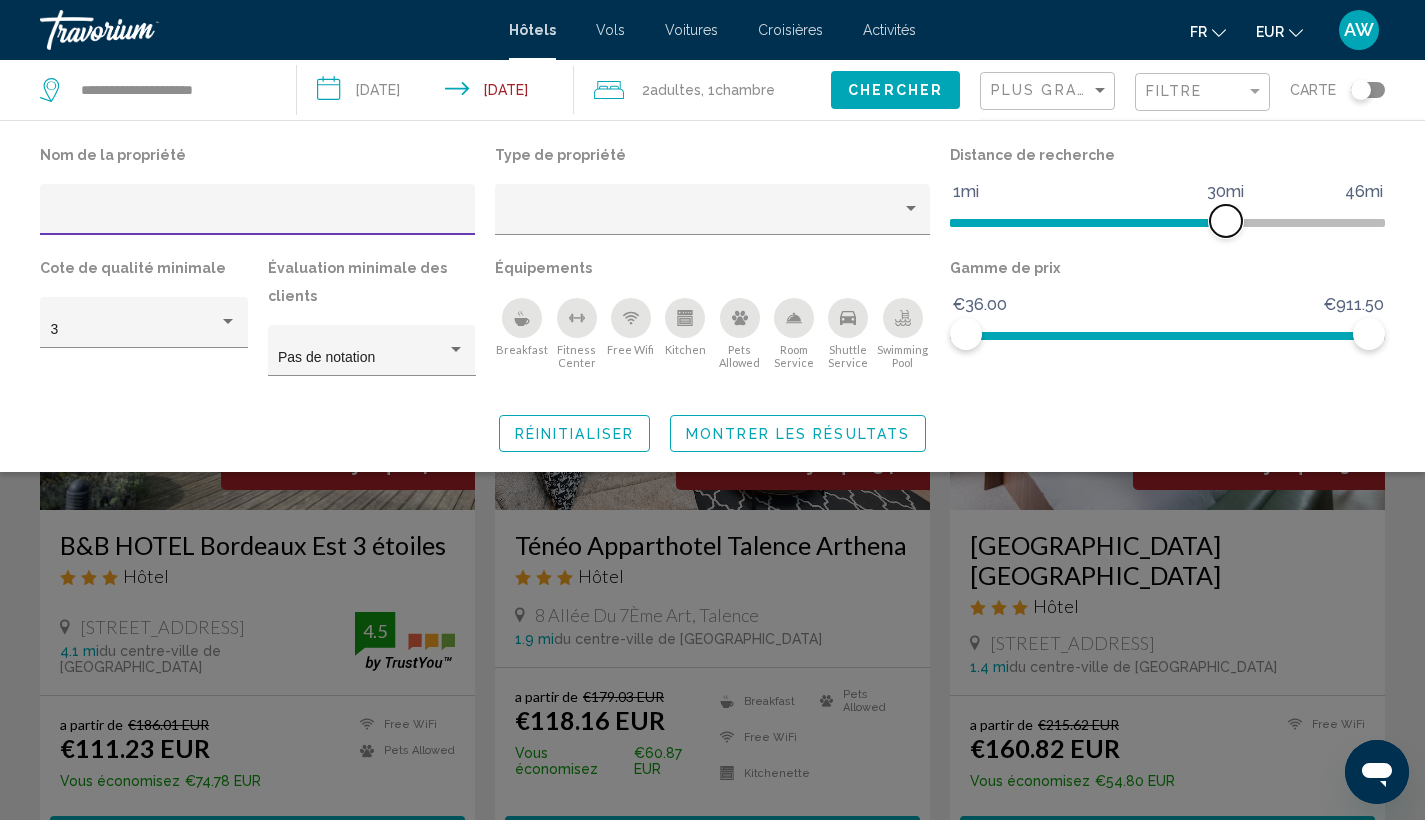 click 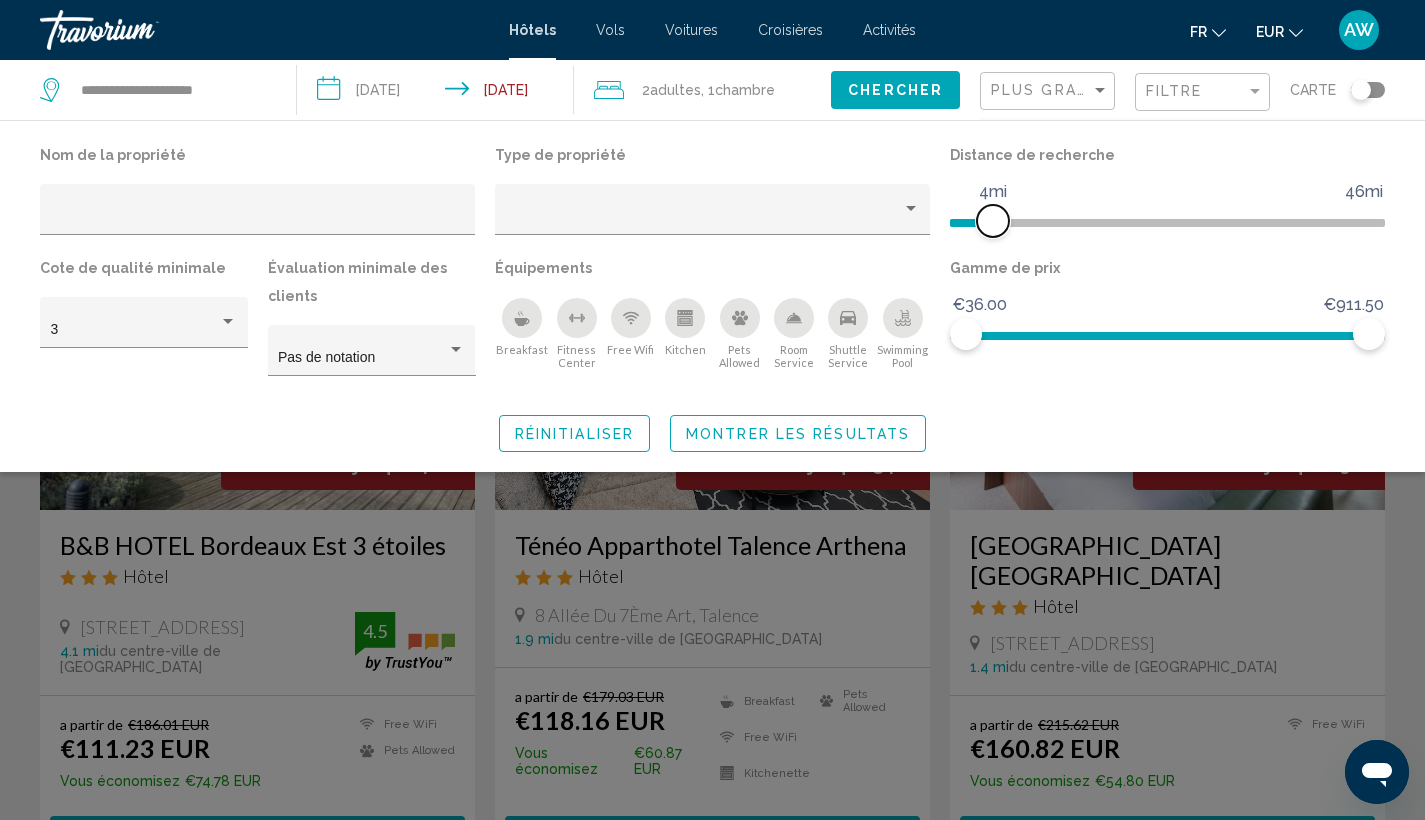 drag, startPoint x: 1043, startPoint y: 221, endPoint x: 993, endPoint y: 222, distance: 50.01 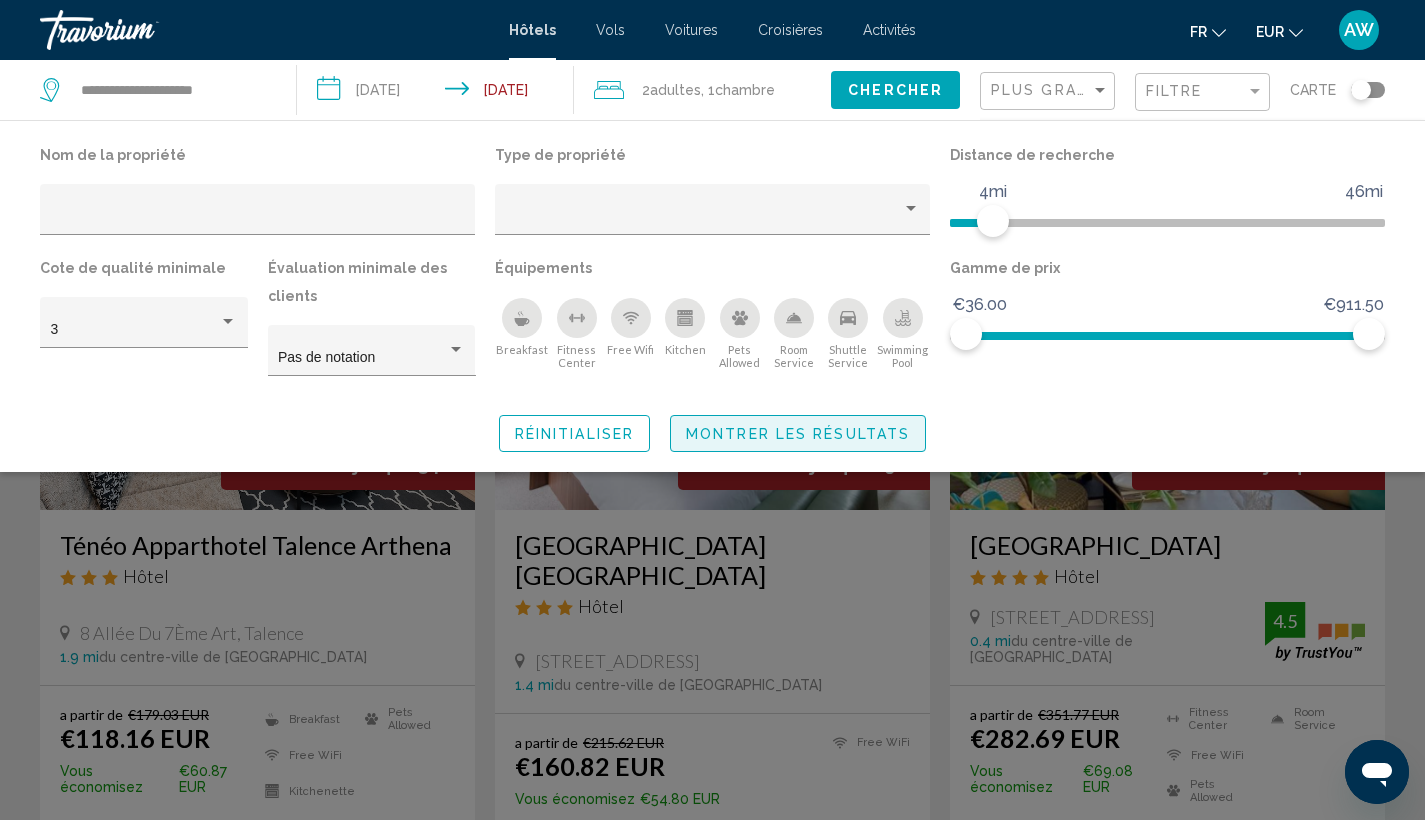 click on "Montrer les résultats" 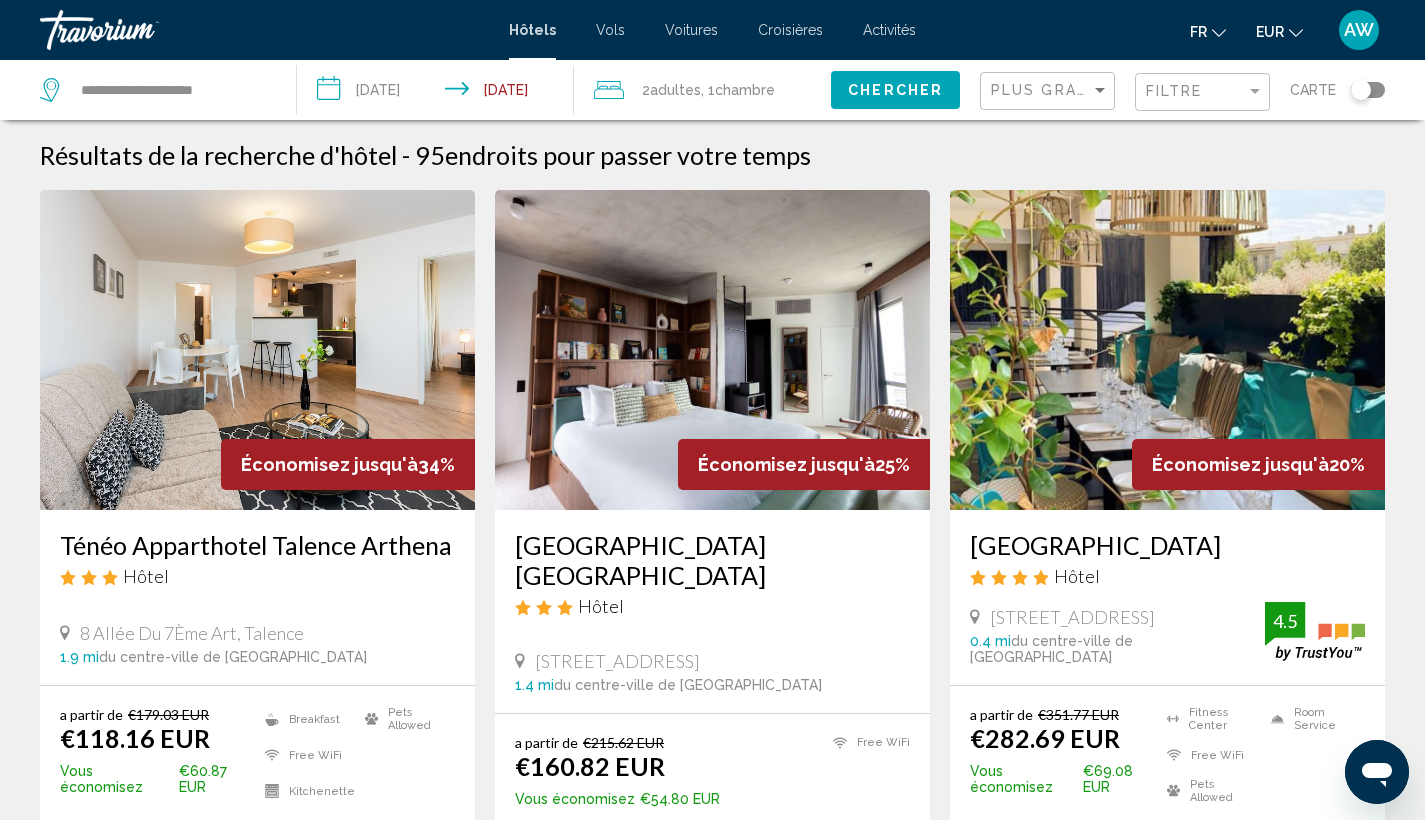 scroll, scrollTop: 0, scrollLeft: 0, axis: both 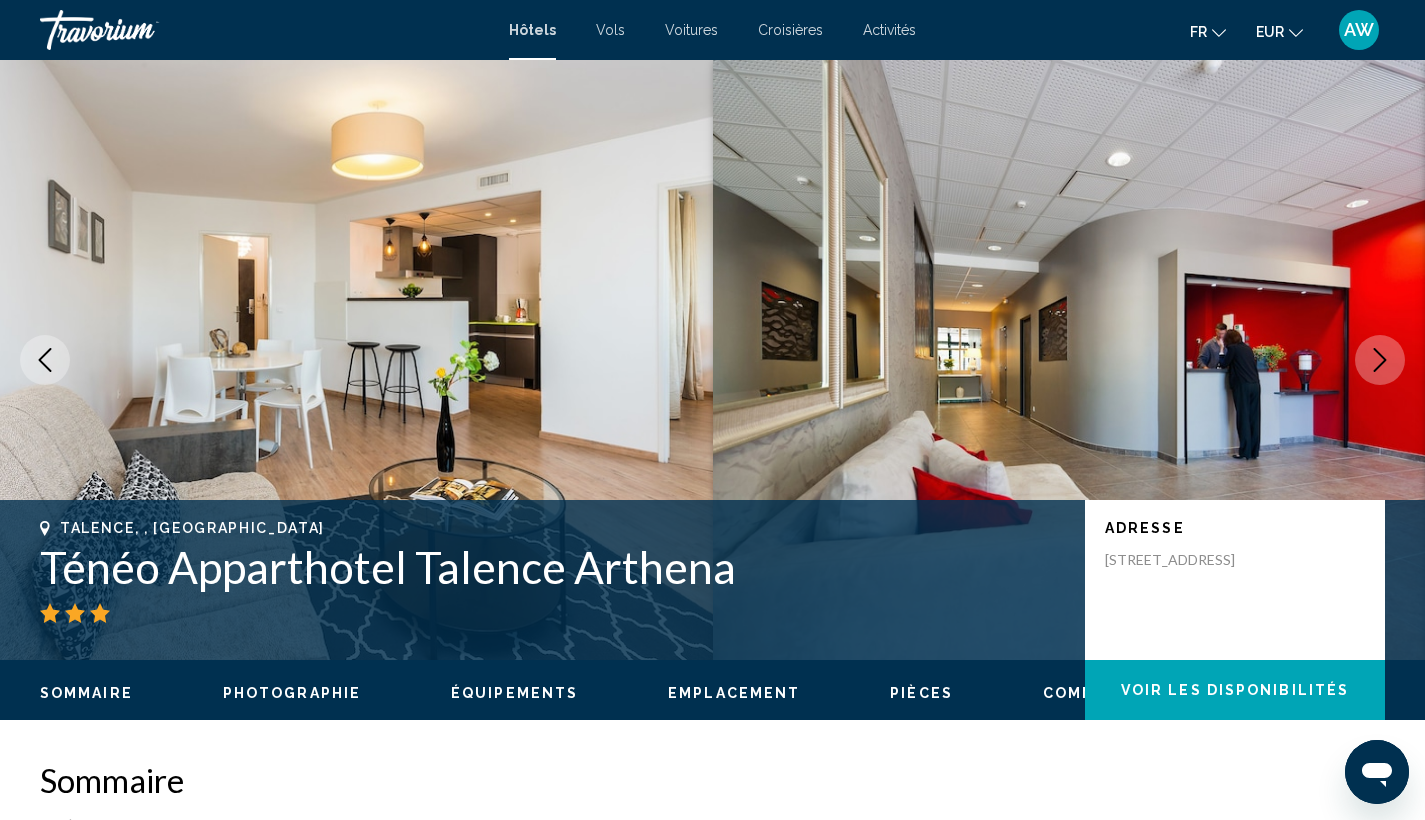 click at bounding box center [1380, 360] 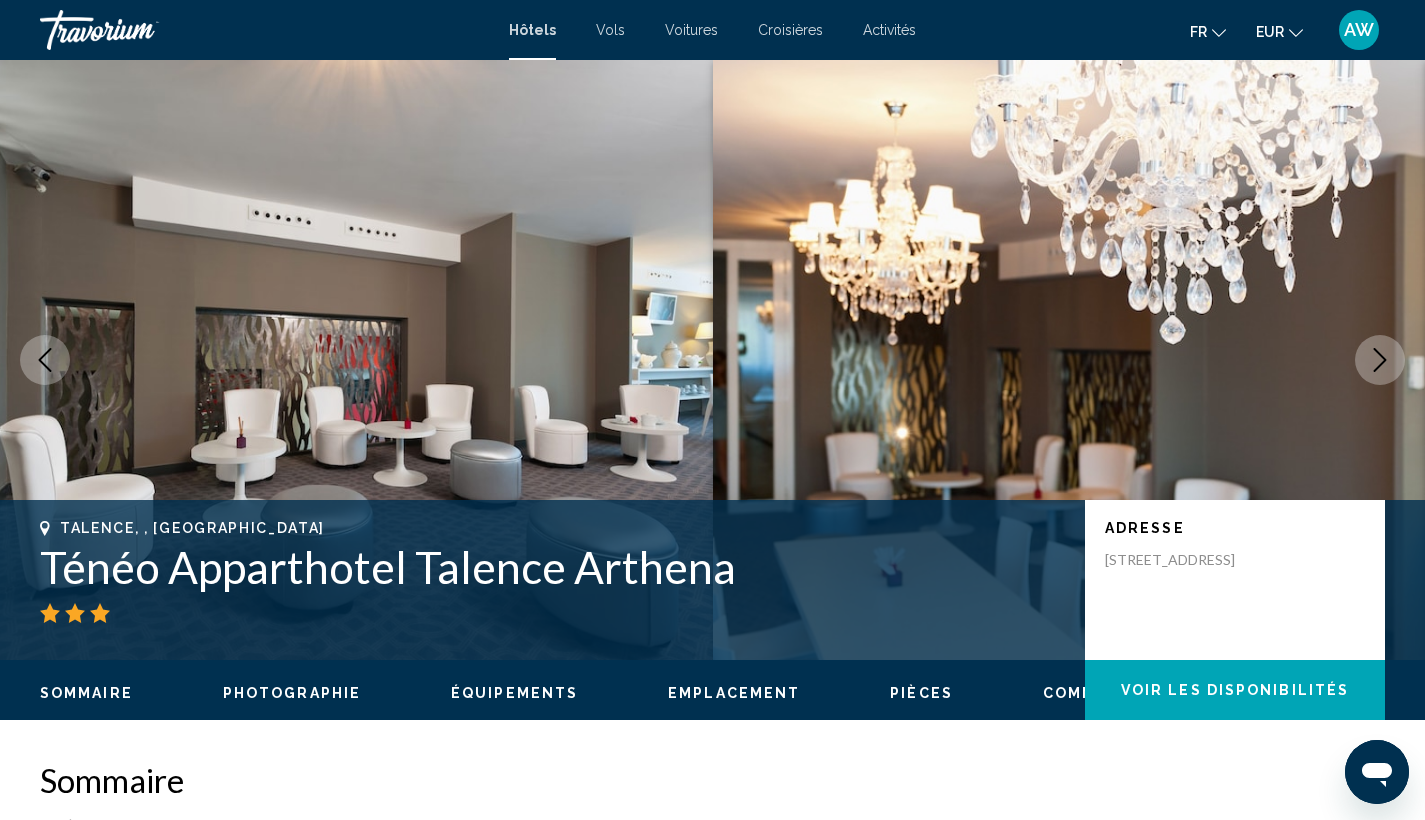 click at bounding box center (1380, 360) 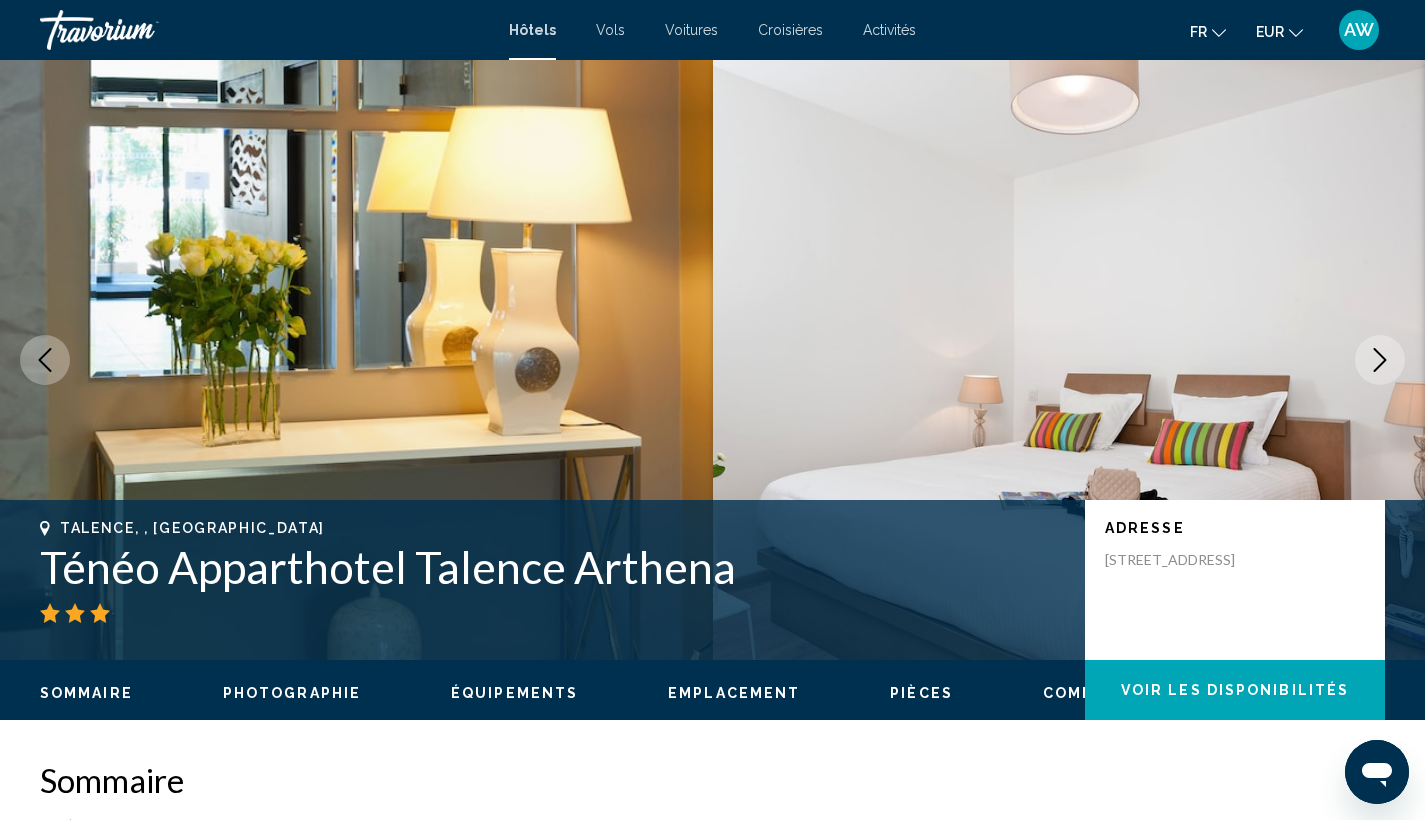 click at bounding box center (1380, 360) 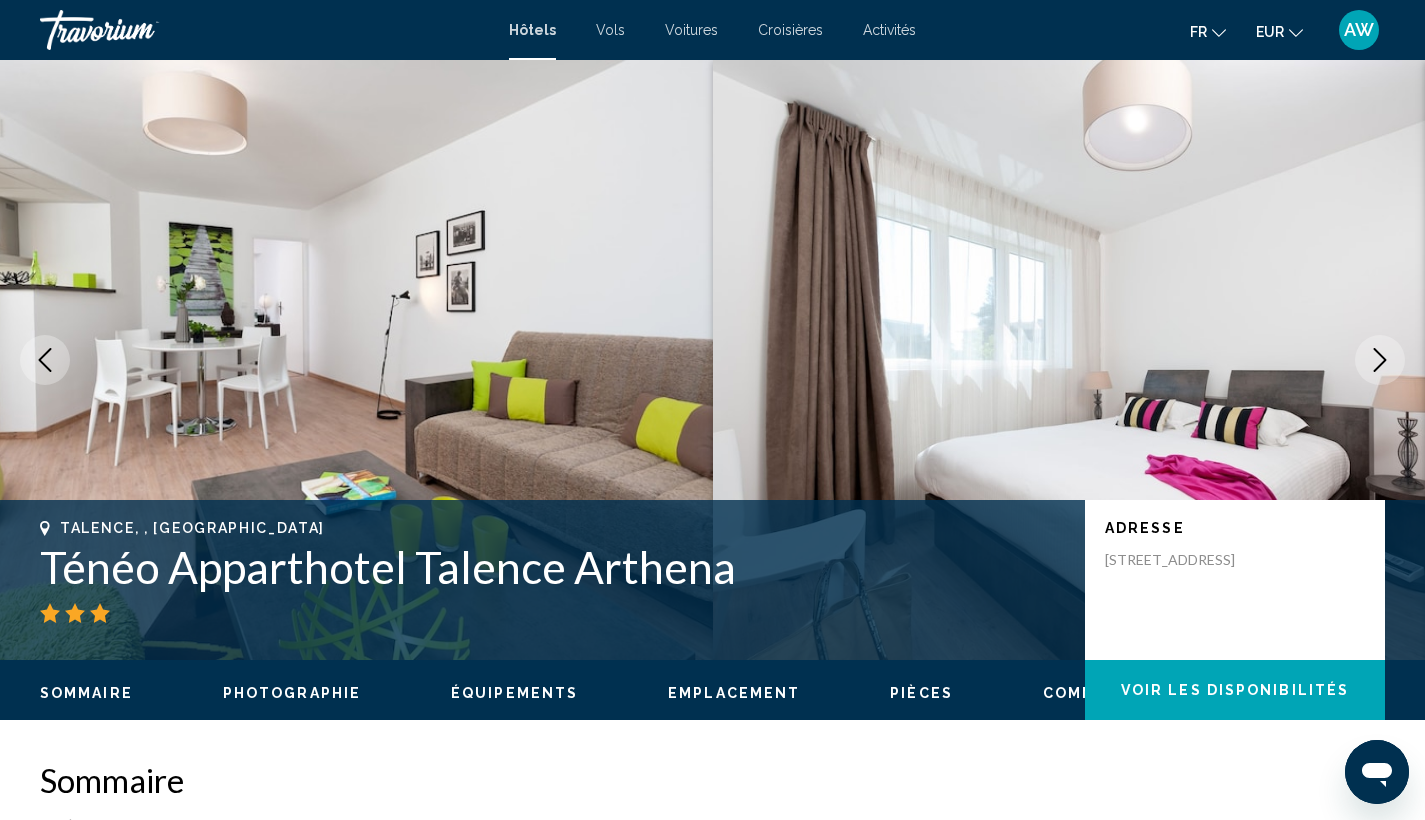 click at bounding box center (1380, 360) 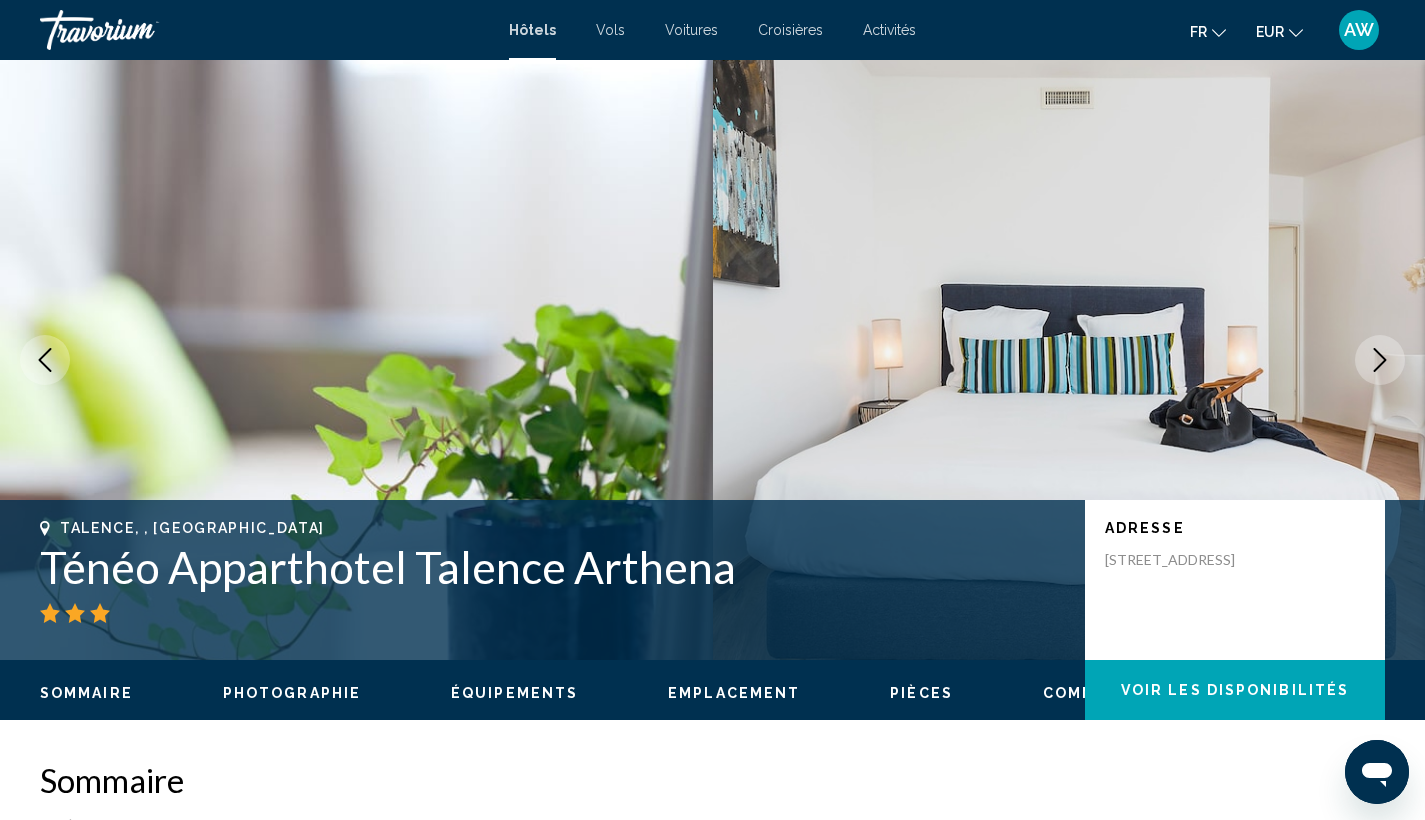 click at bounding box center (1380, 360) 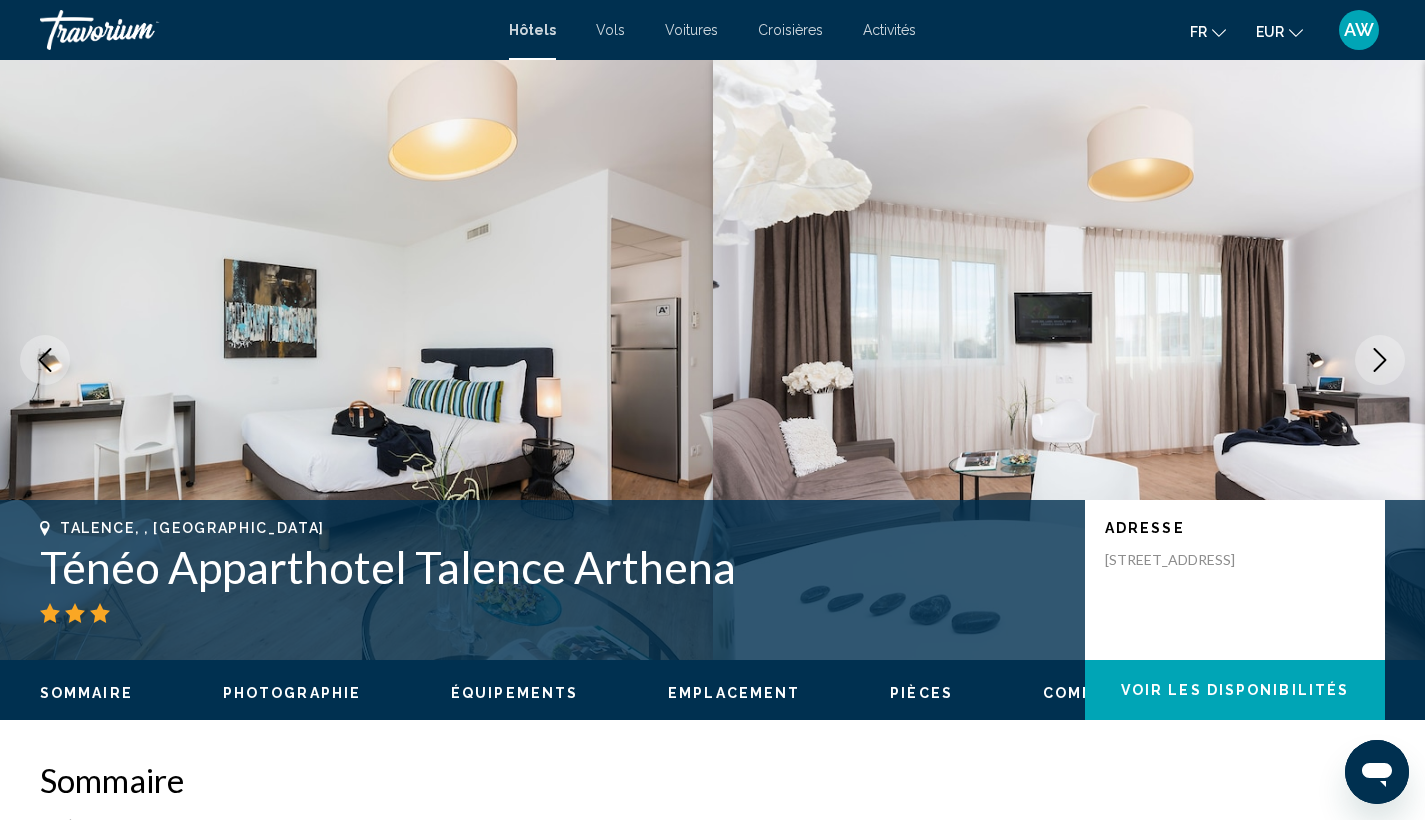 click at bounding box center (1380, 360) 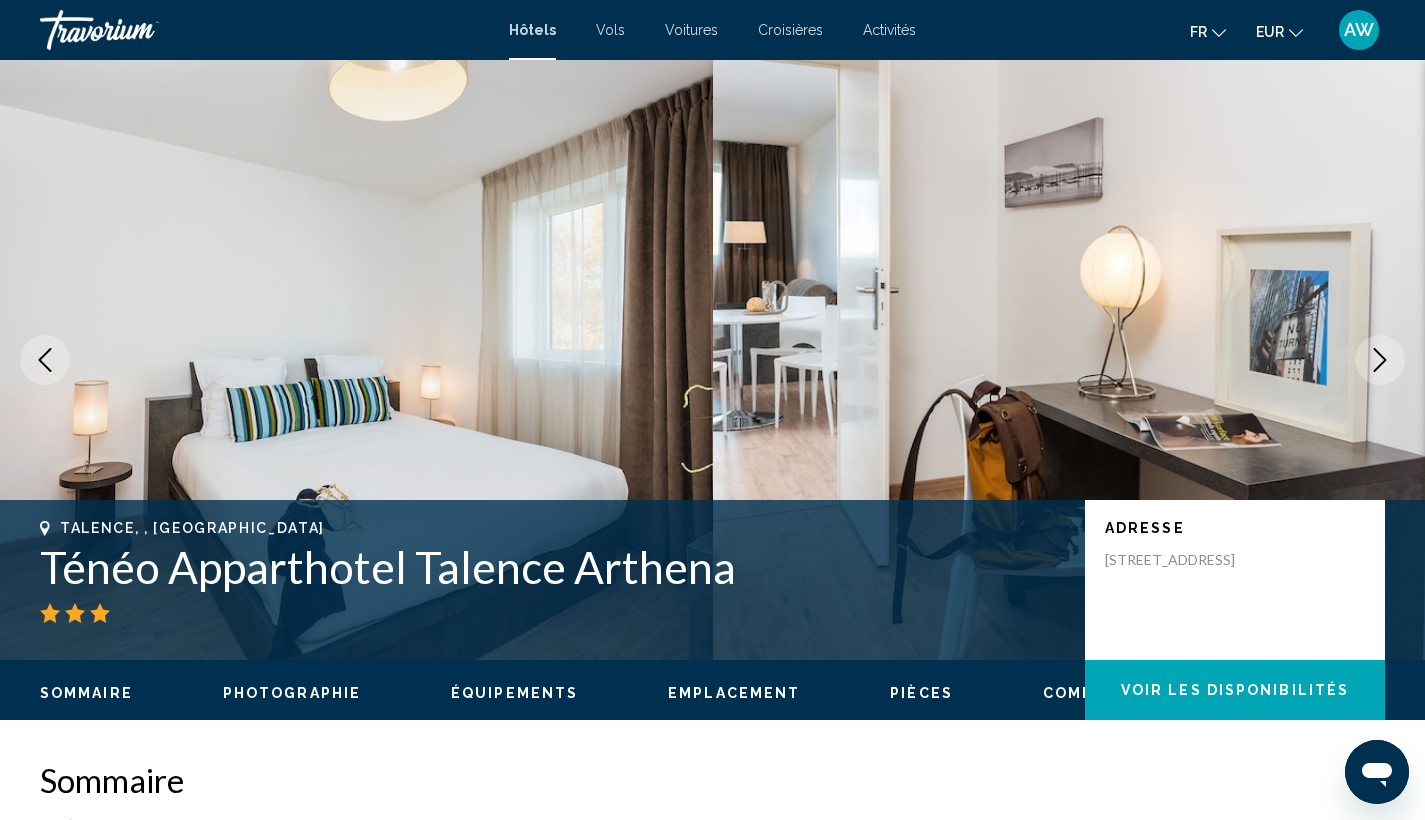 click at bounding box center [1380, 360] 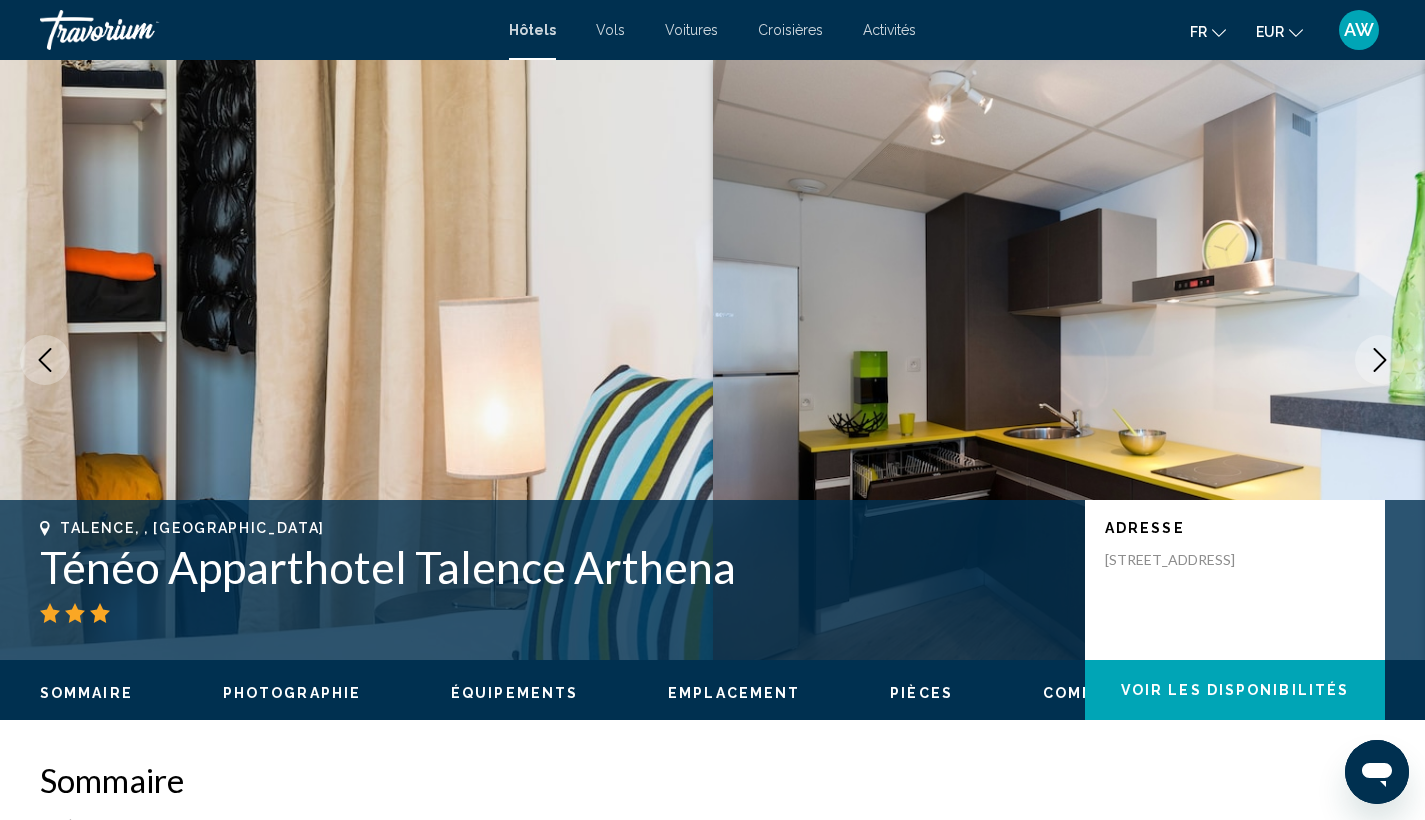 click at bounding box center (1380, 360) 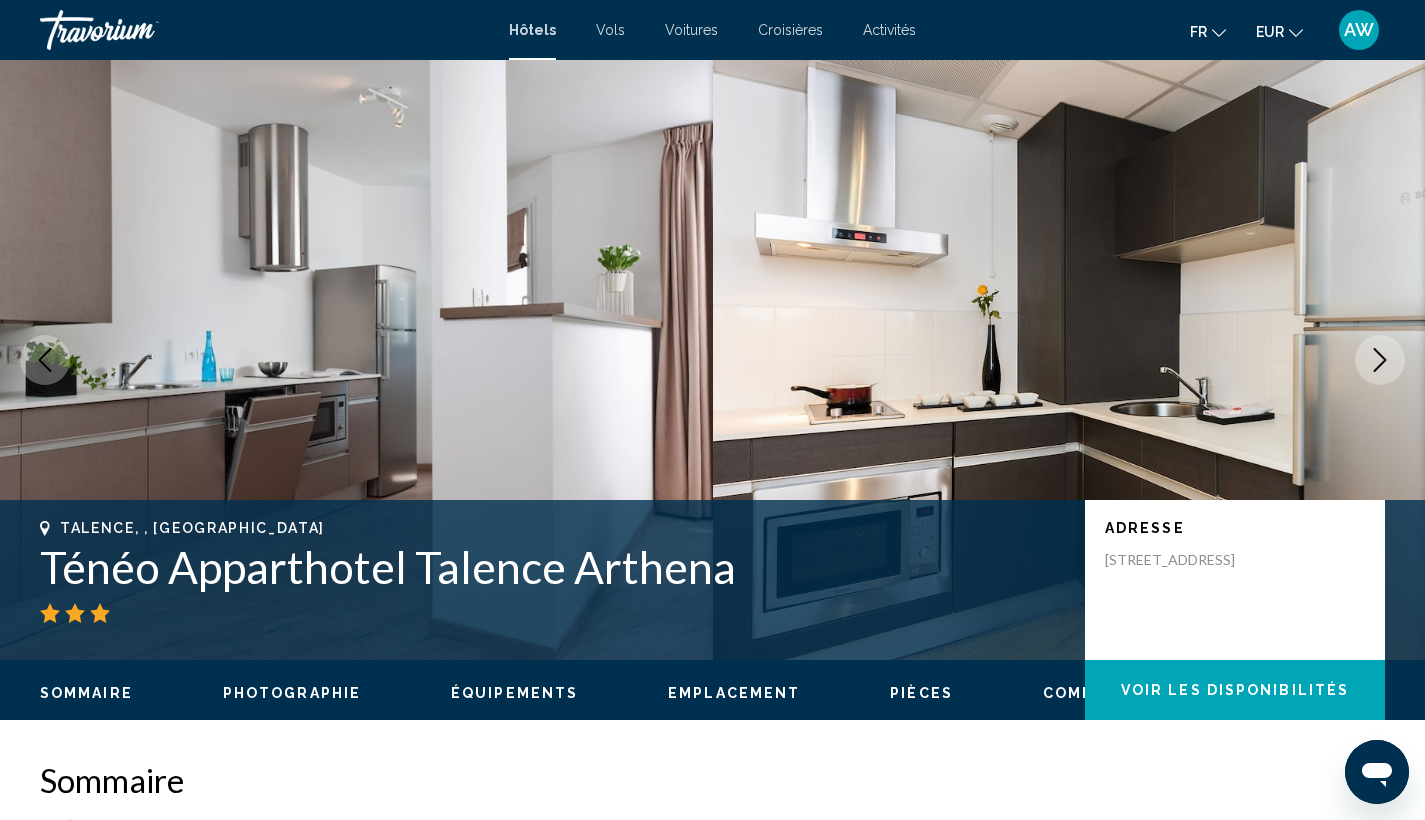 click at bounding box center (1380, 360) 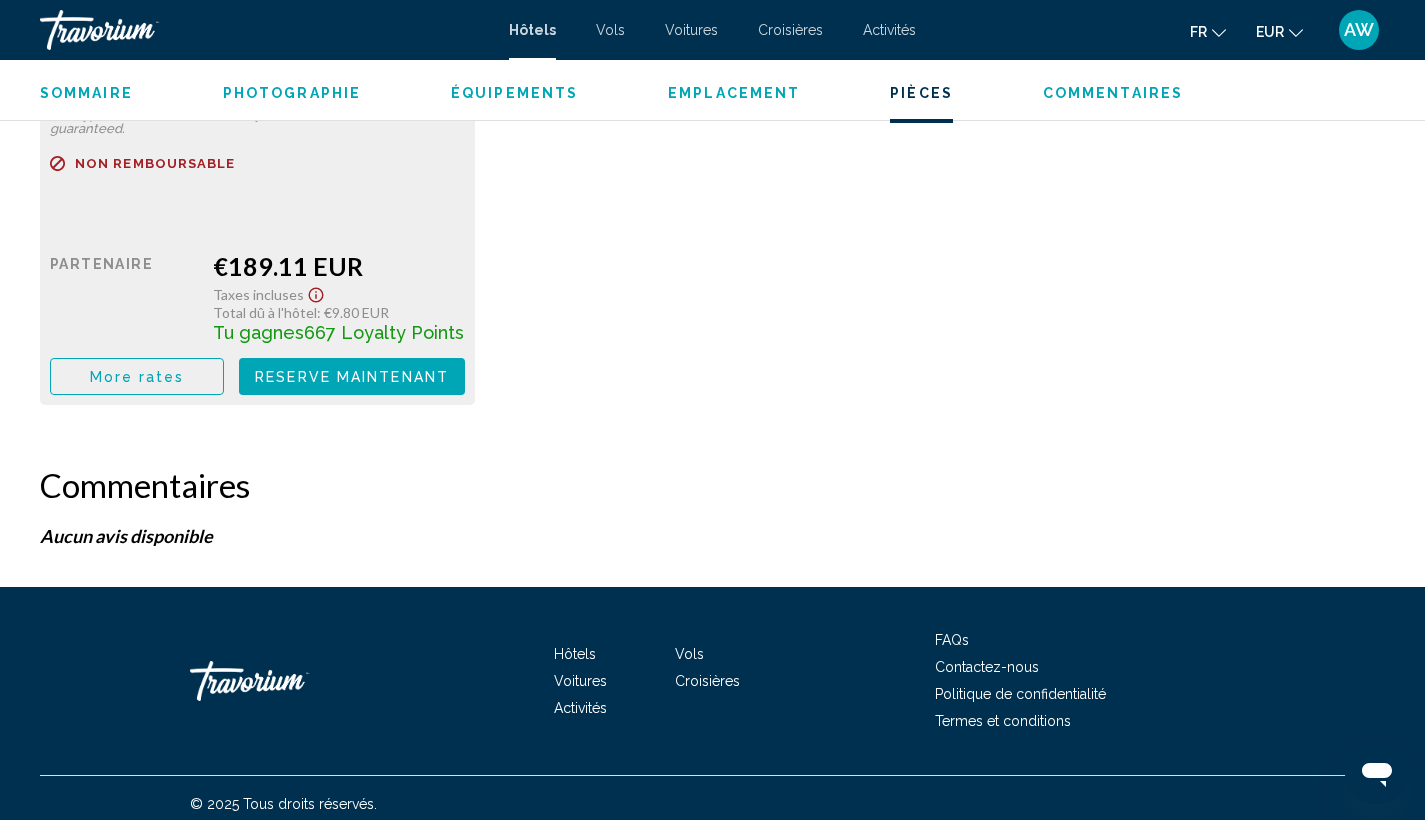 scroll, scrollTop: 4485, scrollLeft: 0, axis: vertical 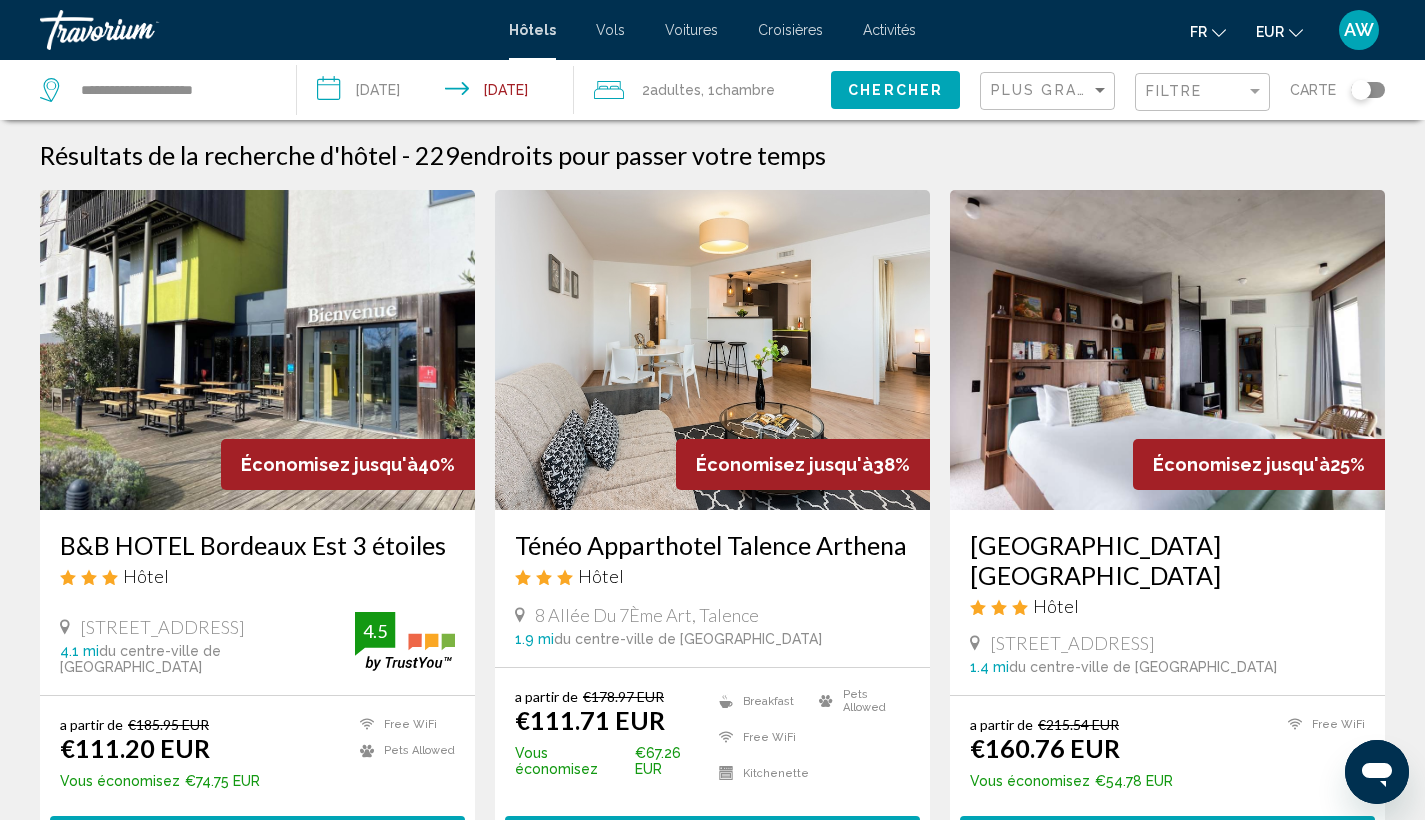 click on "Adultes" 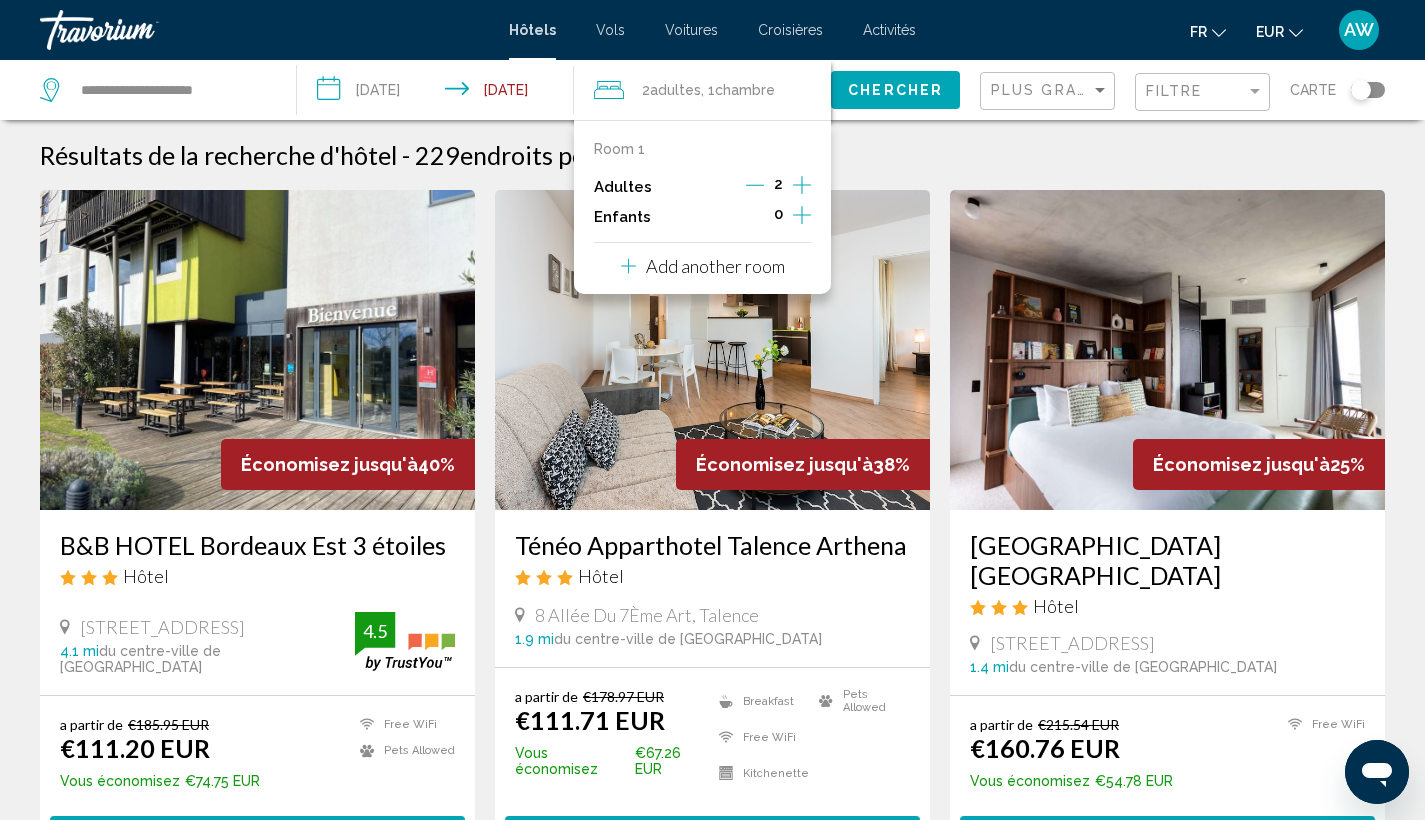 click 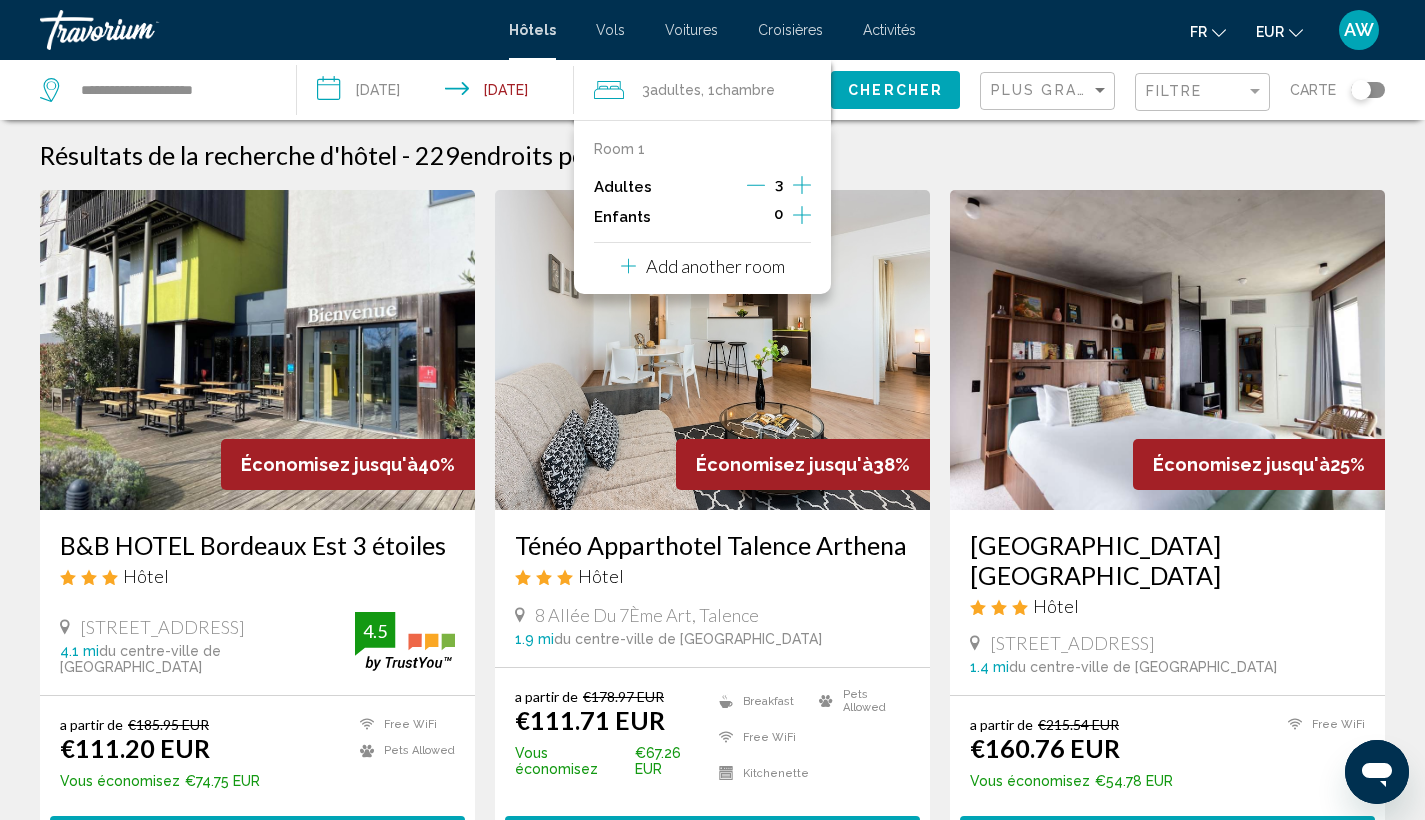 click 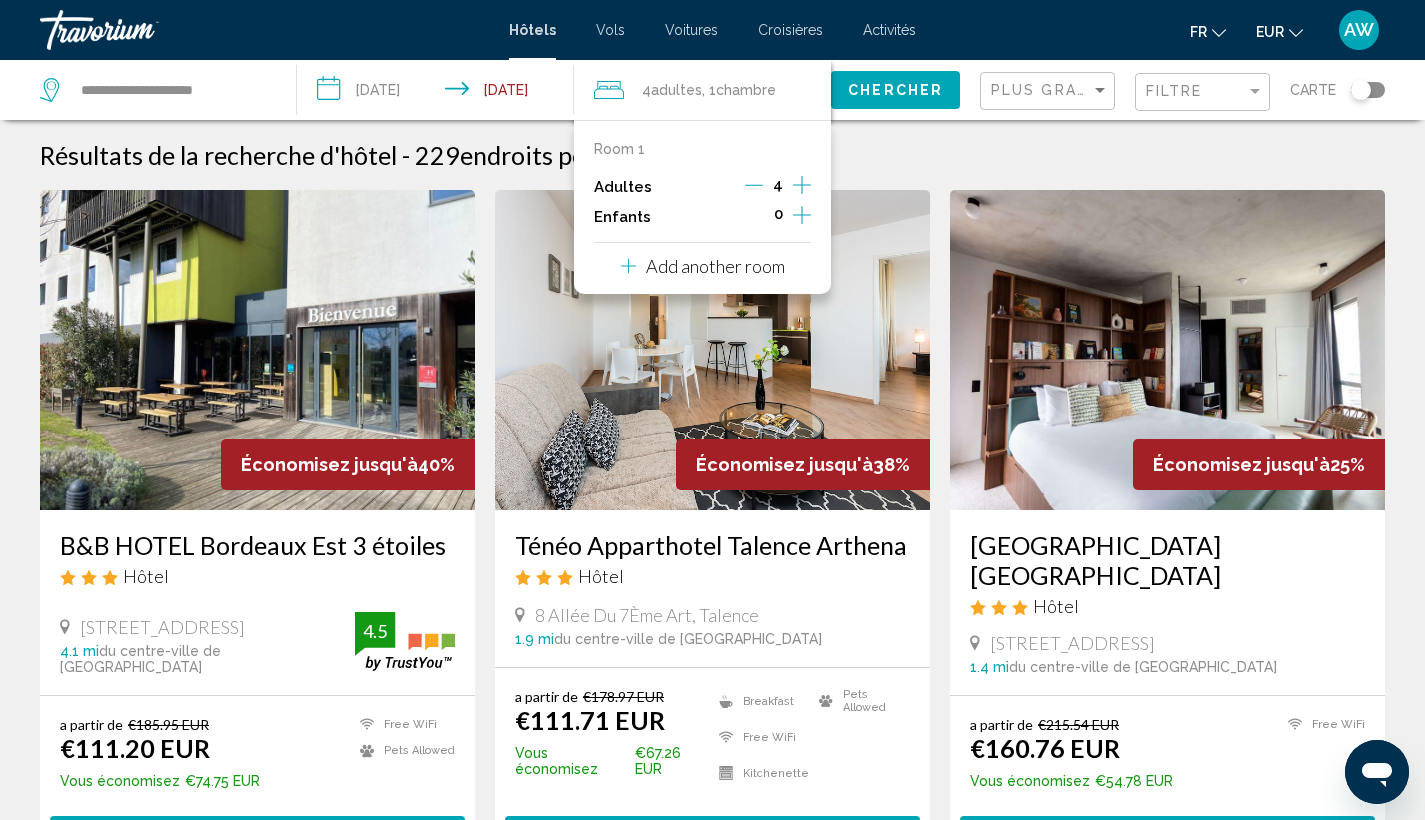 click 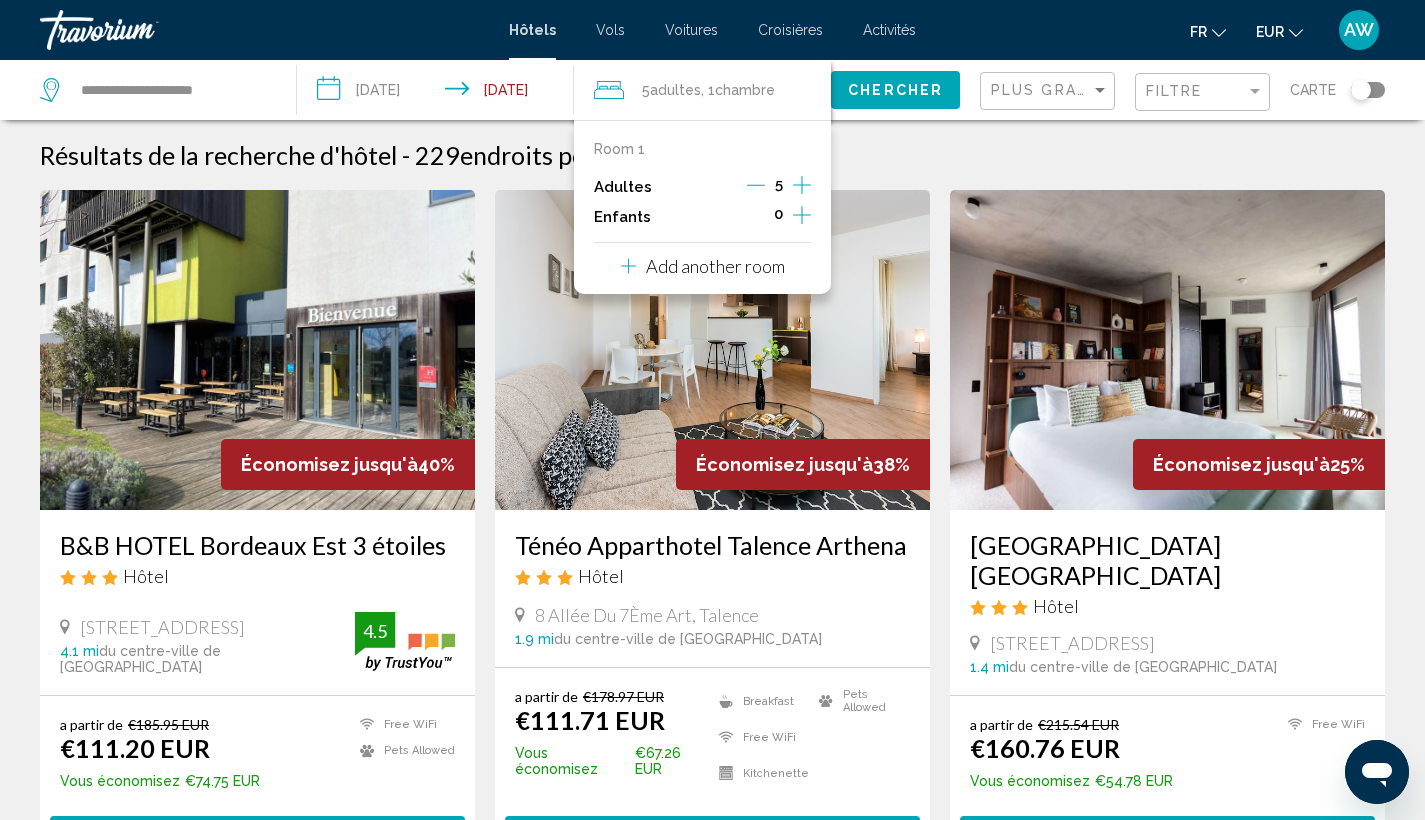 click on "Room 1 Adultes
5
Enfants
0
Add another room" at bounding box center (702, 207) 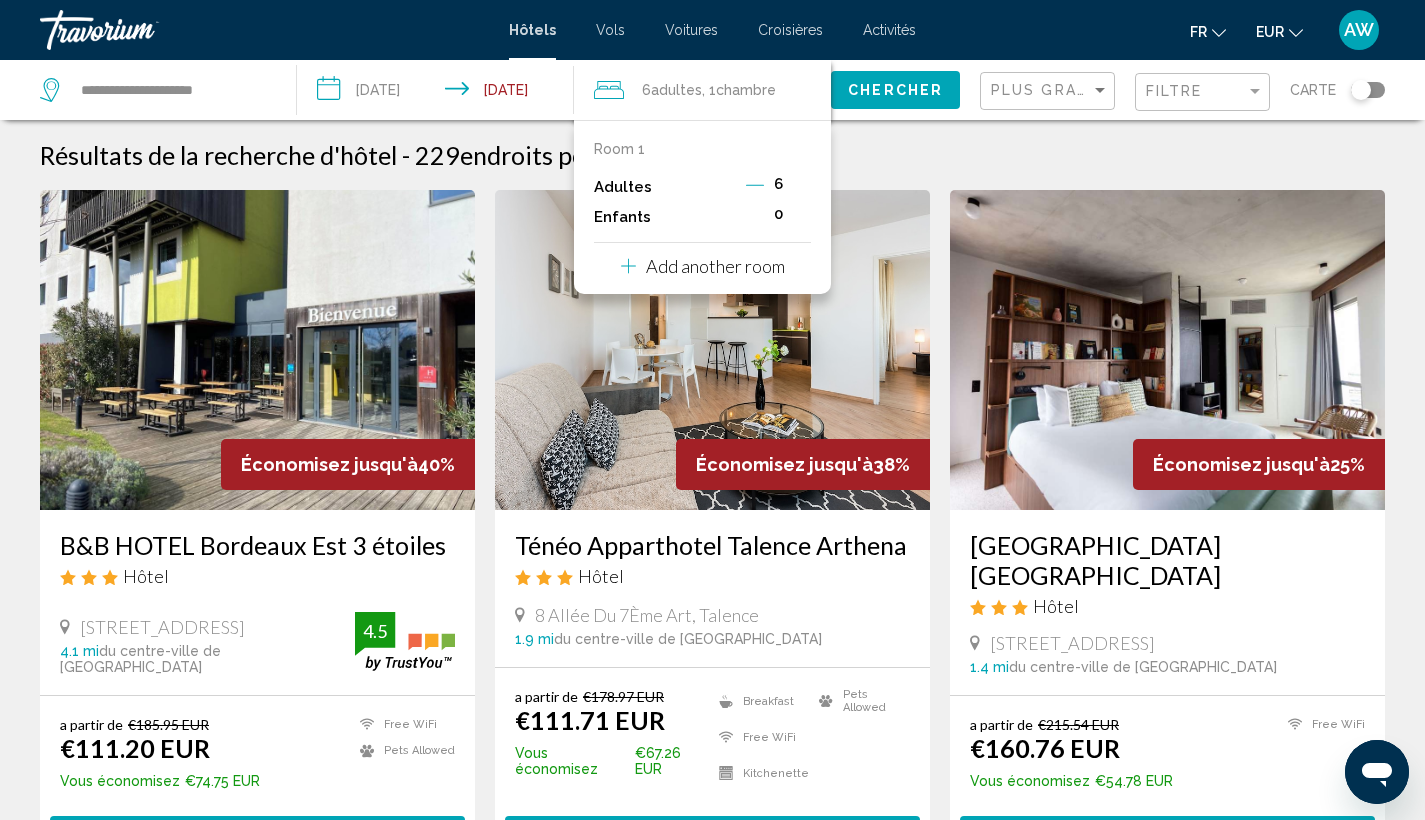 click on "**********" at bounding box center [712, 1681] 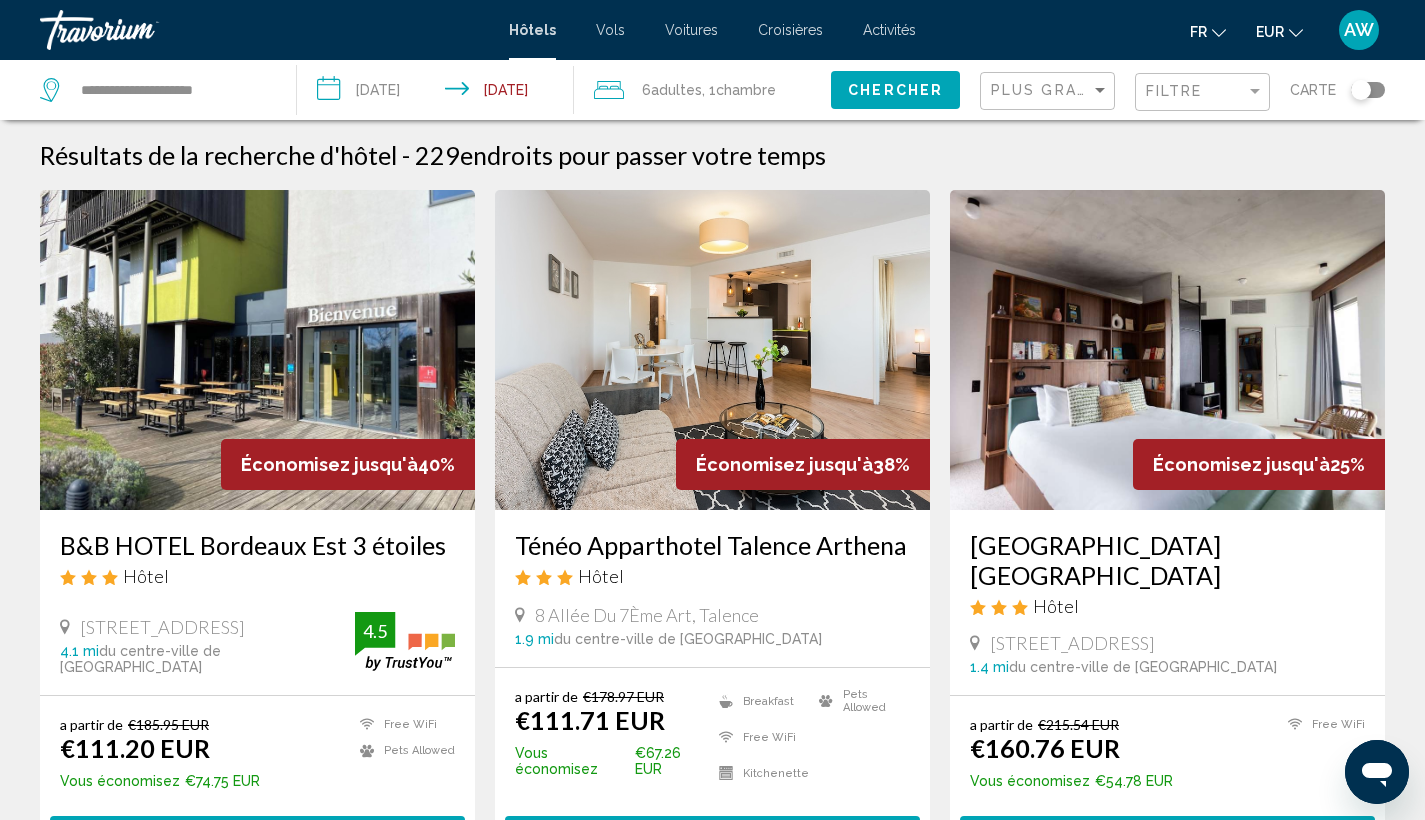 click on "Chercher" 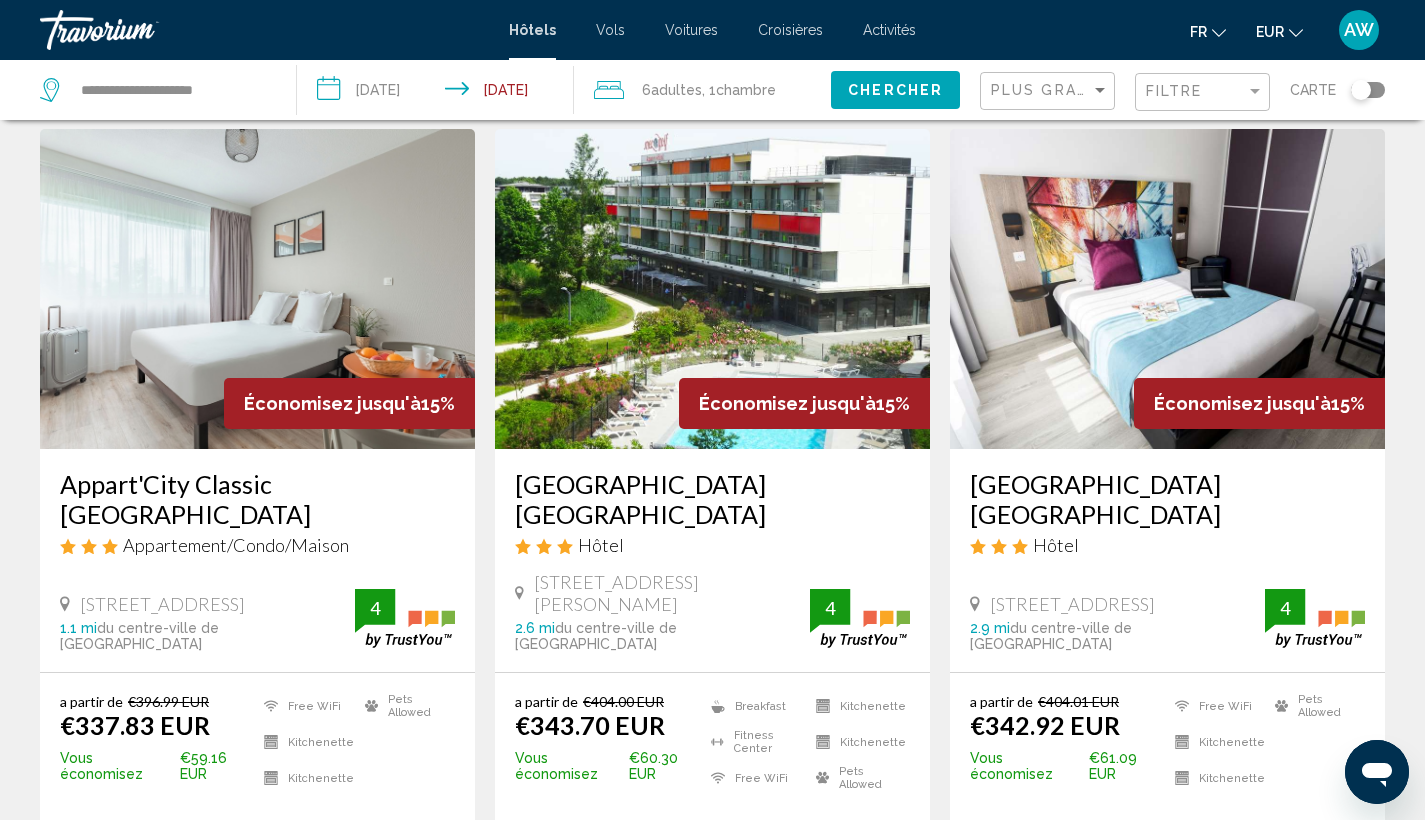 scroll, scrollTop: 60, scrollLeft: 0, axis: vertical 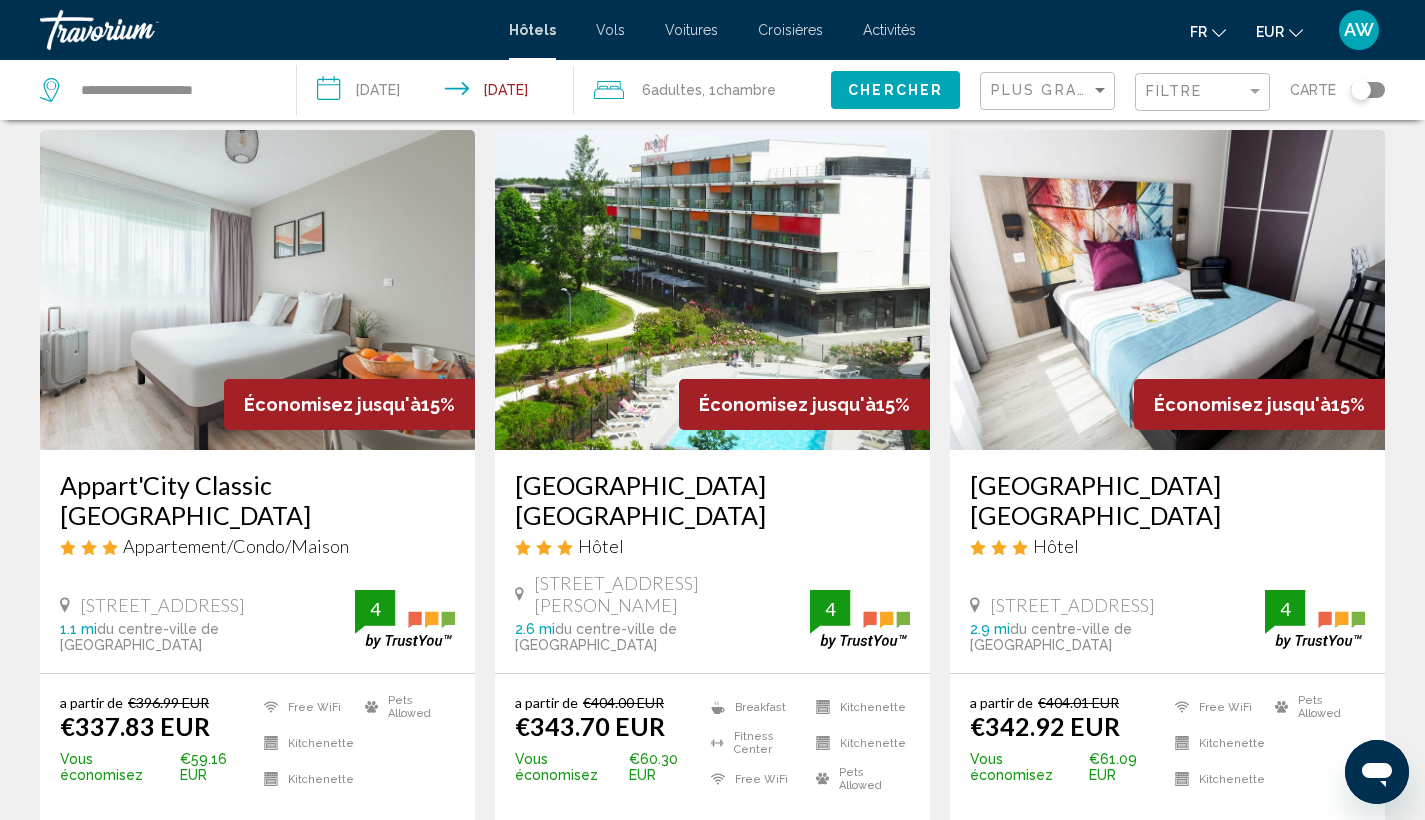 click on "Appart'City Classic [GEOGRAPHIC_DATA]" at bounding box center (257, 500) 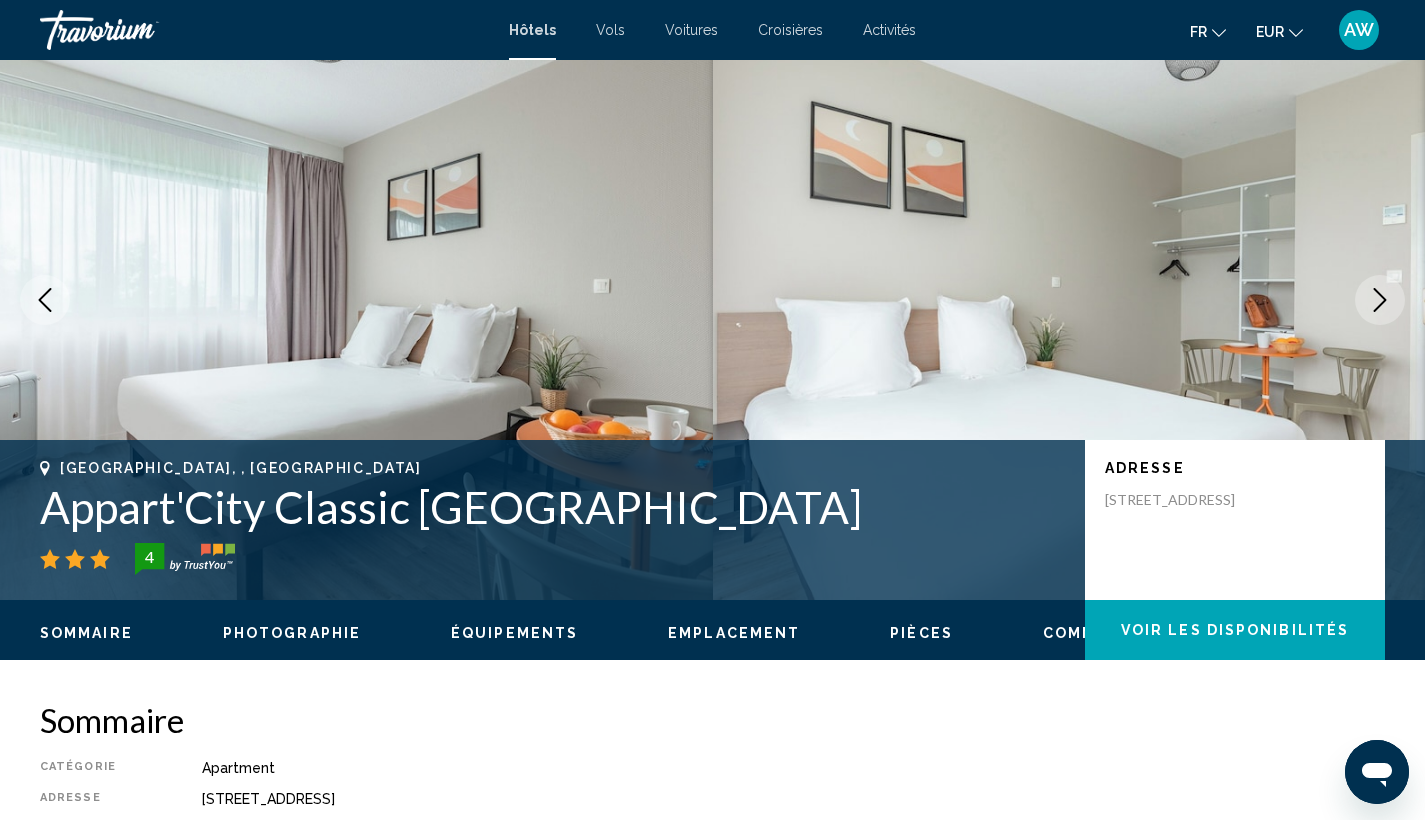 scroll, scrollTop: 0, scrollLeft: 0, axis: both 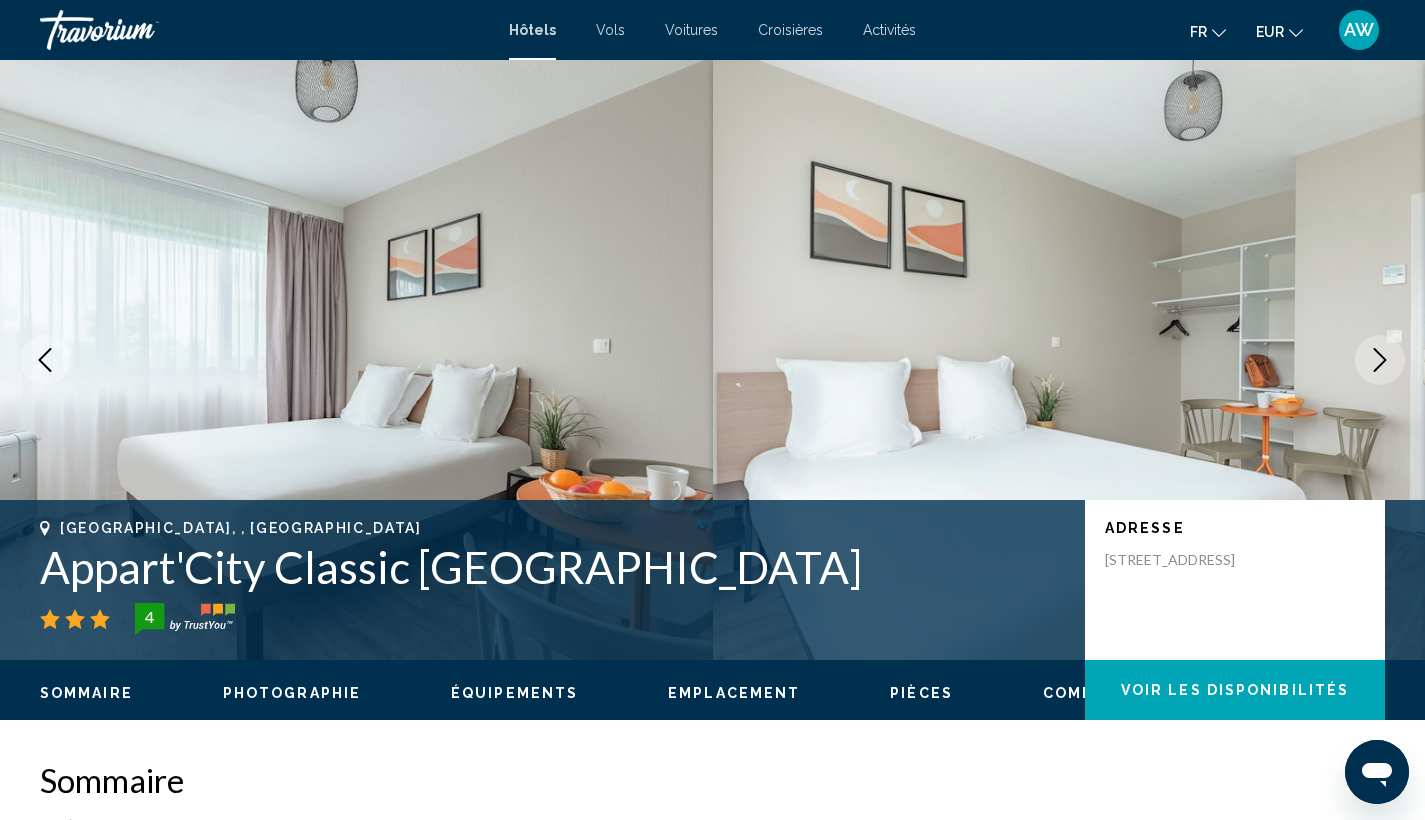 click at bounding box center (1380, 360) 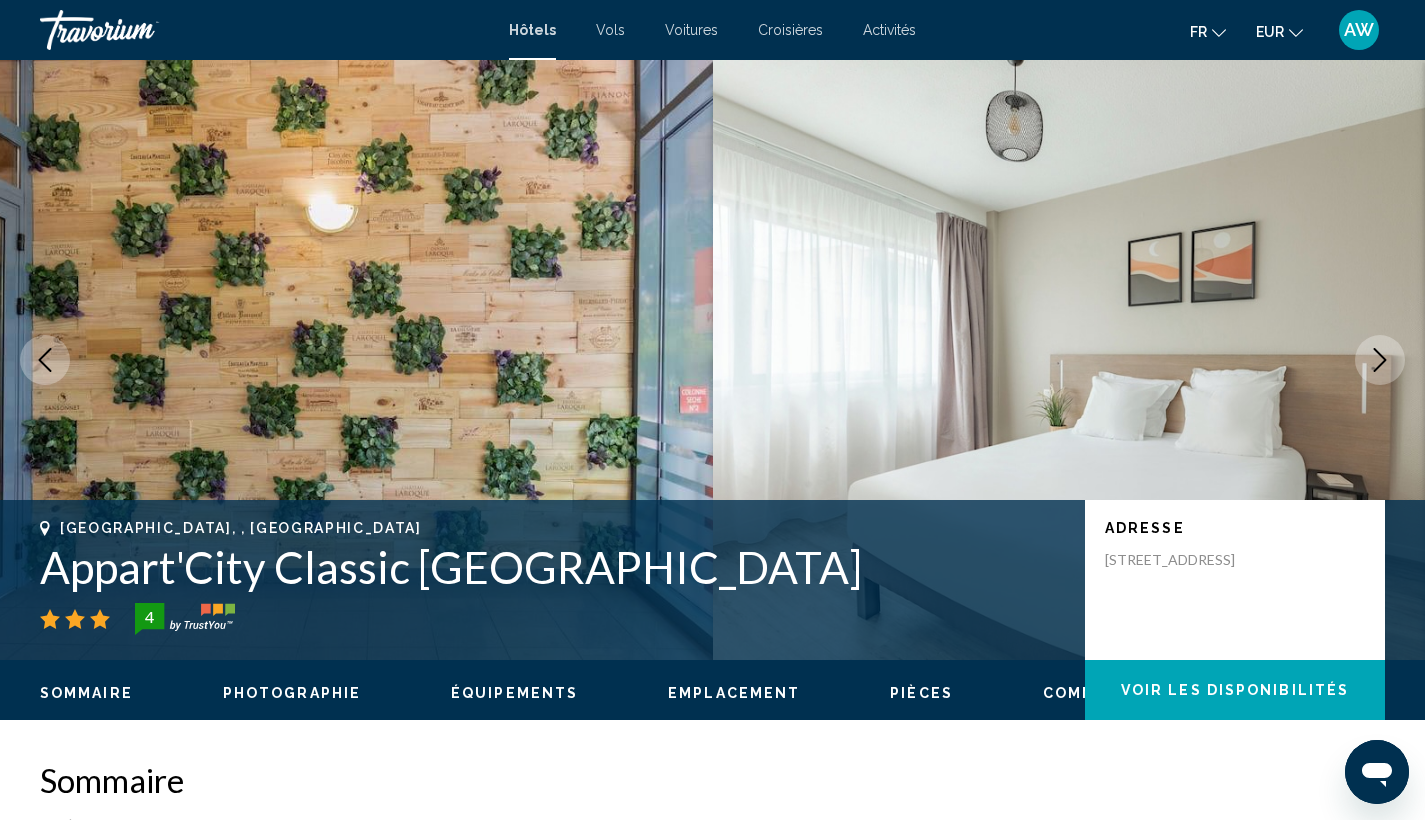 click at bounding box center (1380, 360) 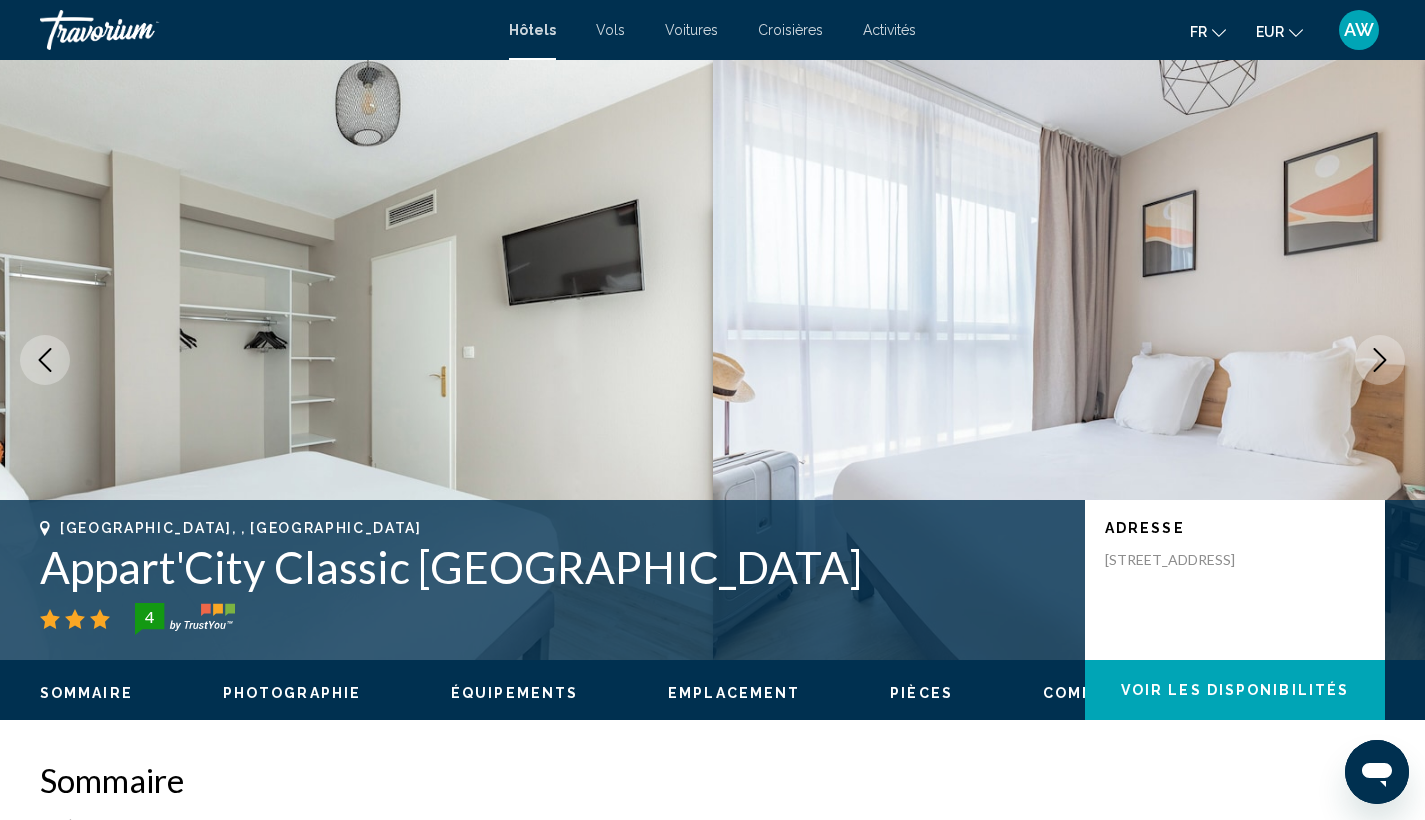 click at bounding box center (1380, 360) 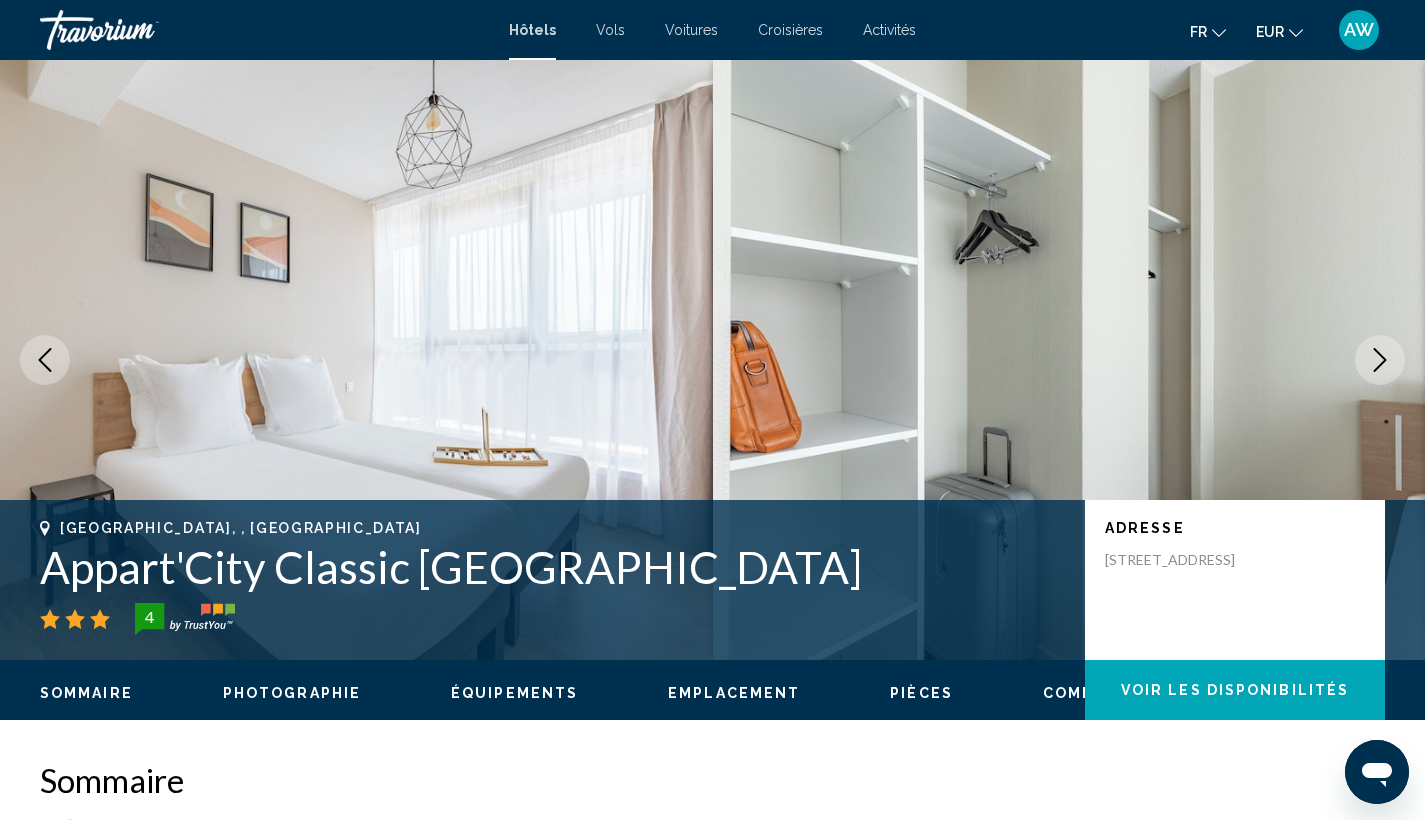 click at bounding box center [1380, 360] 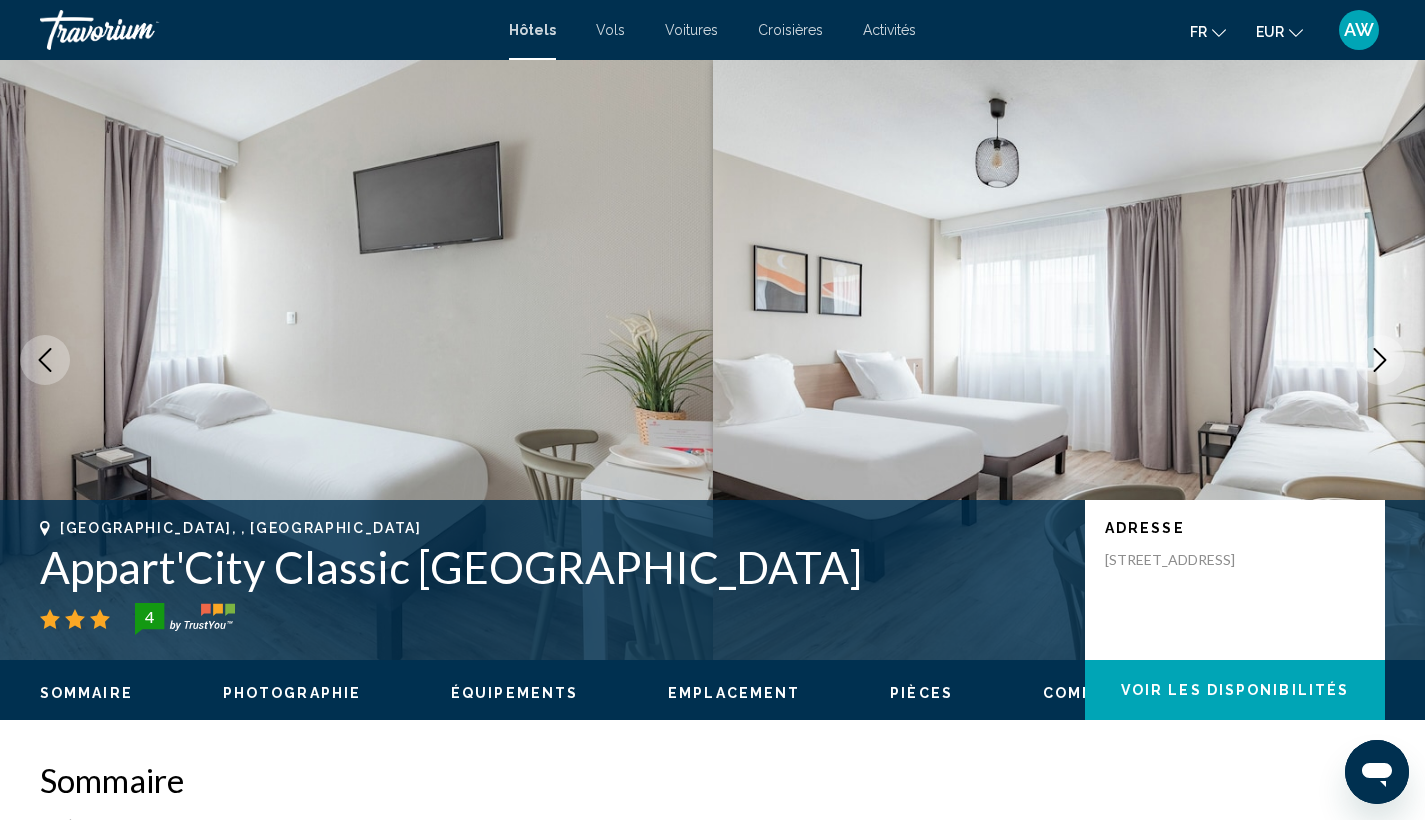 click at bounding box center [1380, 360] 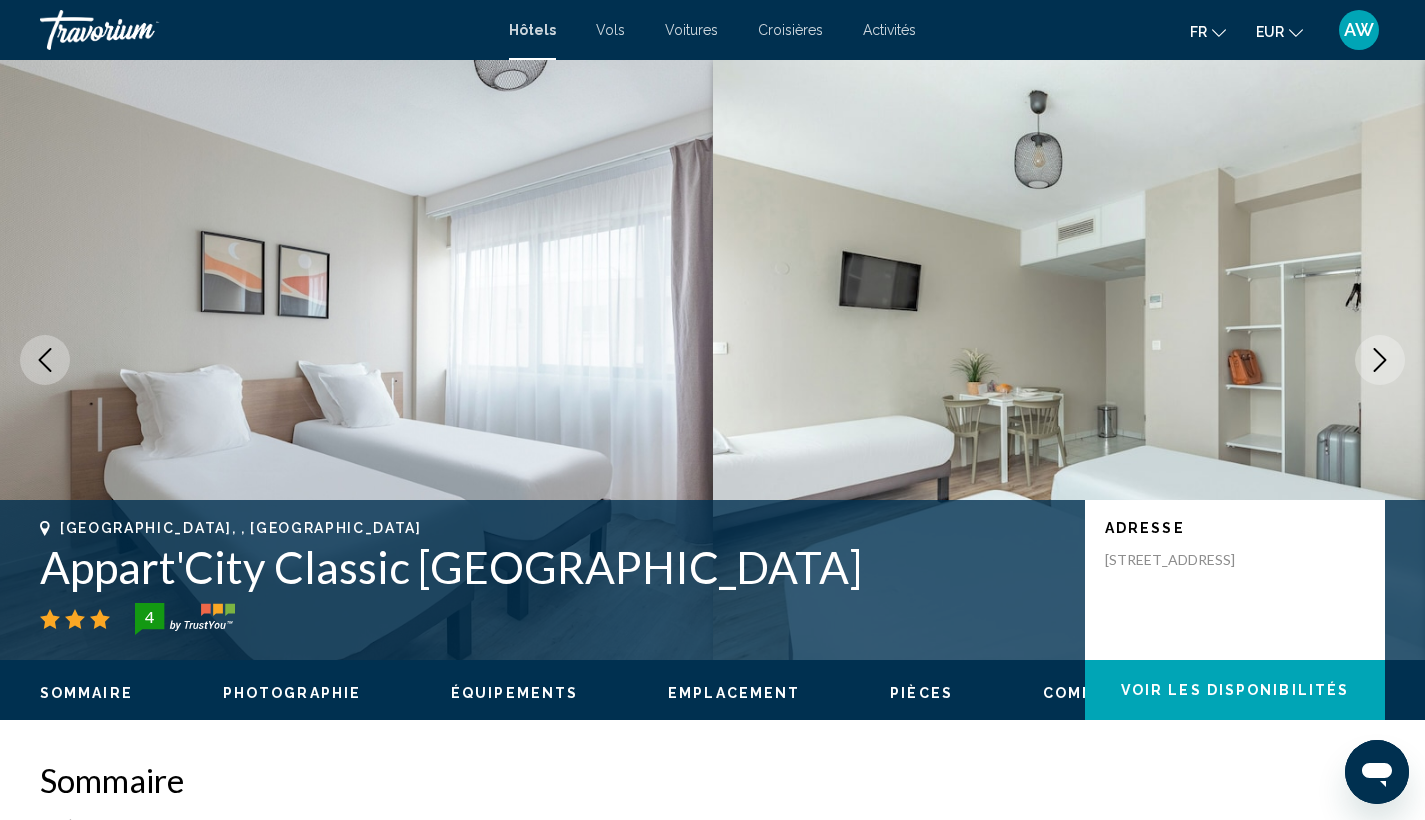 click at bounding box center (1380, 360) 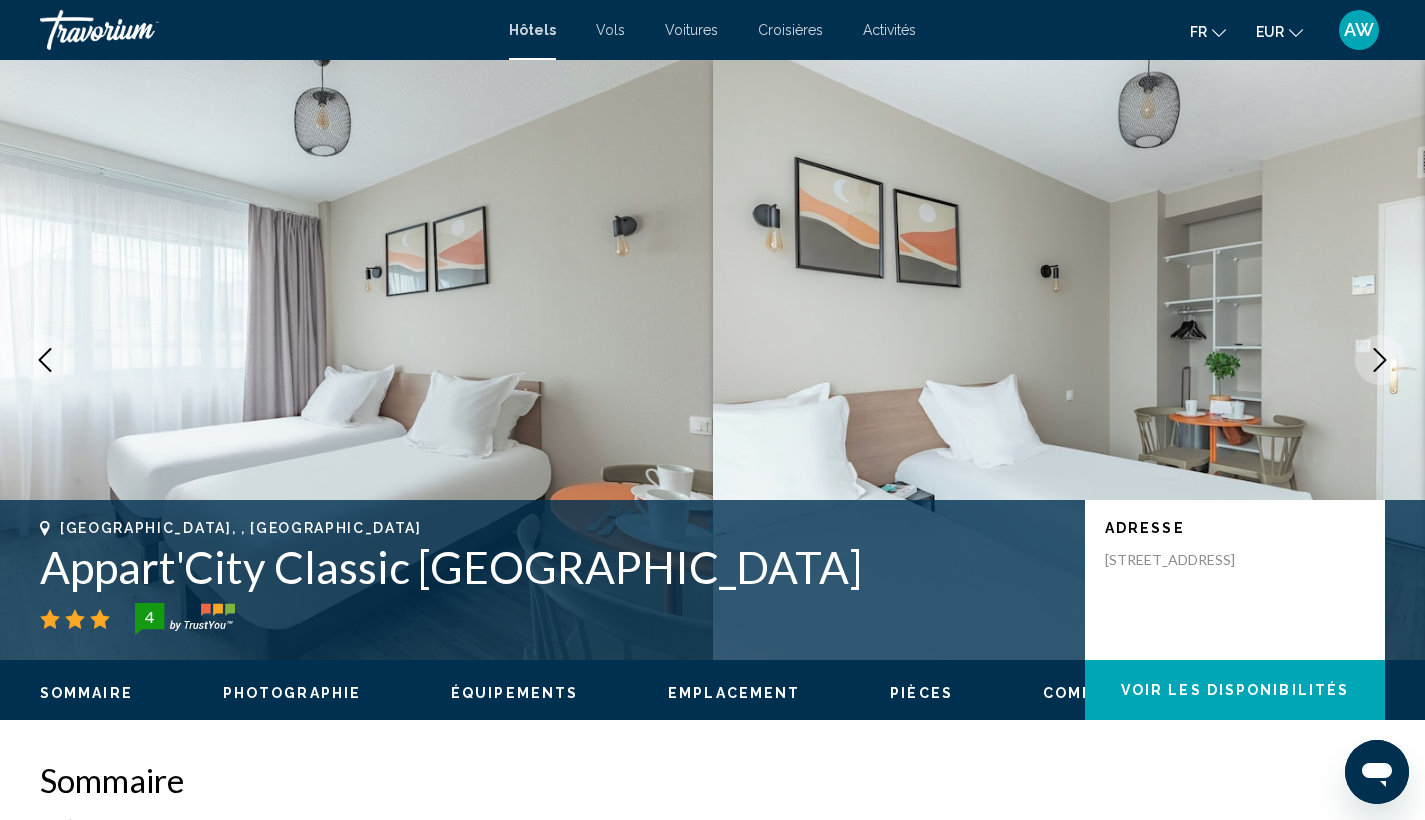 click at bounding box center (1380, 360) 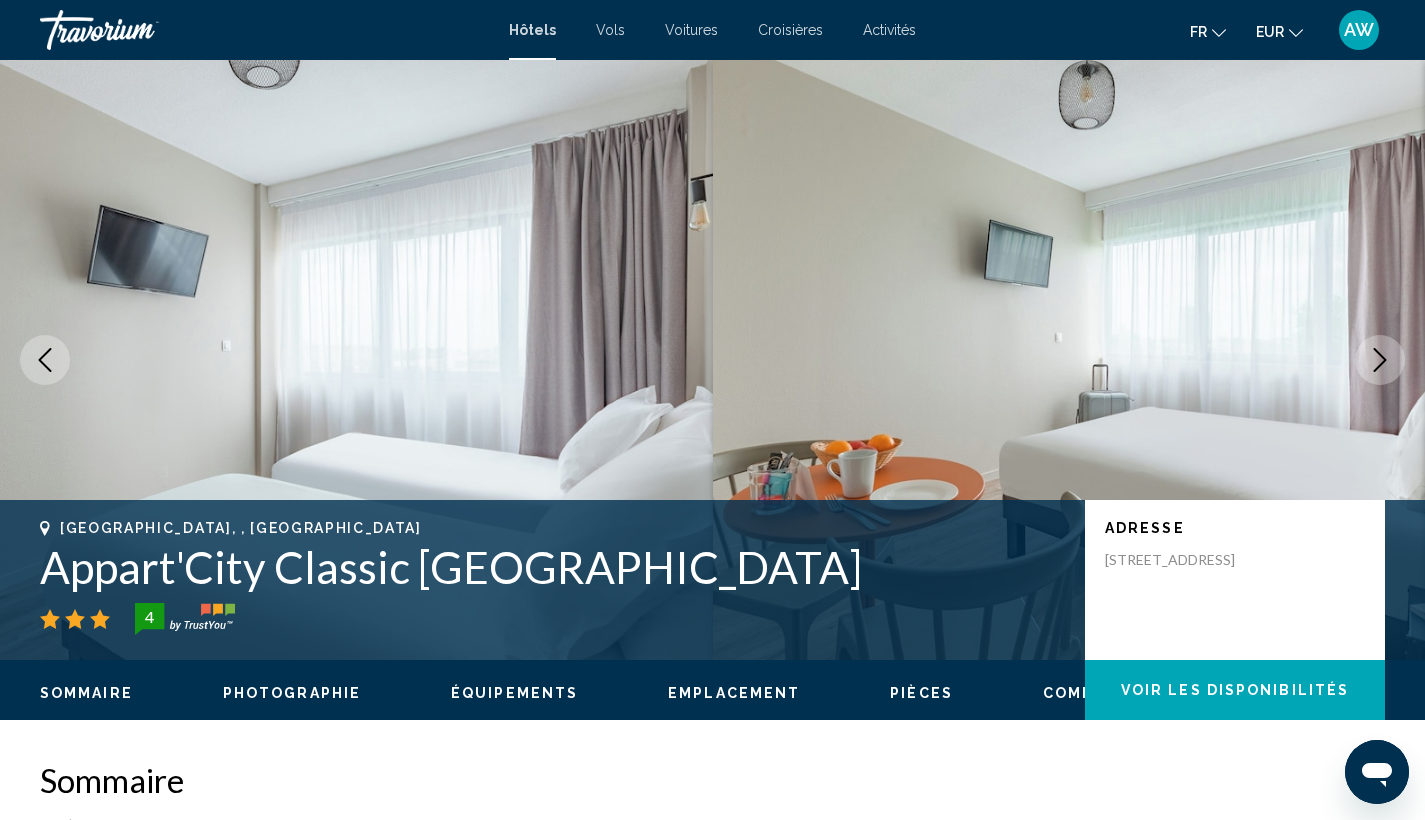 click at bounding box center (1380, 360) 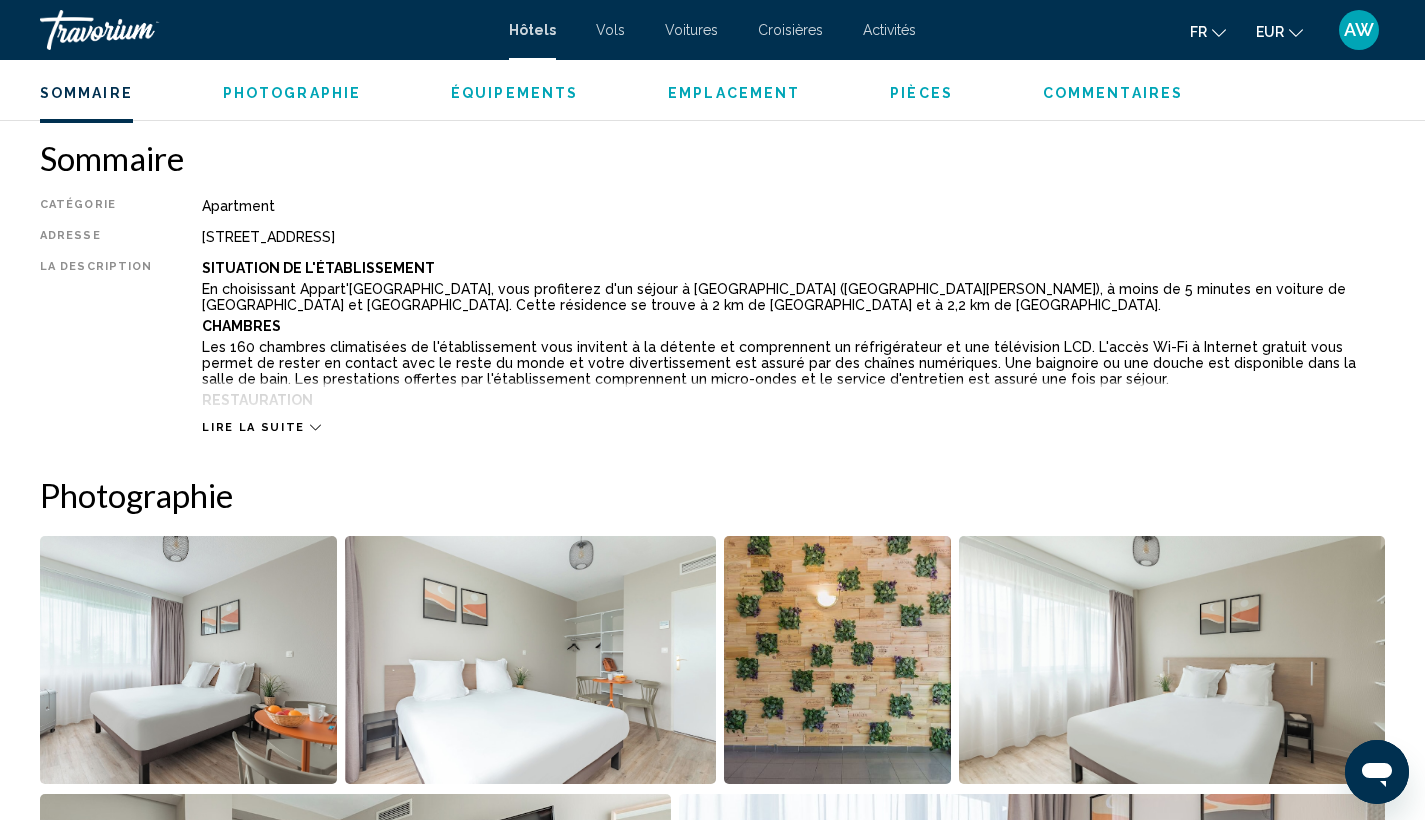 scroll, scrollTop: 631, scrollLeft: 0, axis: vertical 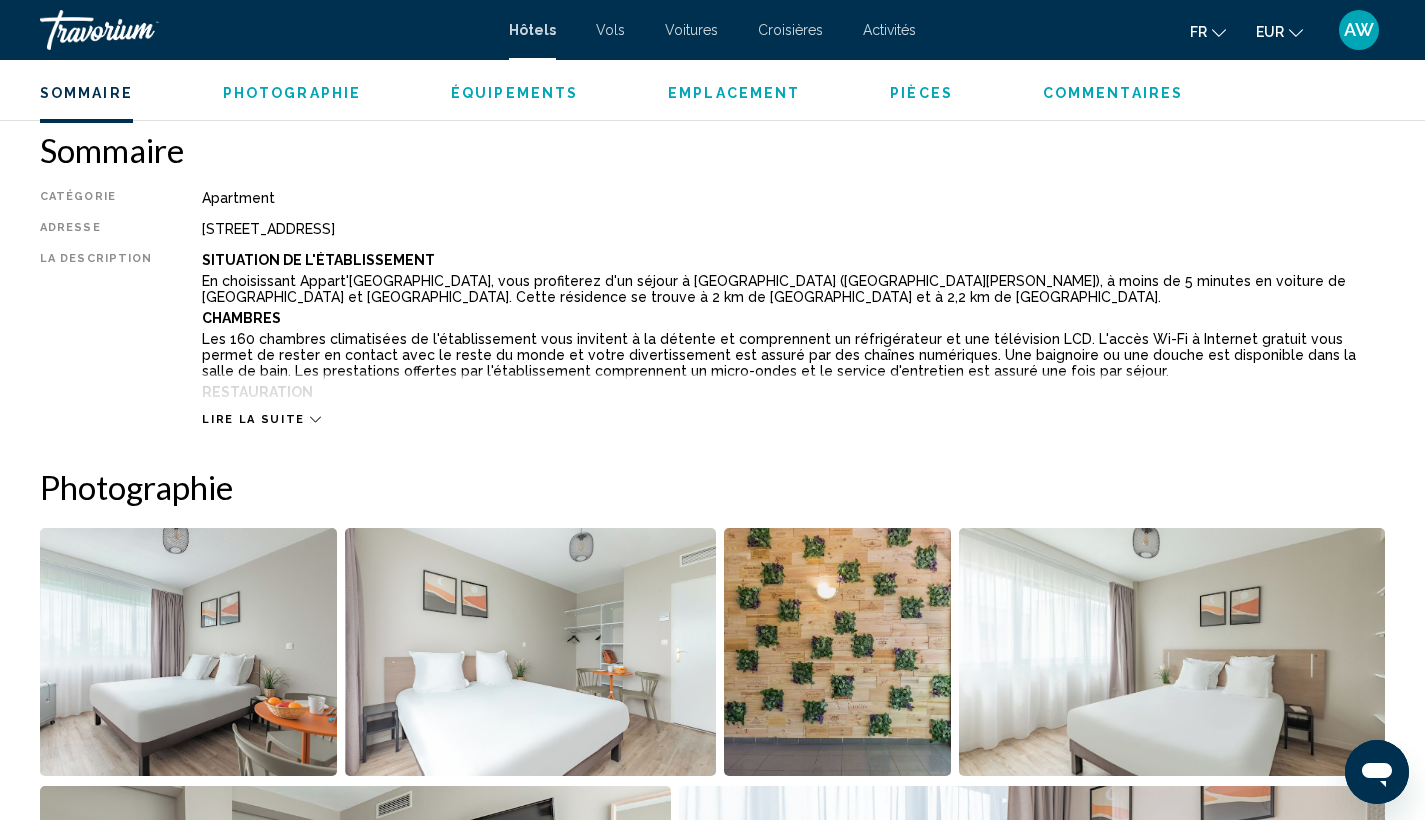 click on "Lire la suite" at bounding box center [261, 419] 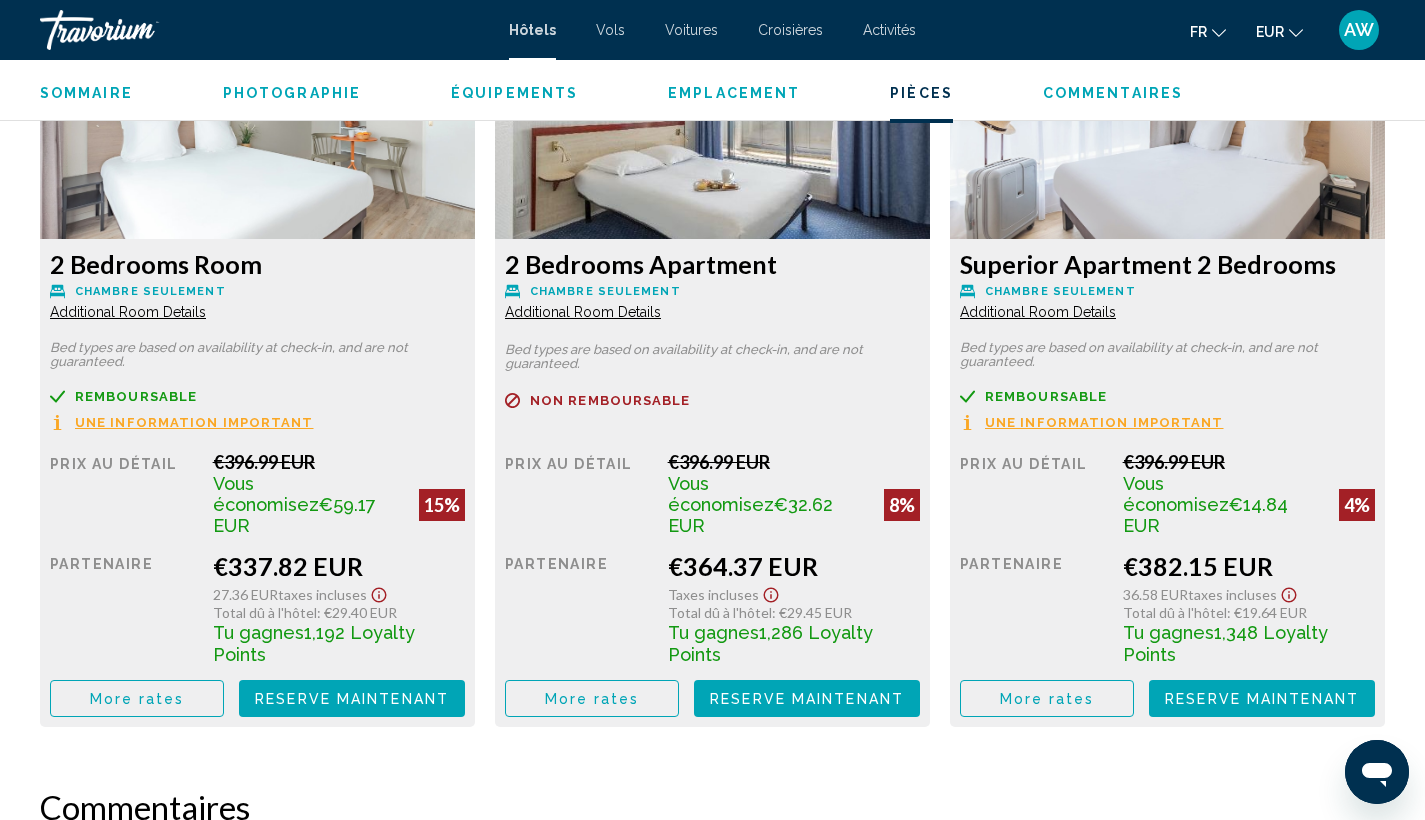 scroll, scrollTop: 2910, scrollLeft: 0, axis: vertical 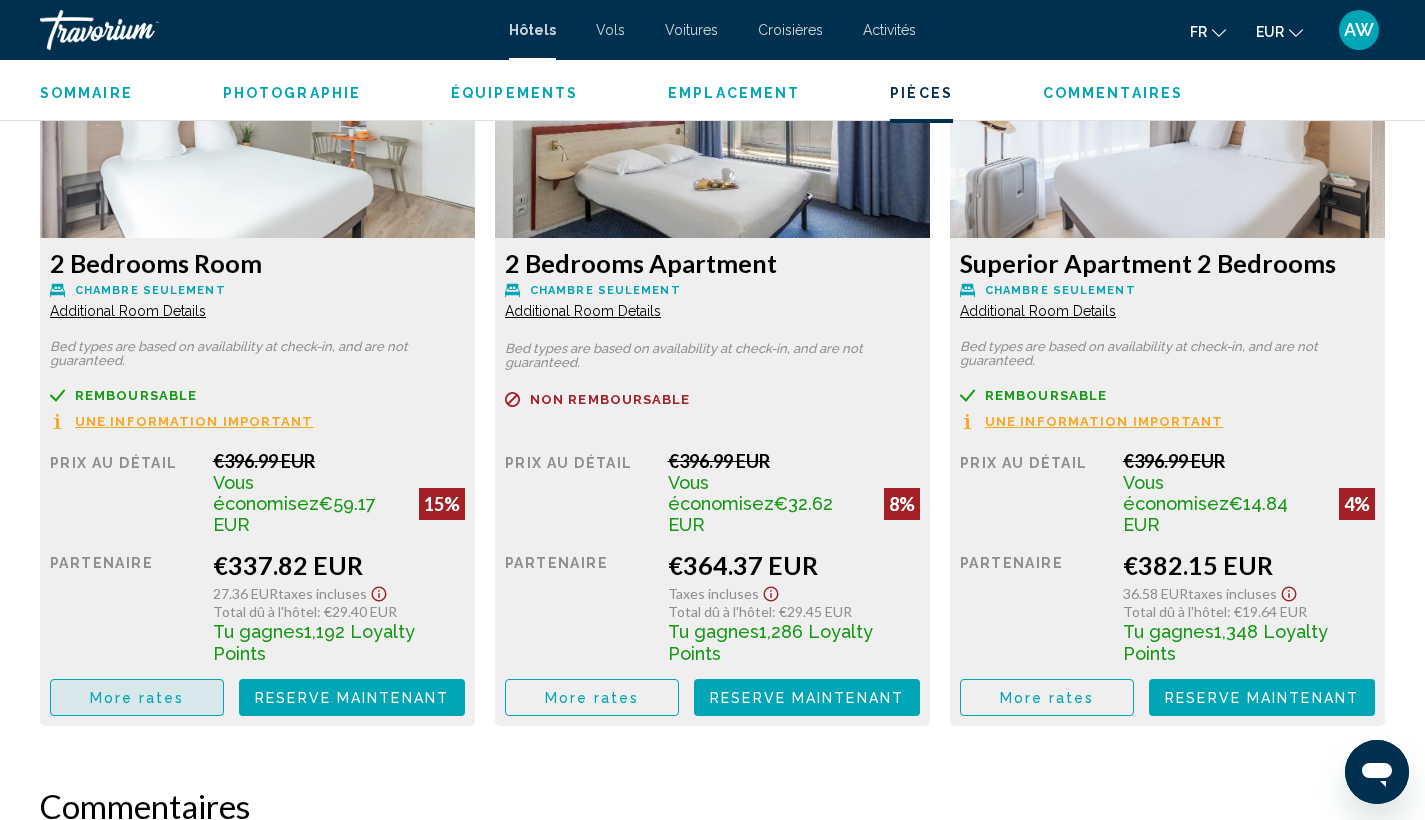 click on "More rates" at bounding box center (137, 697) 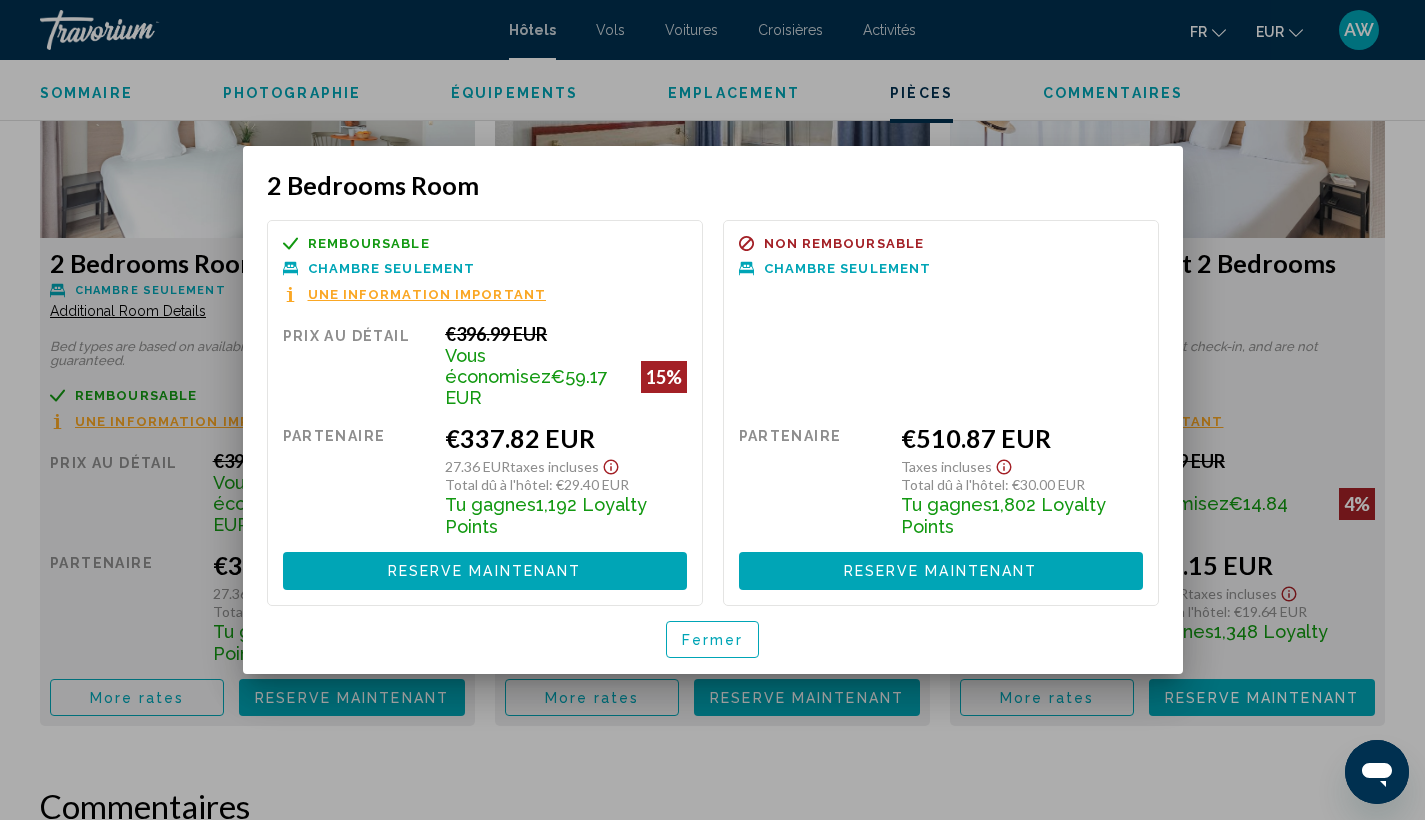 scroll, scrollTop: 0, scrollLeft: 0, axis: both 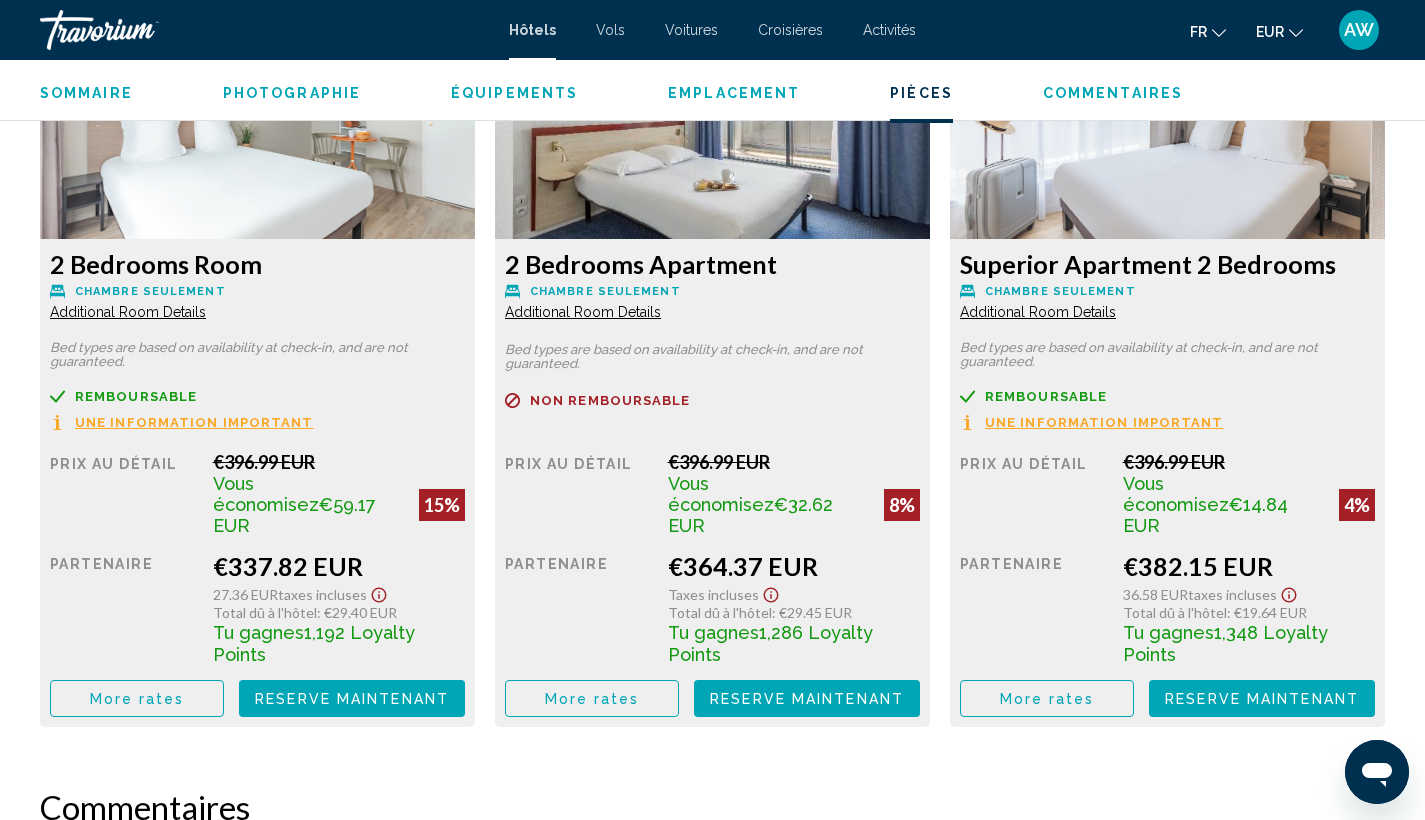 click on "More rates" at bounding box center [137, 699] 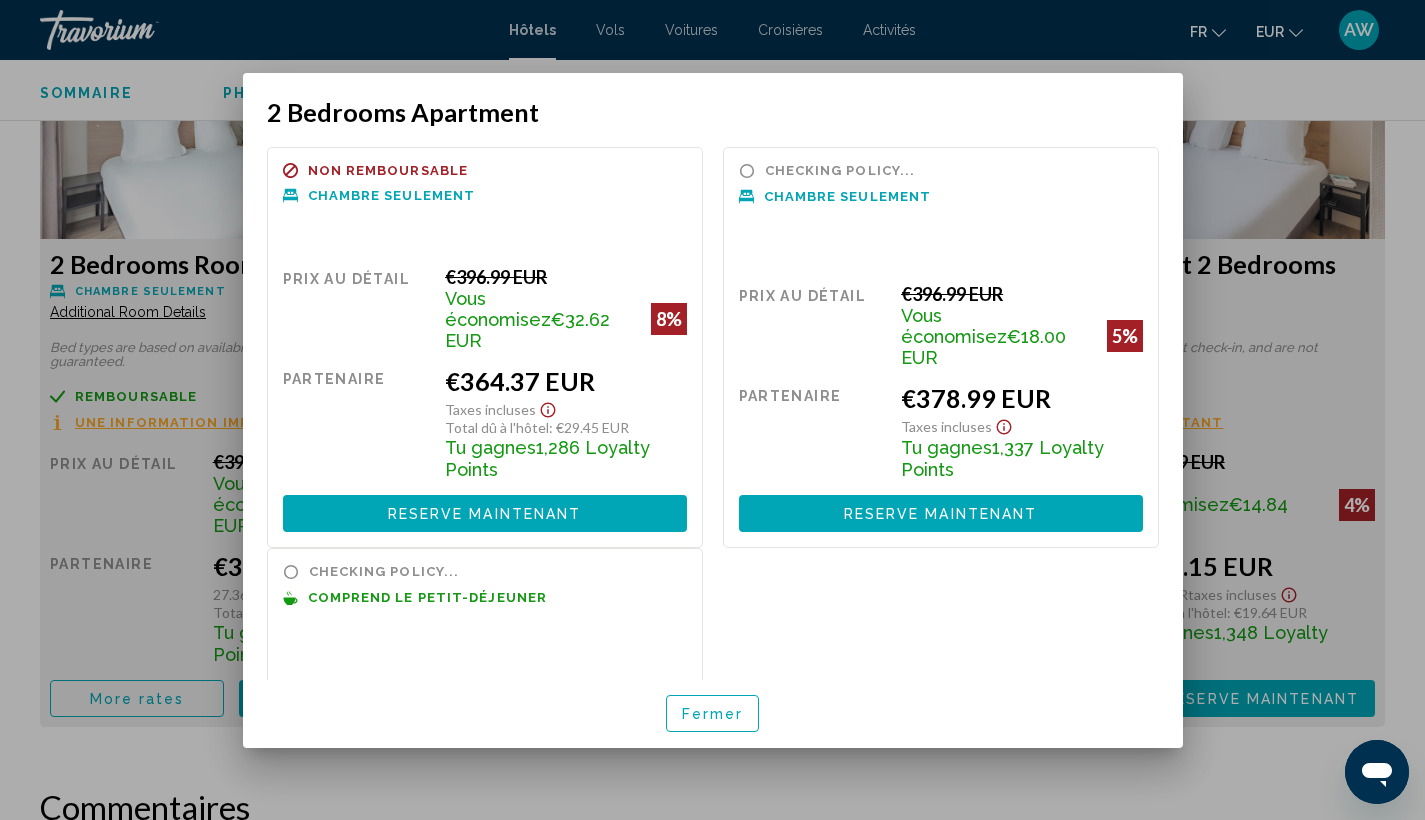 scroll, scrollTop: 0, scrollLeft: 0, axis: both 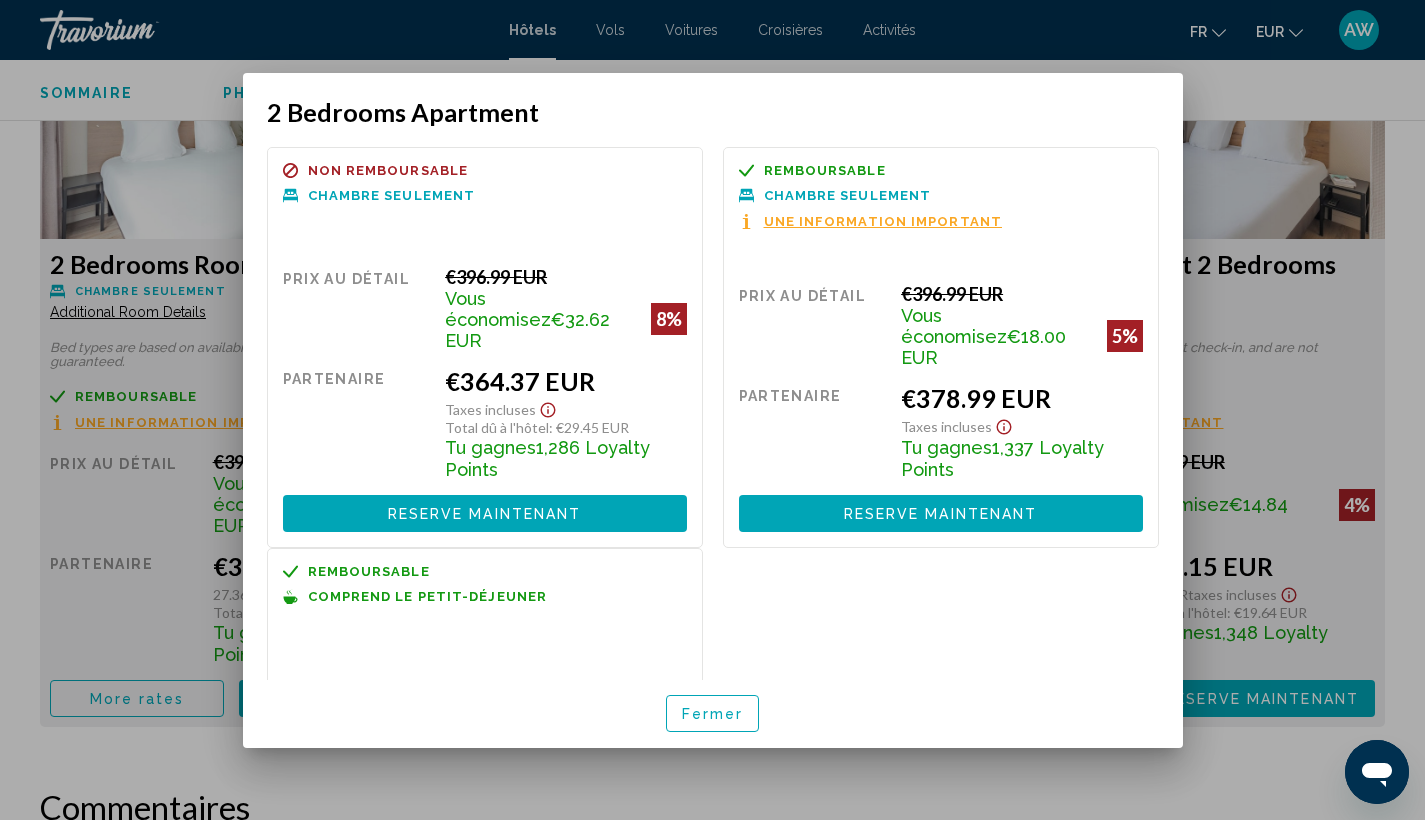 click at bounding box center (712, 410) 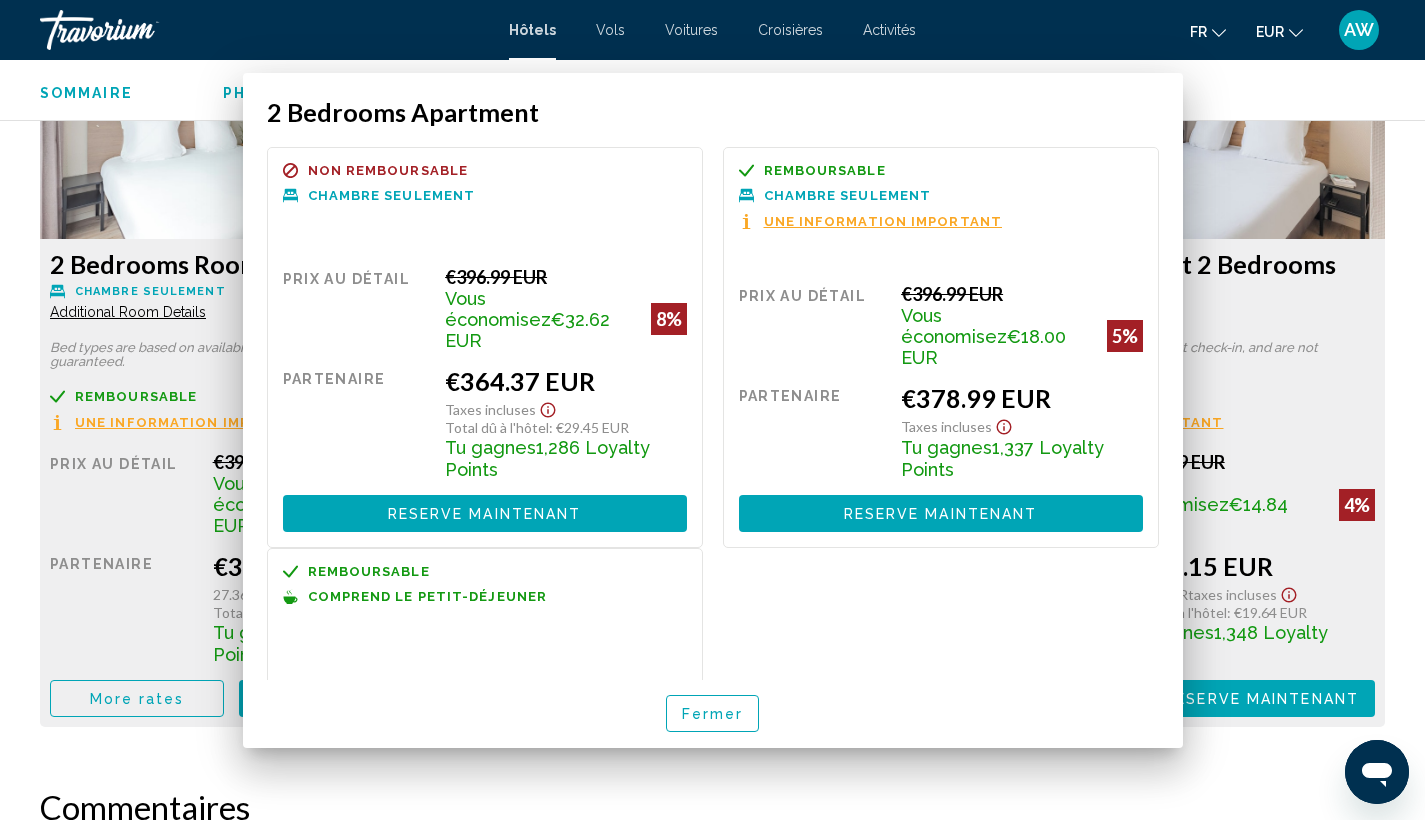 scroll, scrollTop: 2909, scrollLeft: 0, axis: vertical 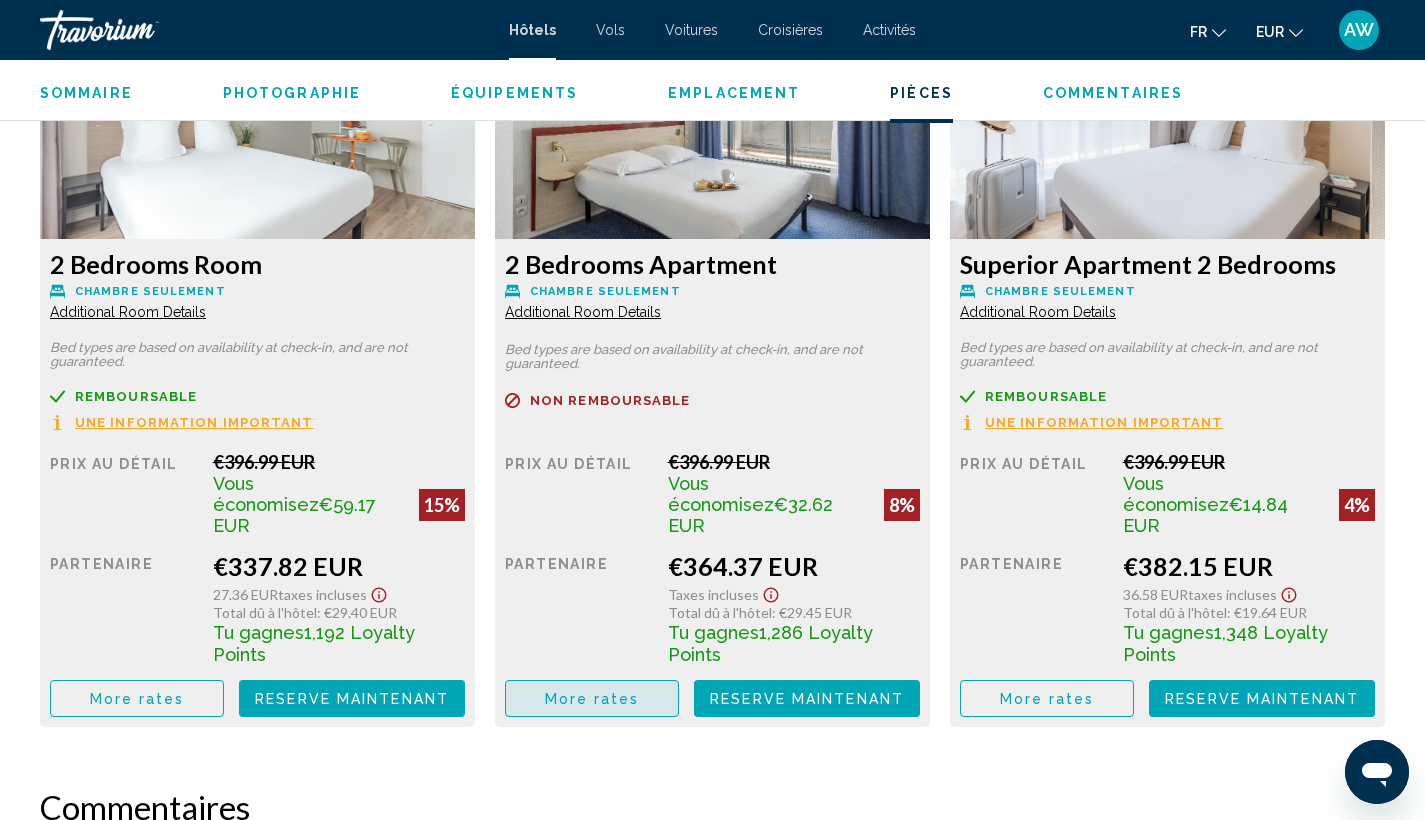 click on "More rates" at bounding box center (137, 698) 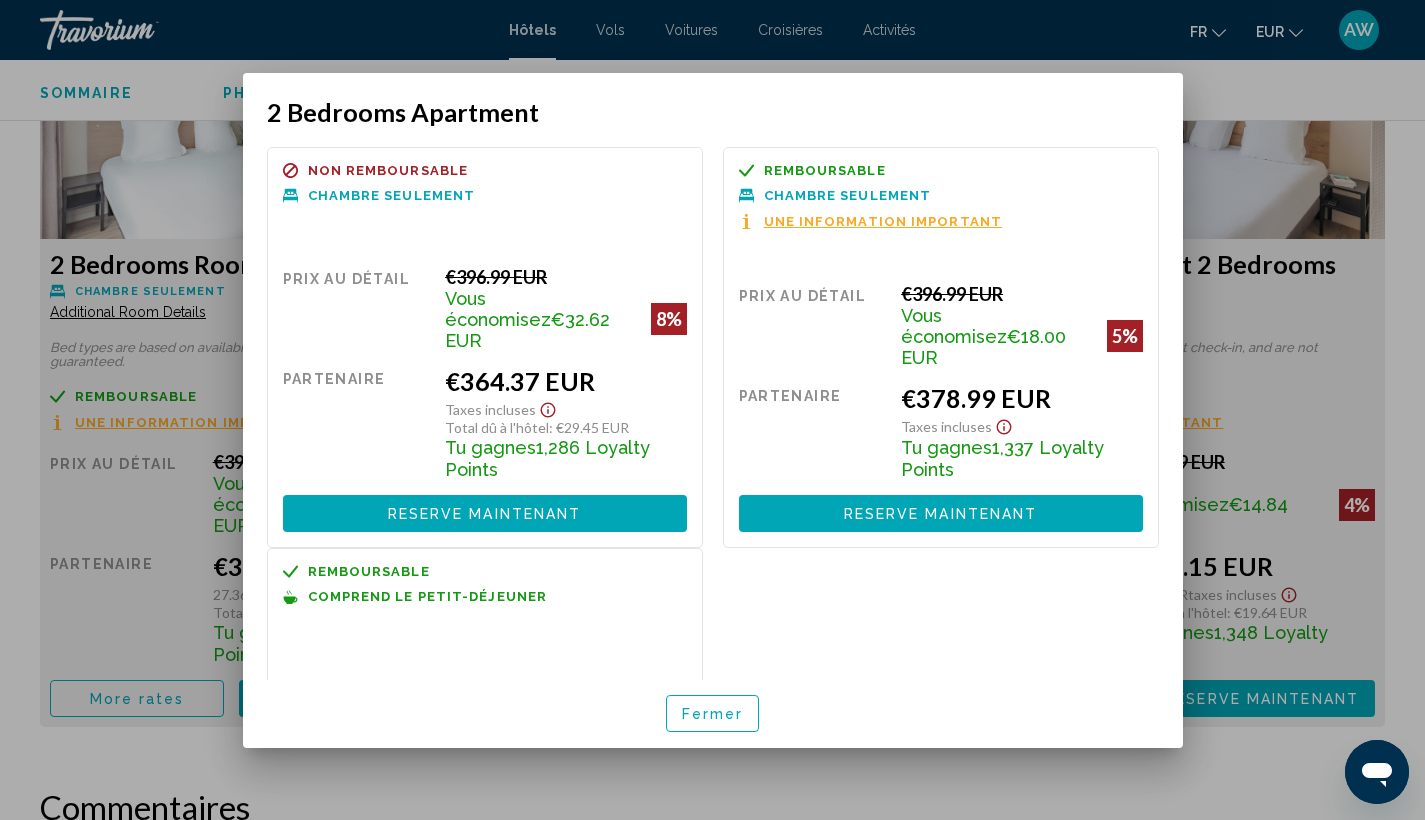 click on "Reserve maintenant Plus disponible" at bounding box center [941, 513] 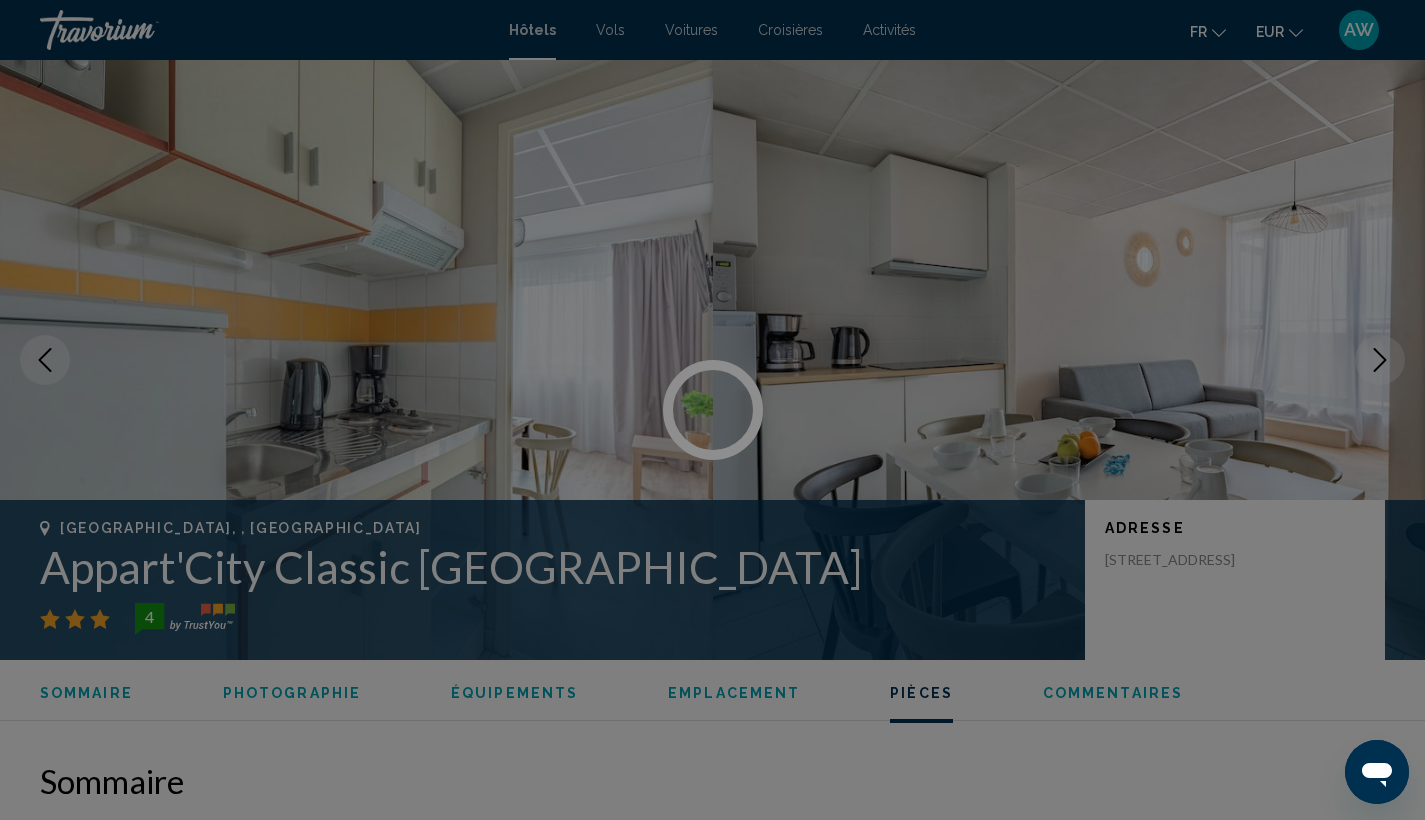 scroll, scrollTop: 2909, scrollLeft: 0, axis: vertical 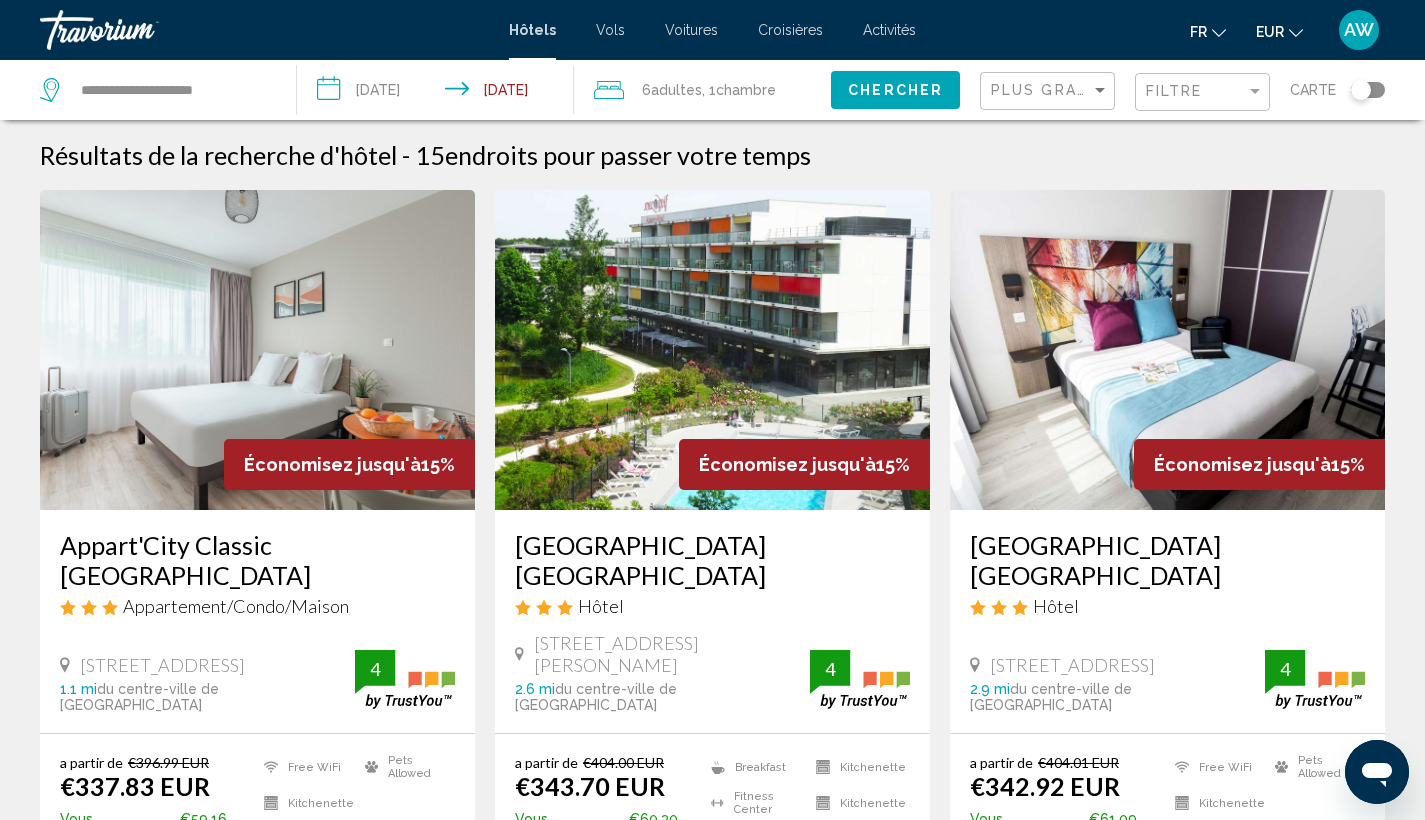 click on "[GEOGRAPHIC_DATA] [GEOGRAPHIC_DATA]" at bounding box center (712, 560) 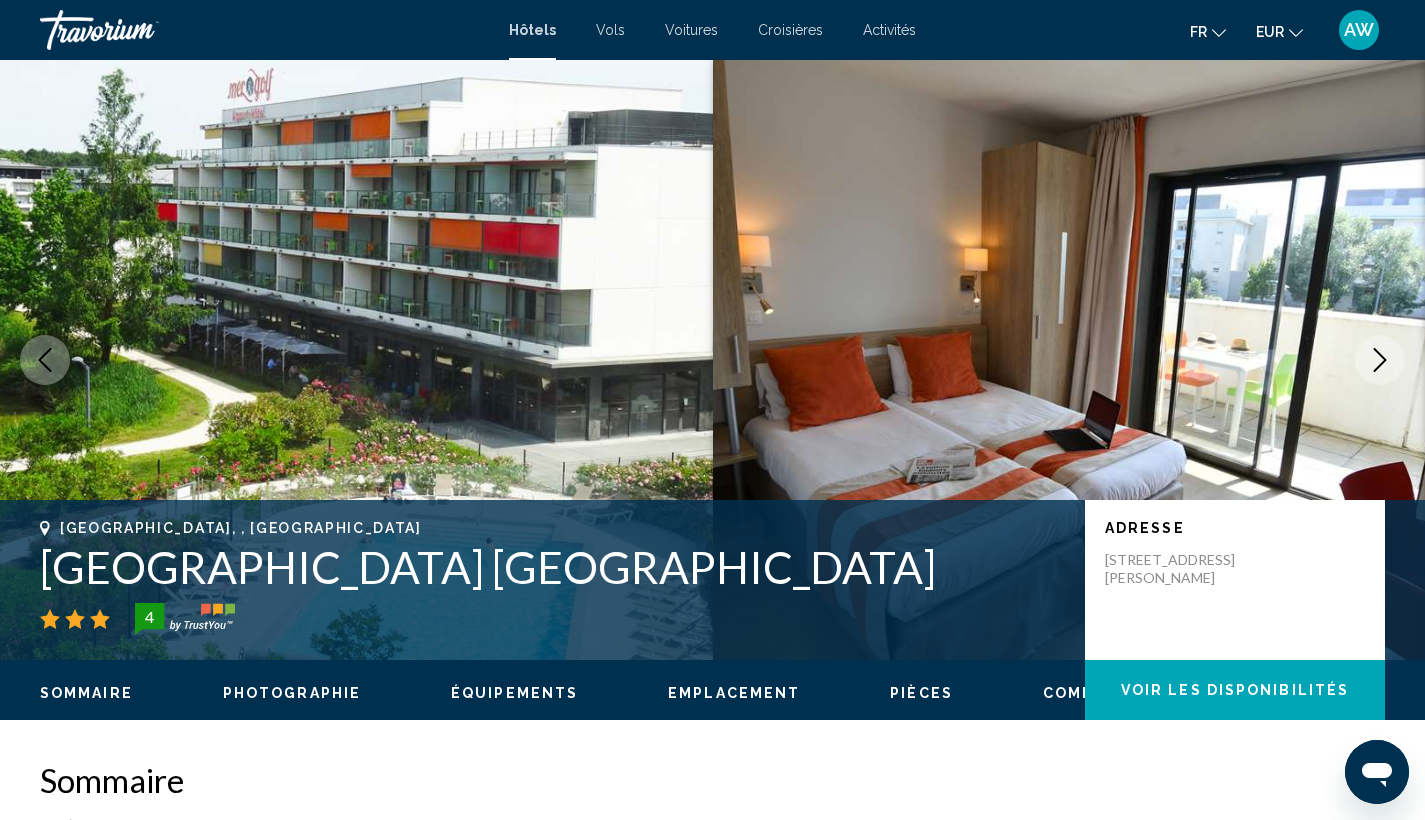 scroll, scrollTop: 0, scrollLeft: 0, axis: both 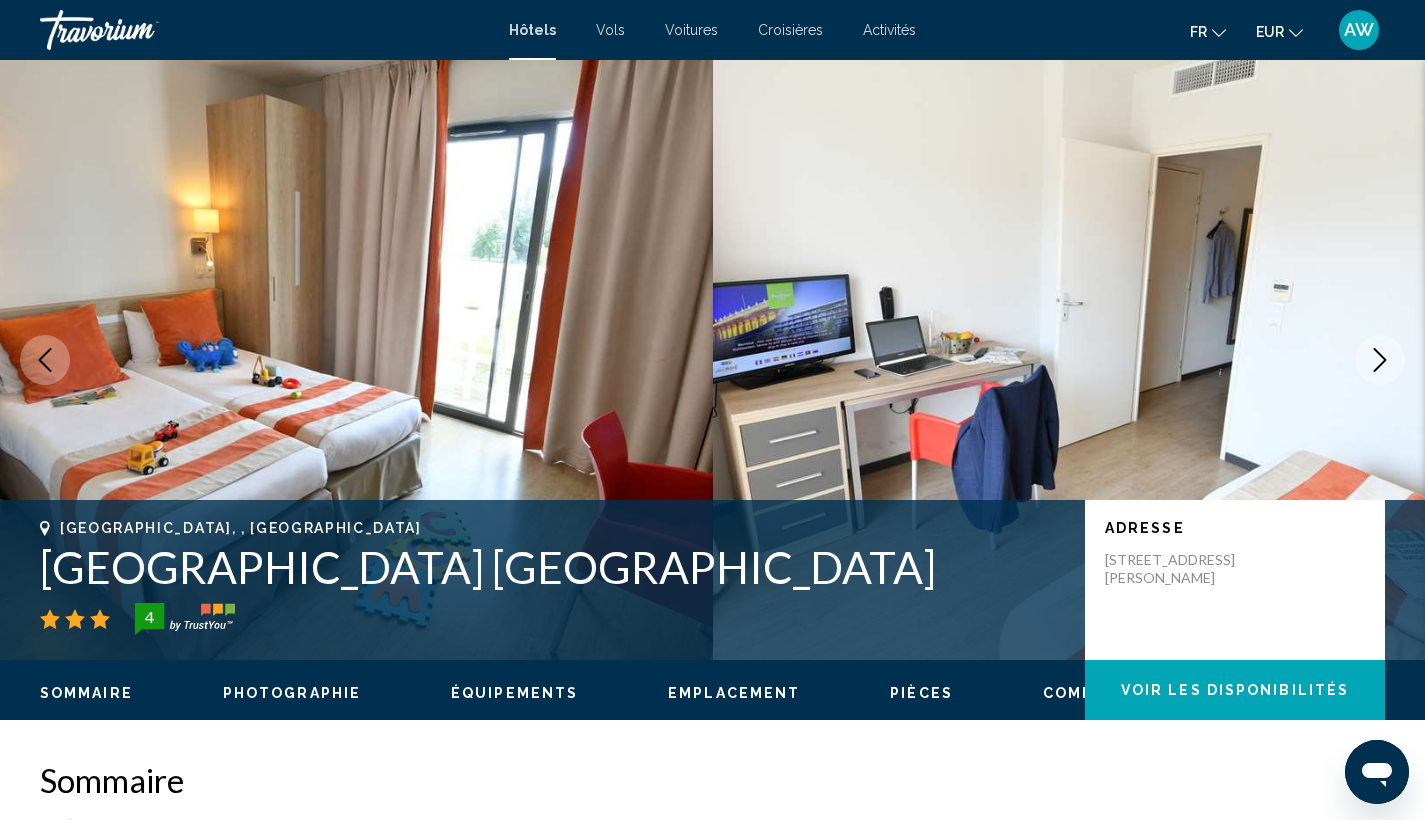 click at bounding box center (1380, 360) 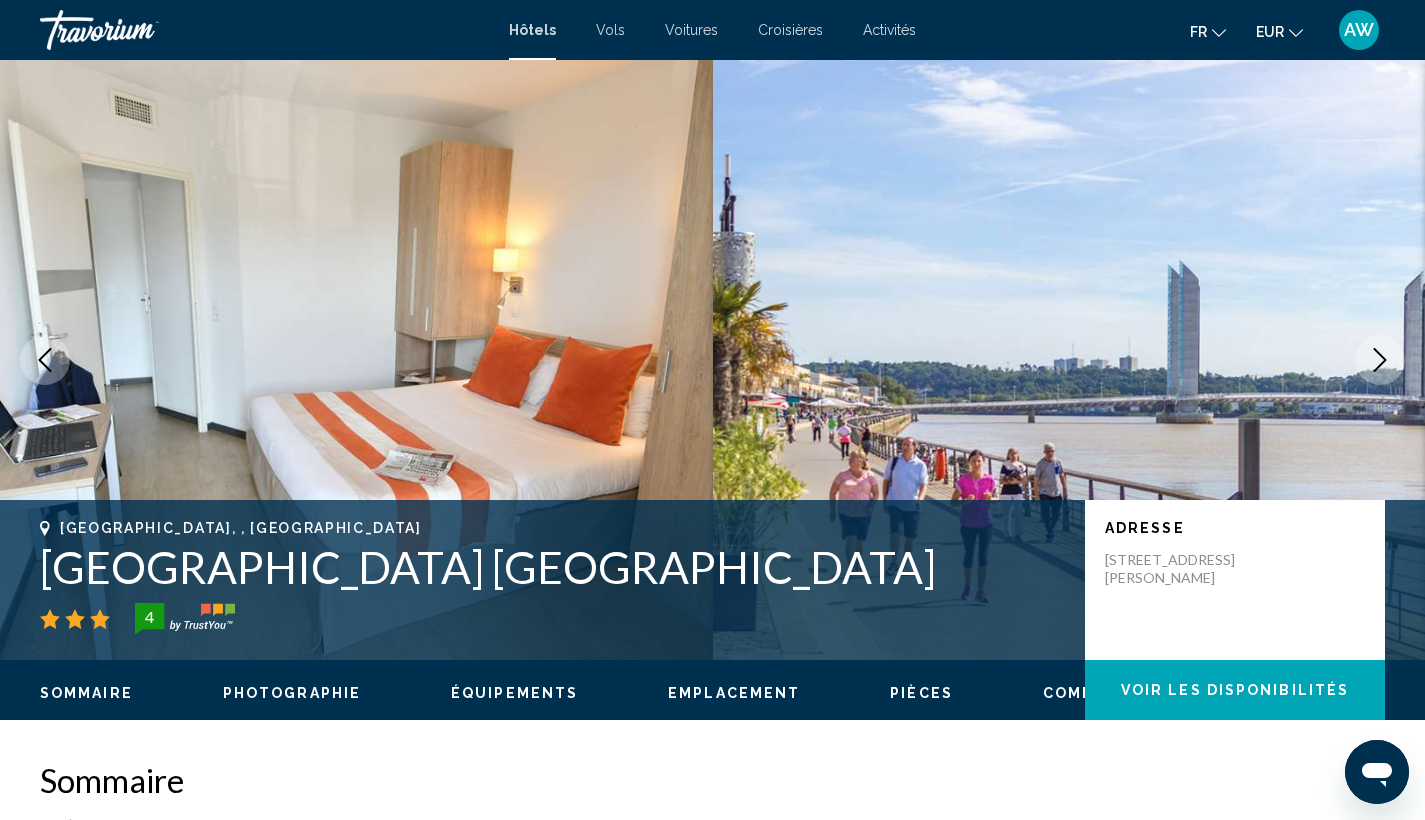 click at bounding box center [1380, 360] 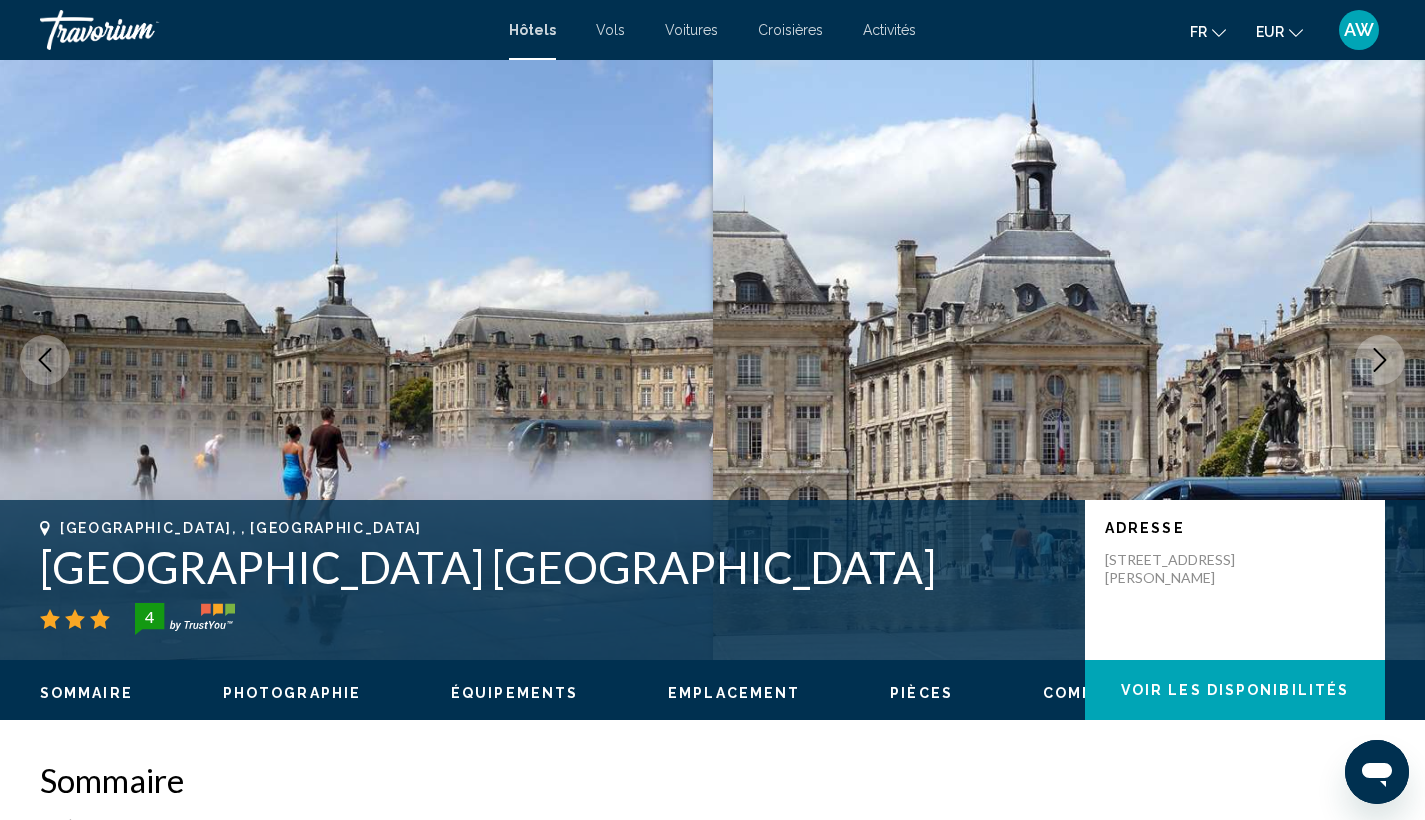 click at bounding box center [1380, 360] 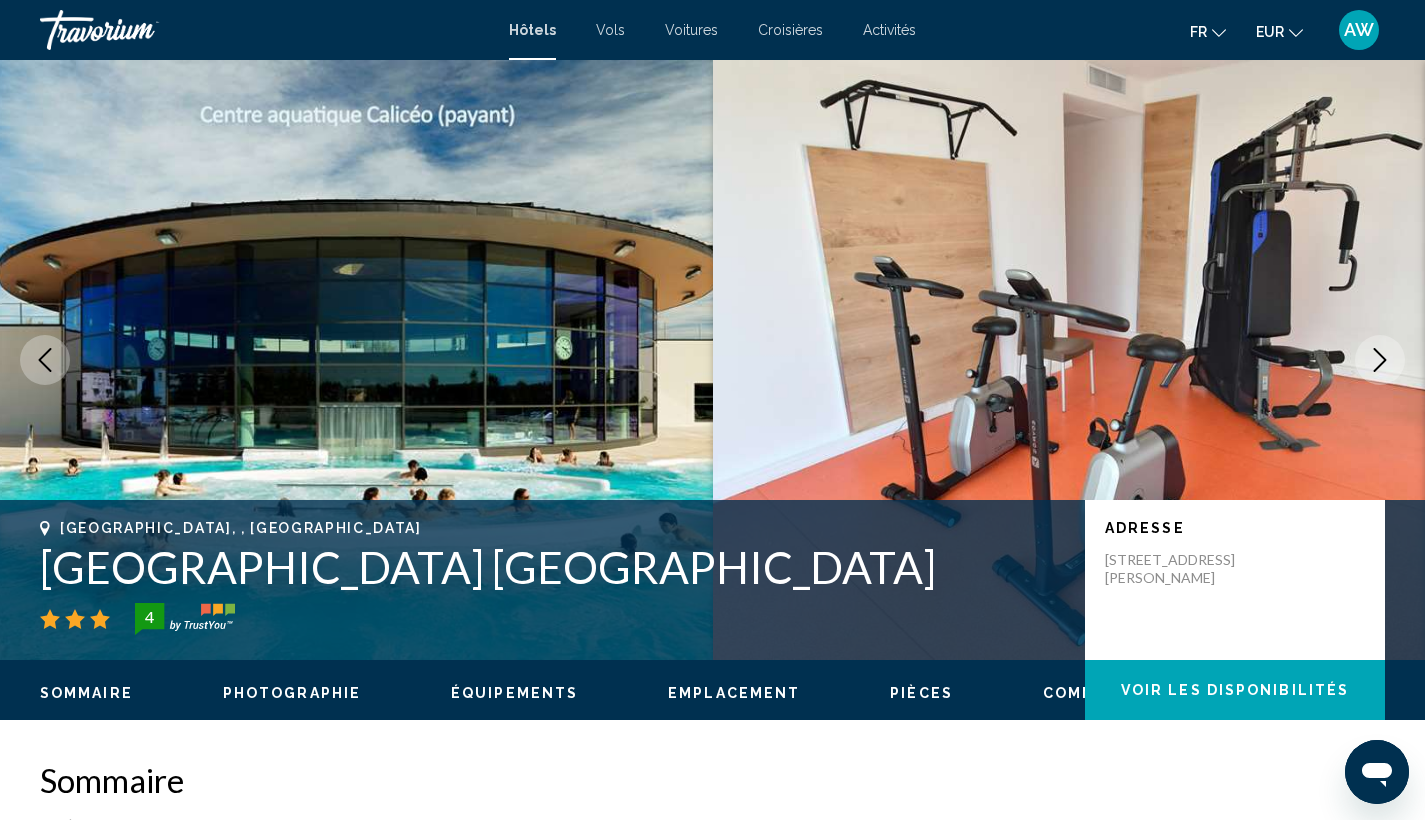 click at bounding box center [1380, 360] 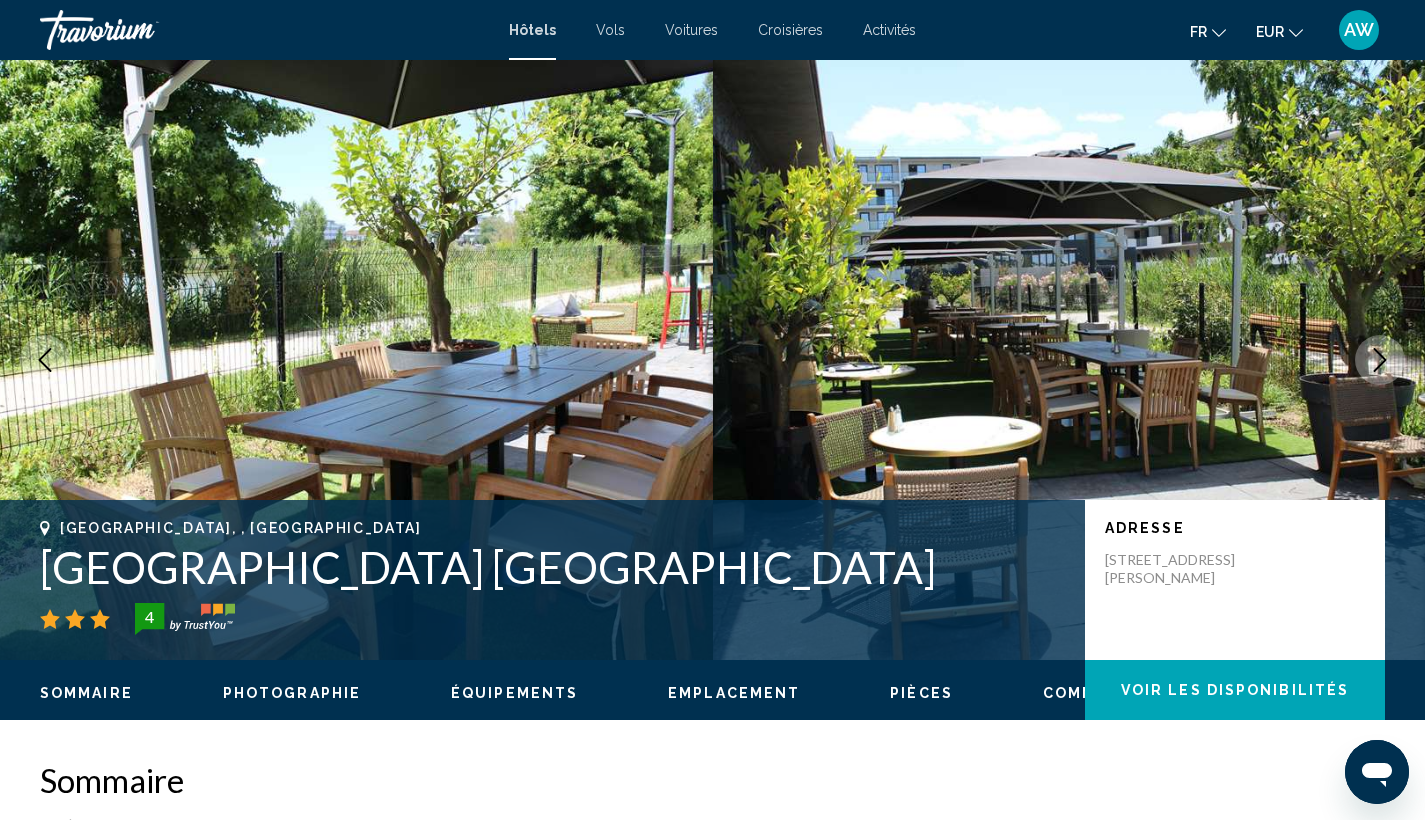 click at bounding box center (1380, 360) 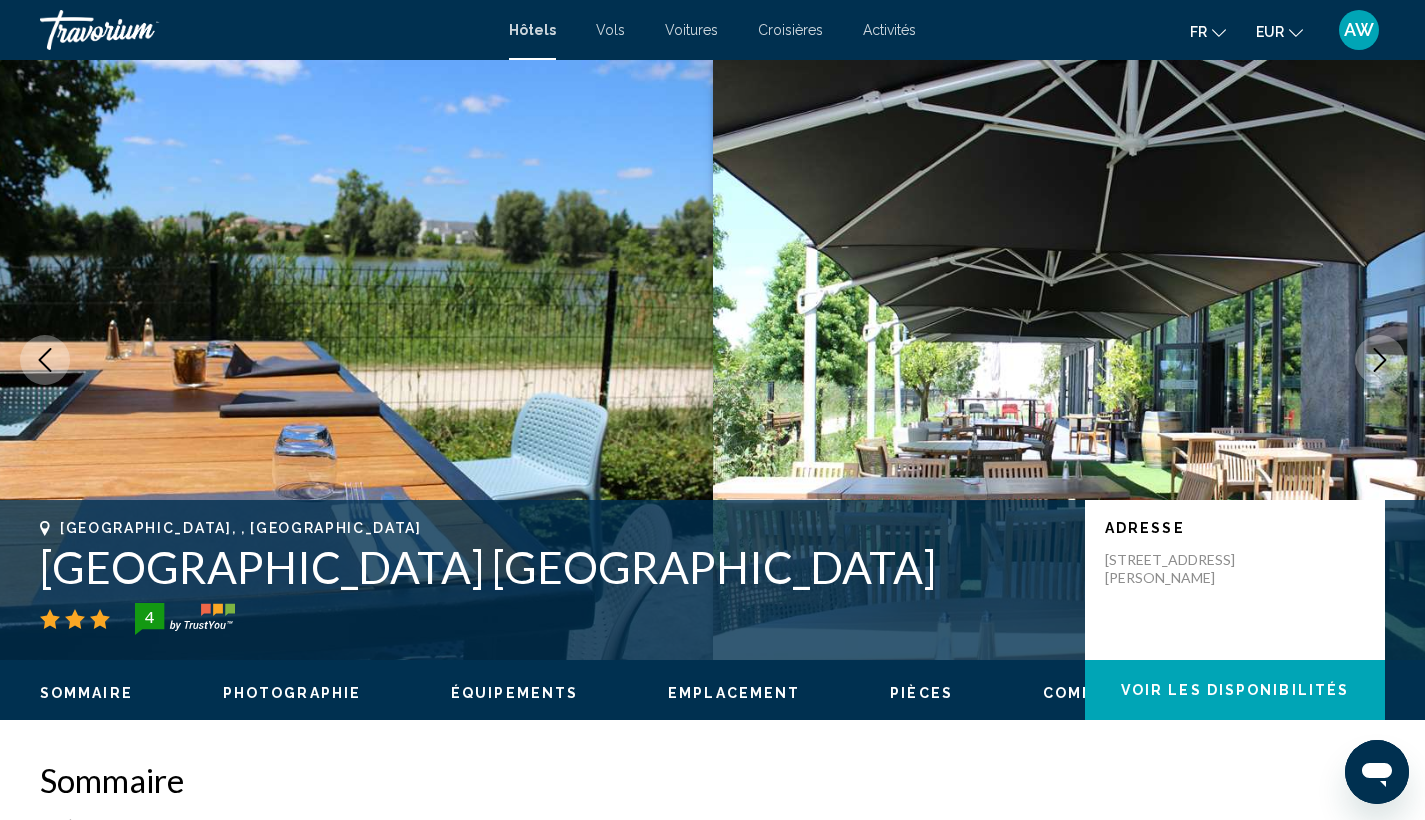 scroll, scrollTop: -2, scrollLeft: 0, axis: vertical 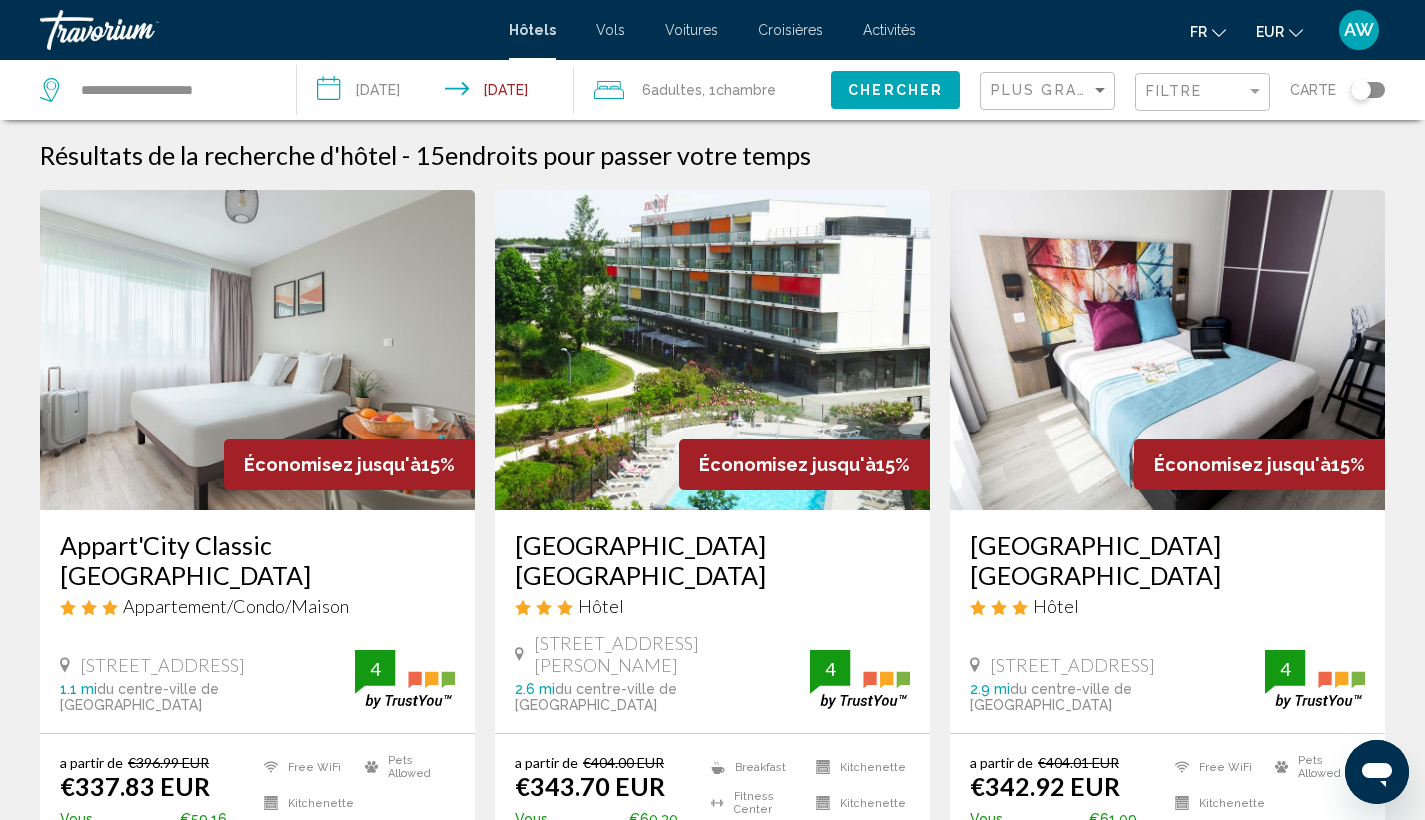 click on "Chambre" 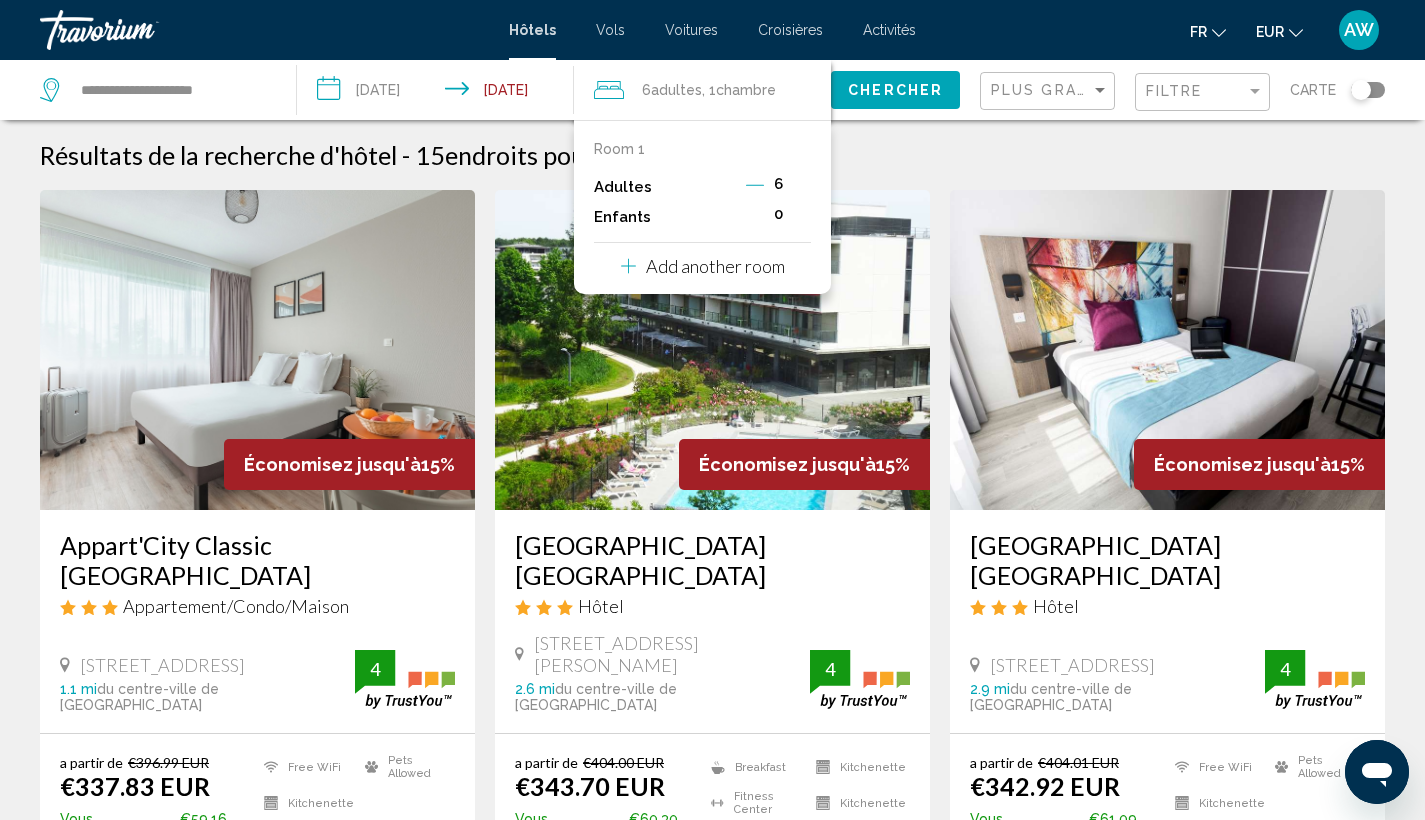 click on "6" at bounding box center (778, 187) 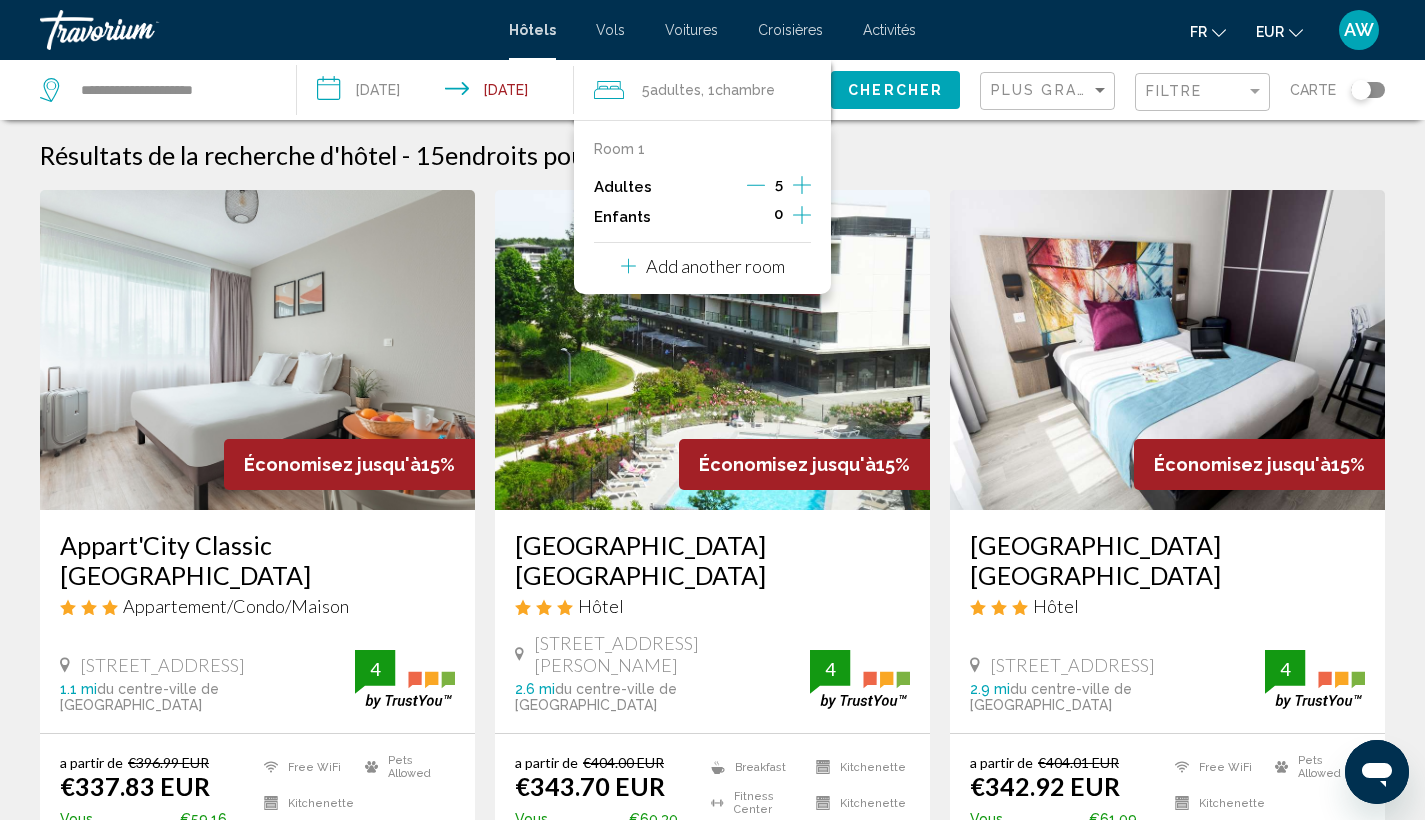 click 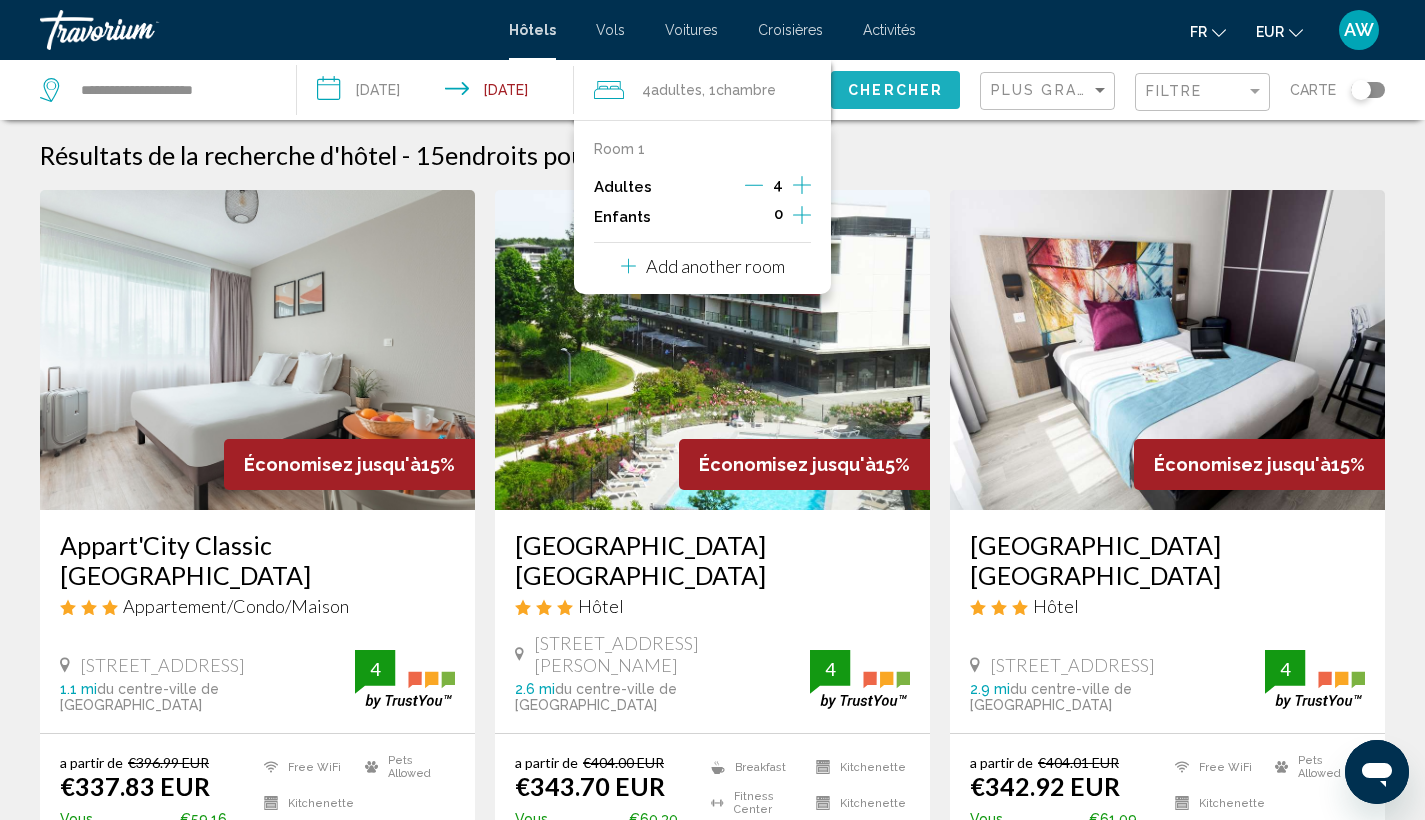 click on "Chercher" 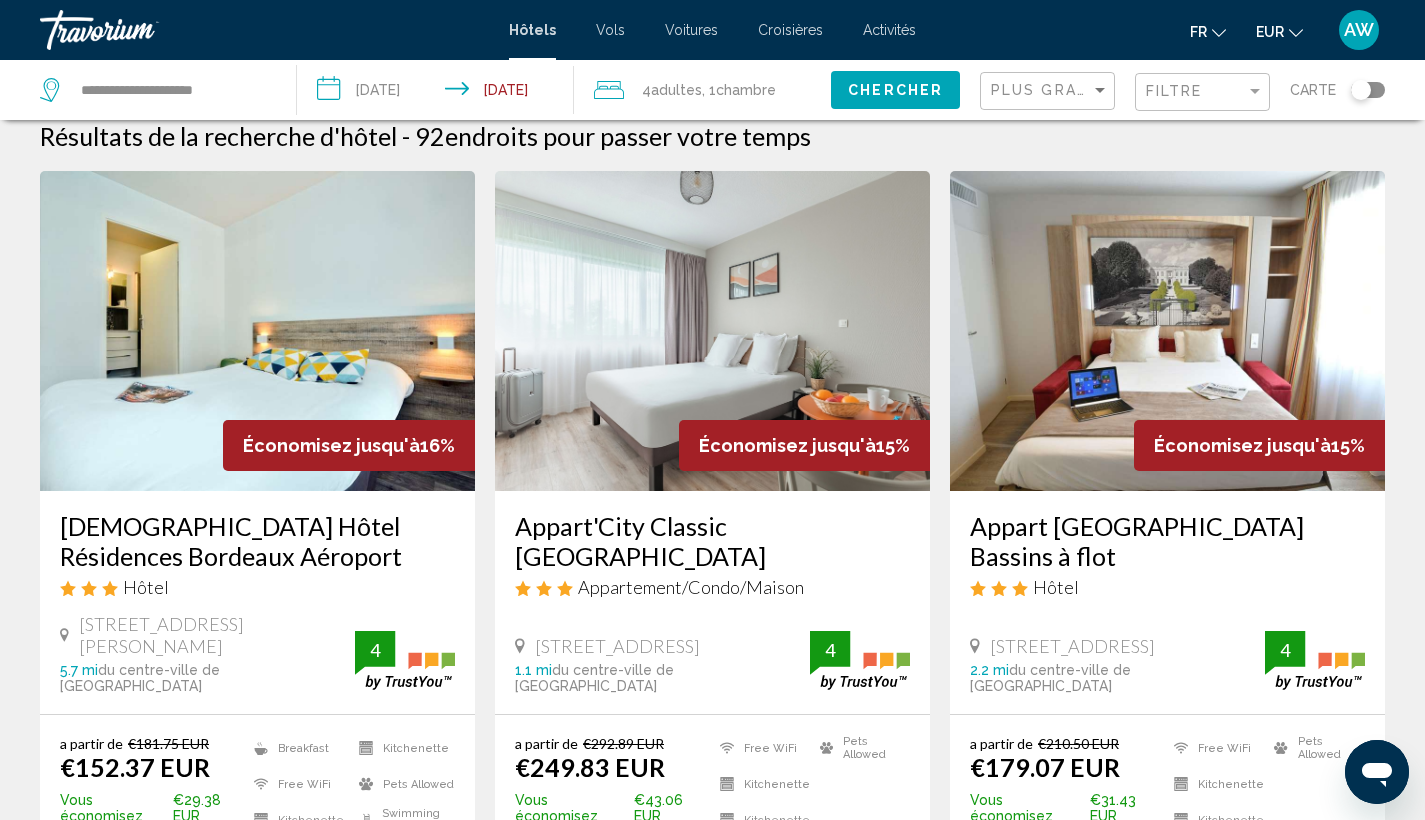 scroll, scrollTop: 20, scrollLeft: 0, axis: vertical 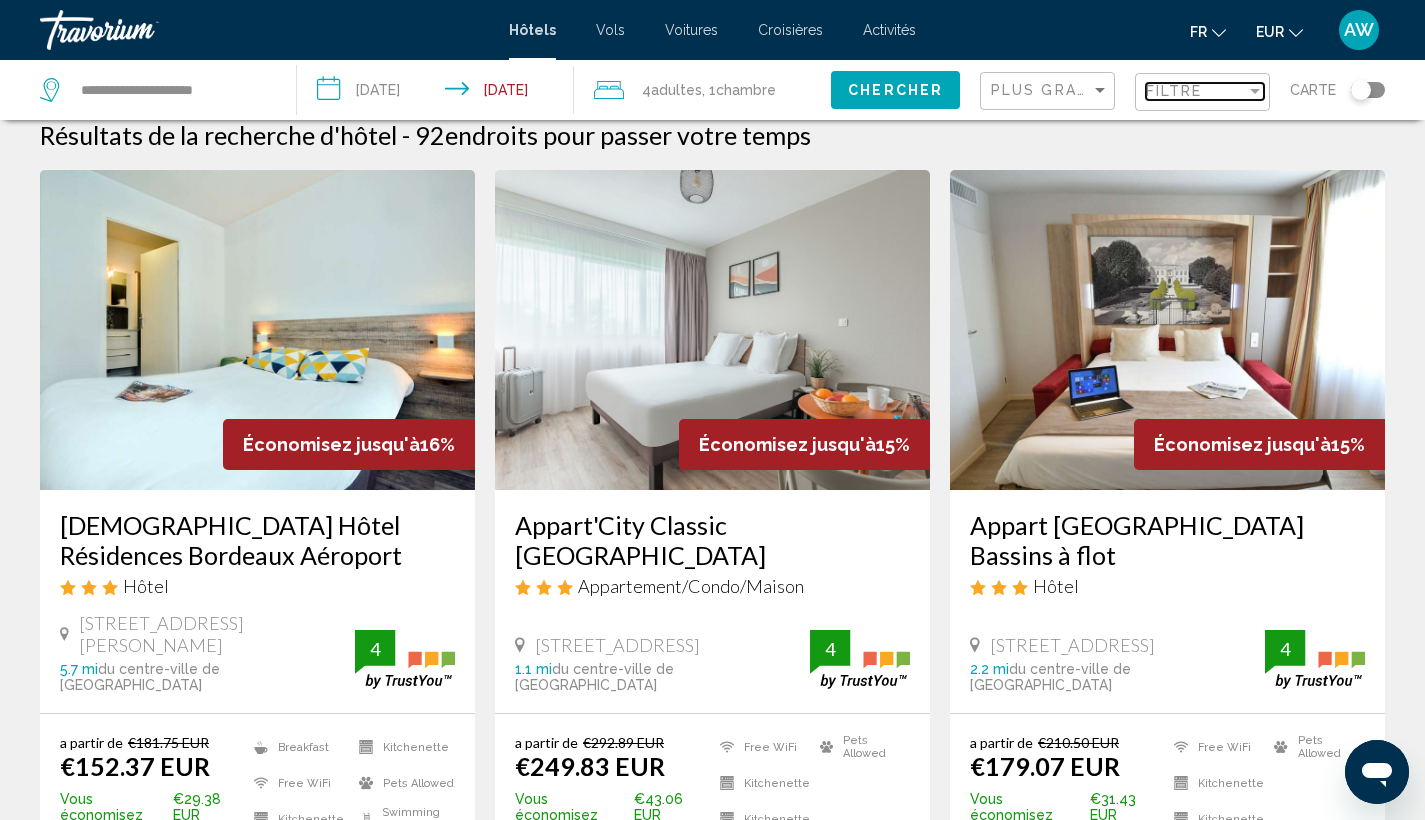 click on "Filtre" at bounding box center (1196, 91) 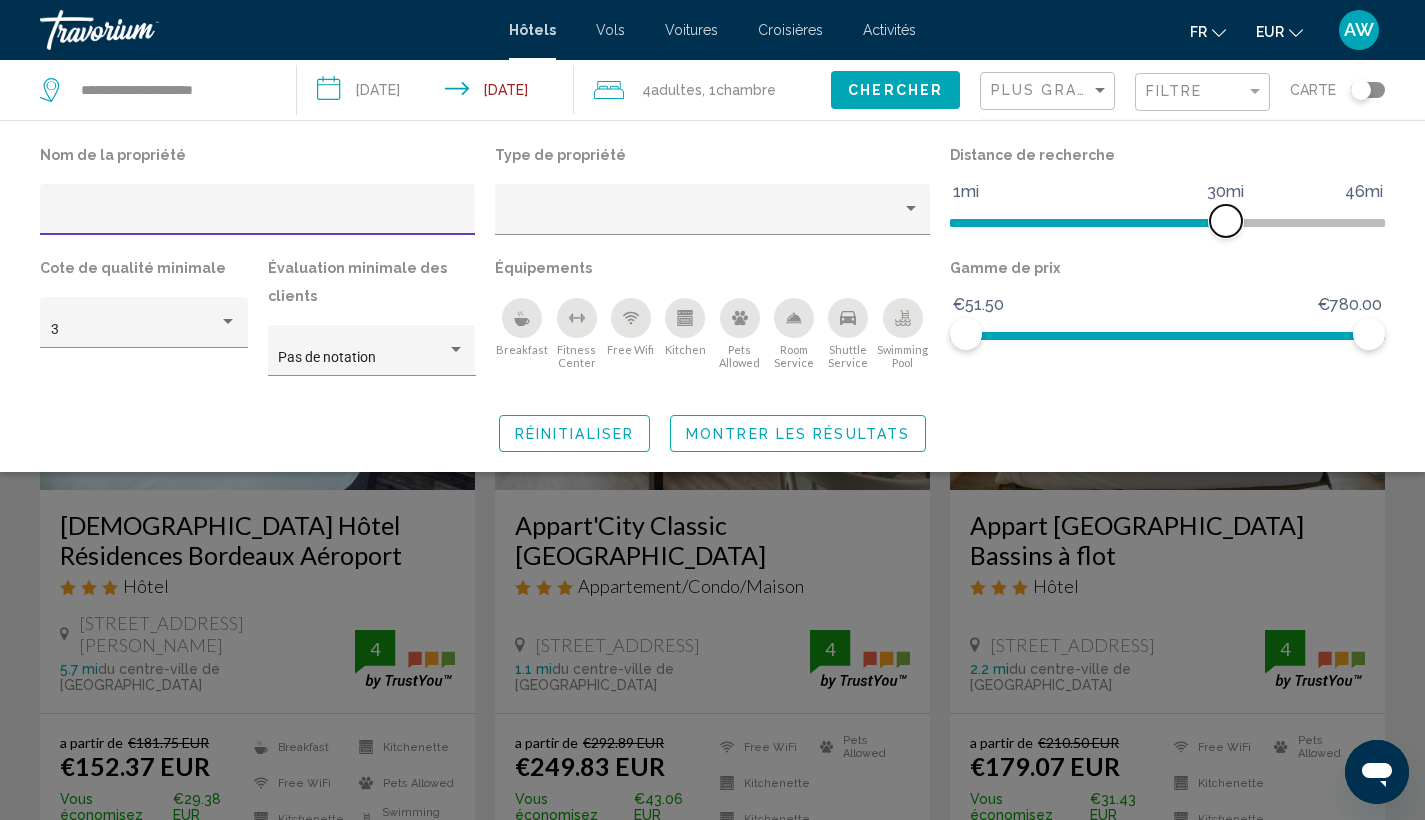 click 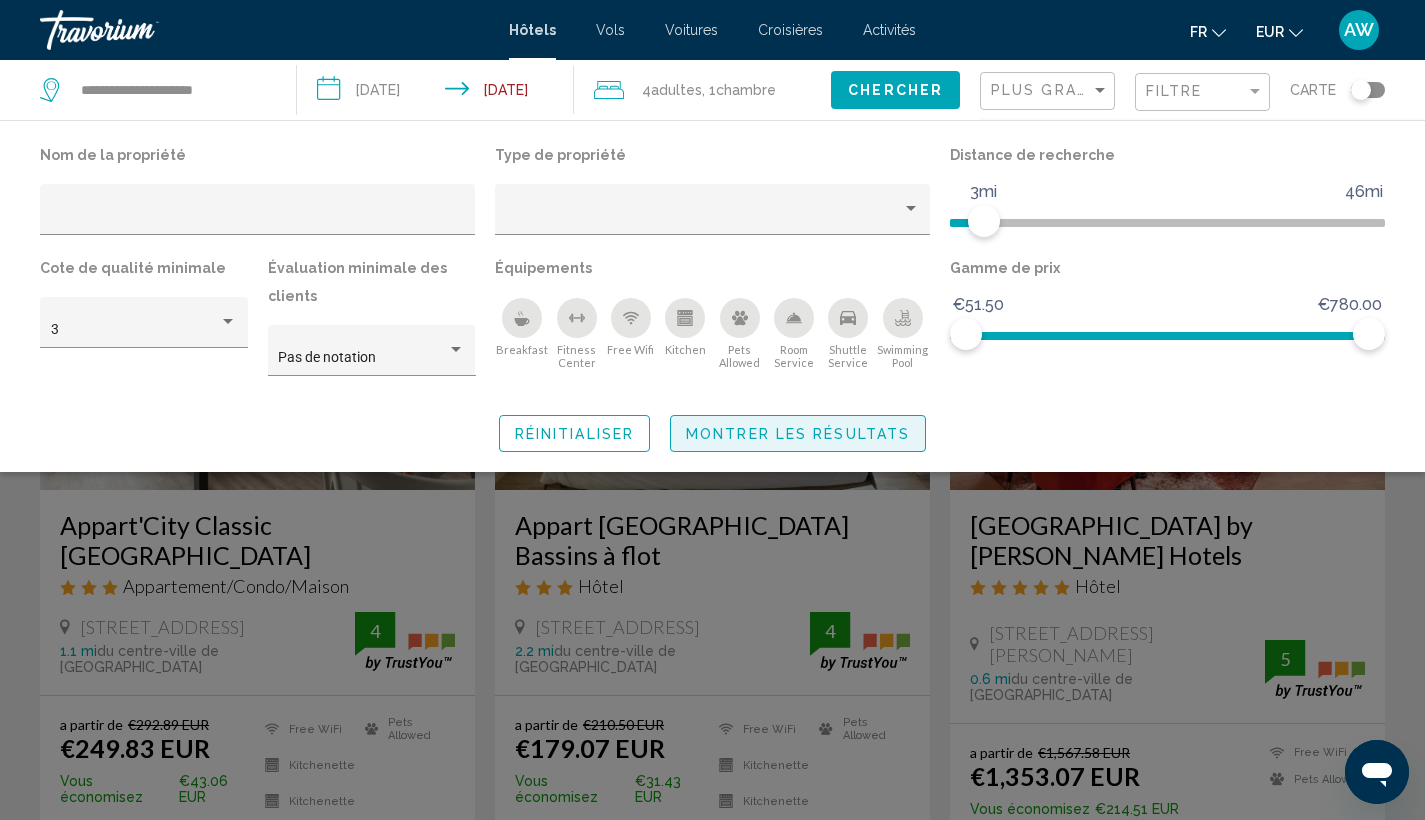 click on "Montrer les résultats" 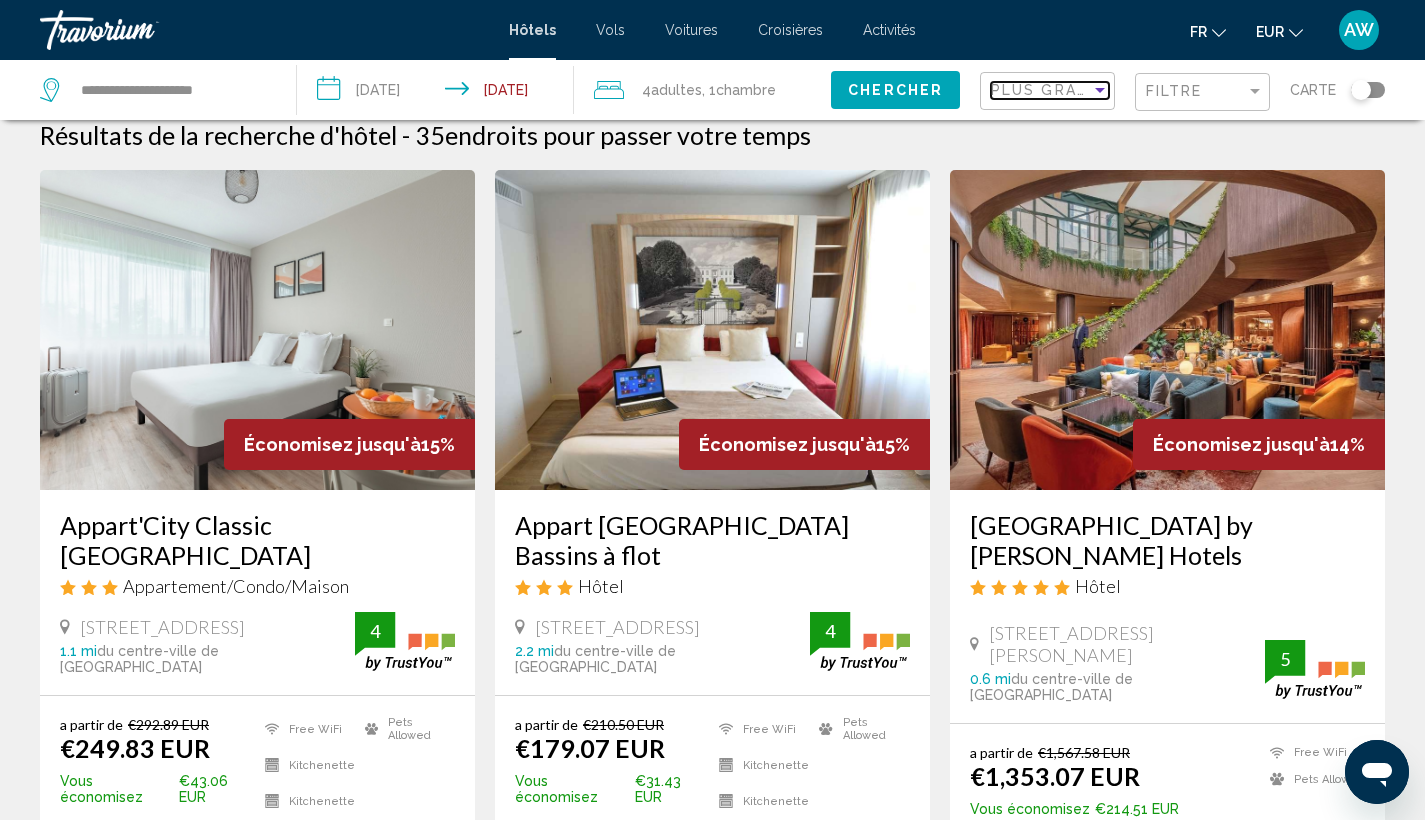 click on "Plus grandes économies" at bounding box center [1110, 90] 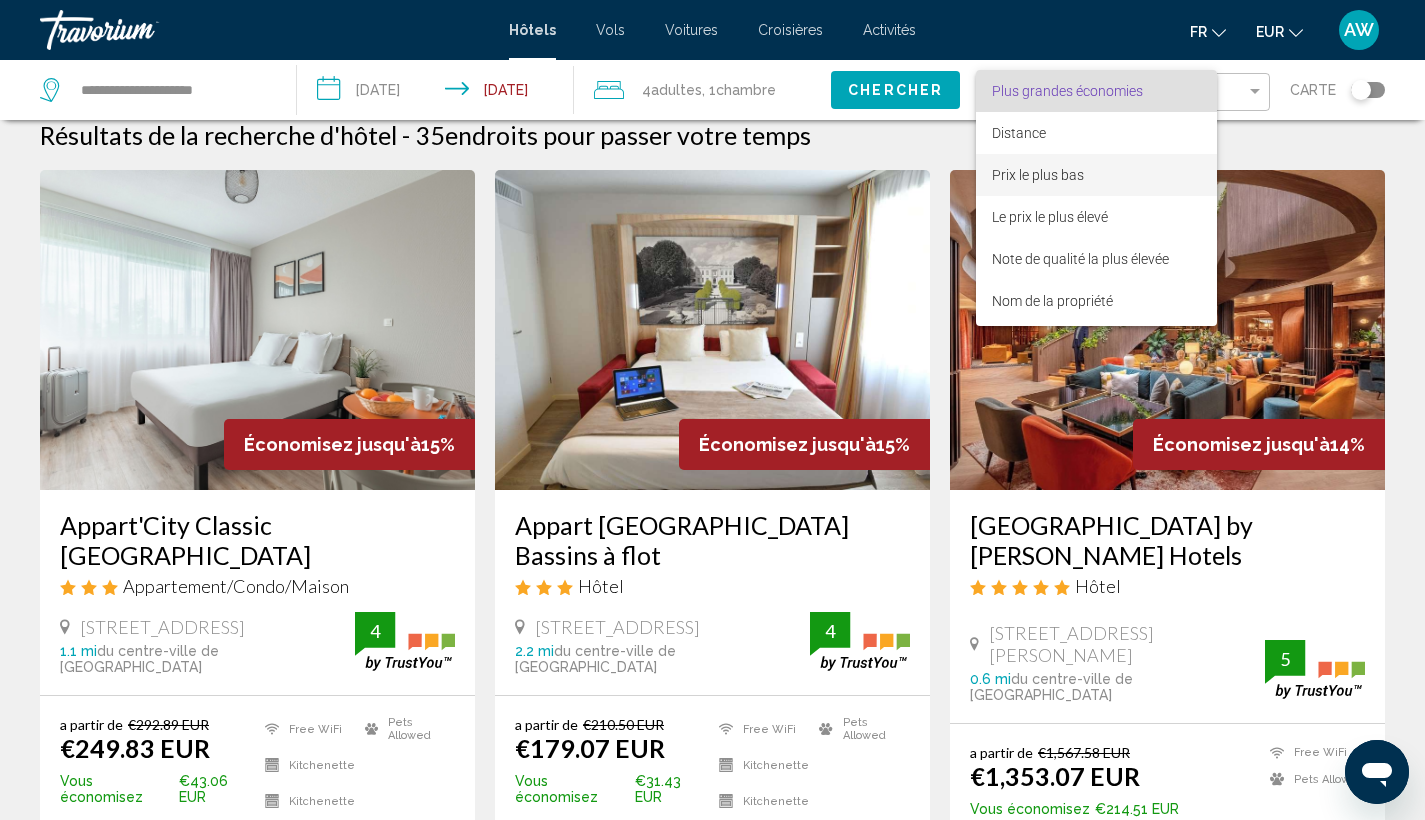click on "Prix le plus bas" at bounding box center (1096, 175) 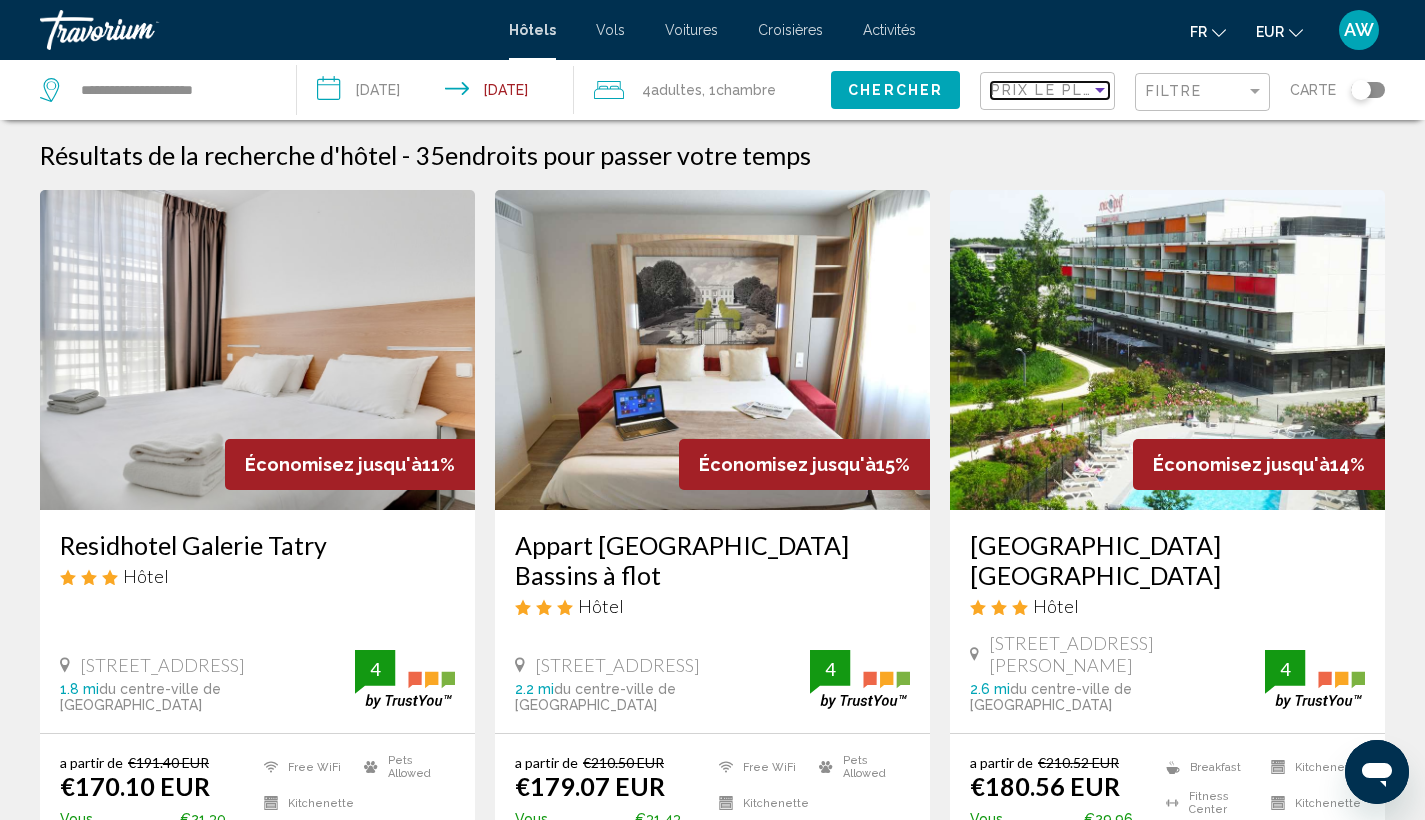 scroll, scrollTop: 0, scrollLeft: 0, axis: both 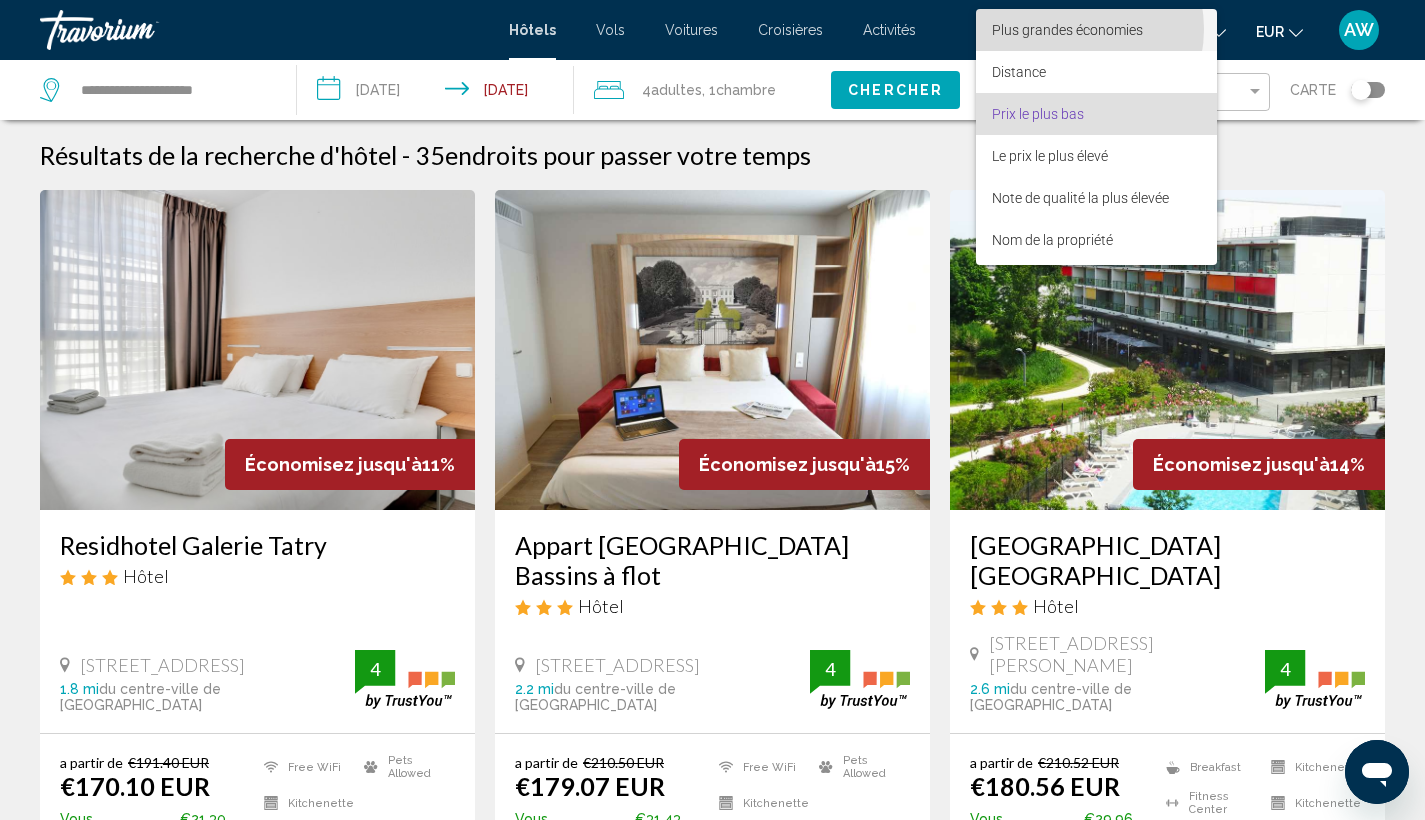 click on "Plus grandes économies" at bounding box center (1067, 30) 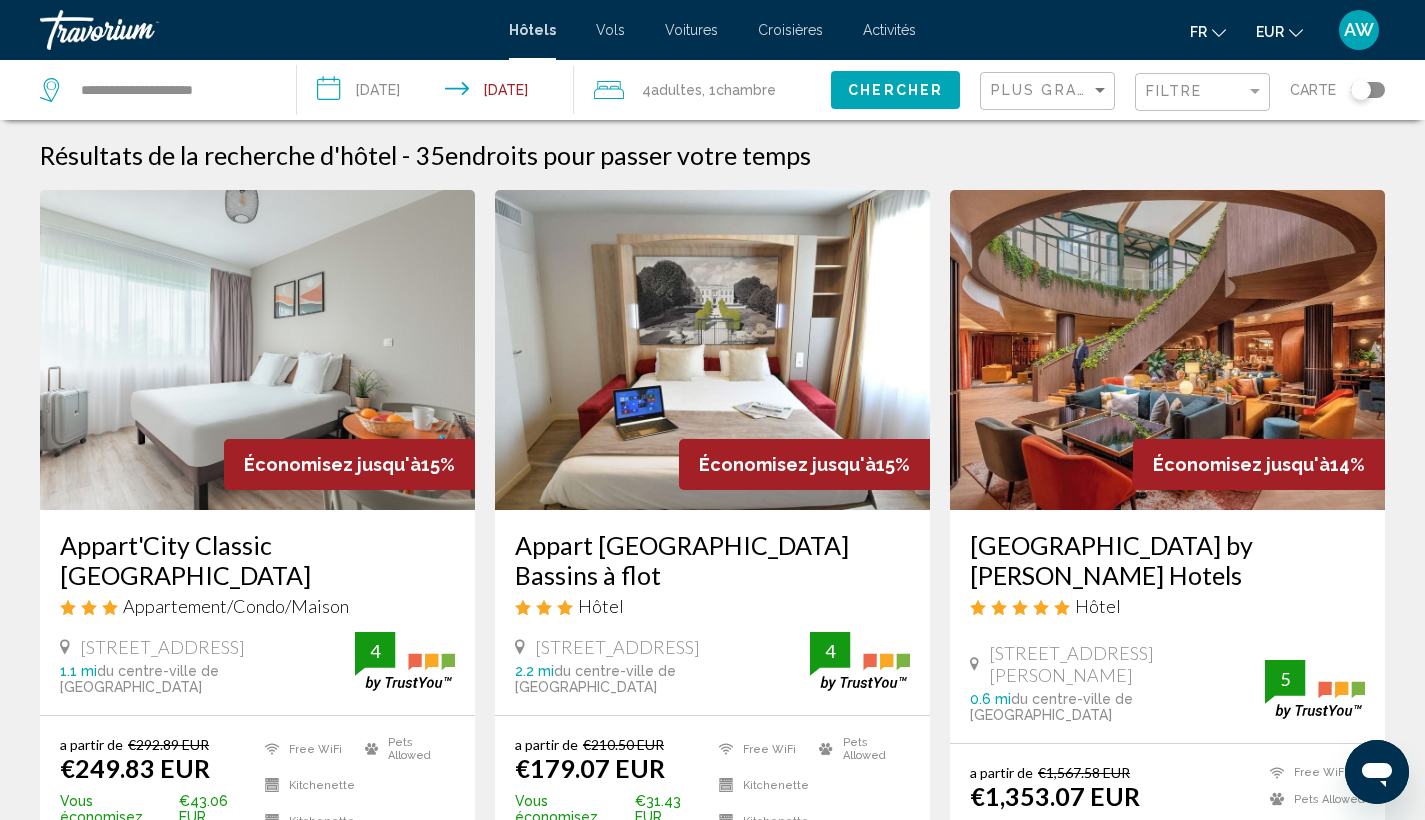 click on "Hôtels Vols Voitures Croisières Activités Hôtels Vols Voitures Croisières Activités fr
English Español Français Italiano Português русский EUR
USD ($) MXN (Mex$) CAD (Can$) GBP (£) EUR (€) AUD (A$) NZD (NZ$) CNY (CN¥) AW Se connecter" at bounding box center [712, 30] 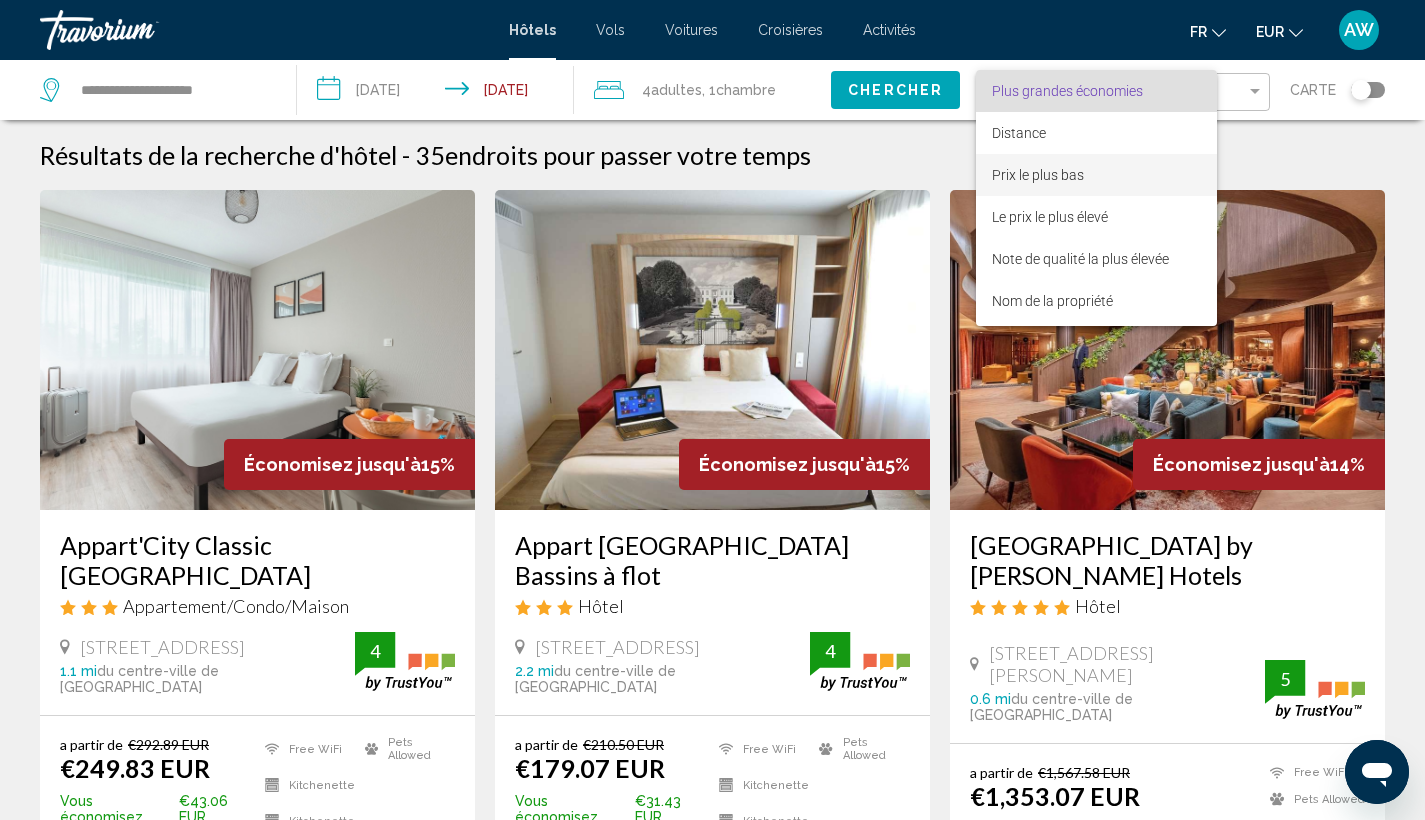 click on "Prix le plus bas" at bounding box center (1038, 175) 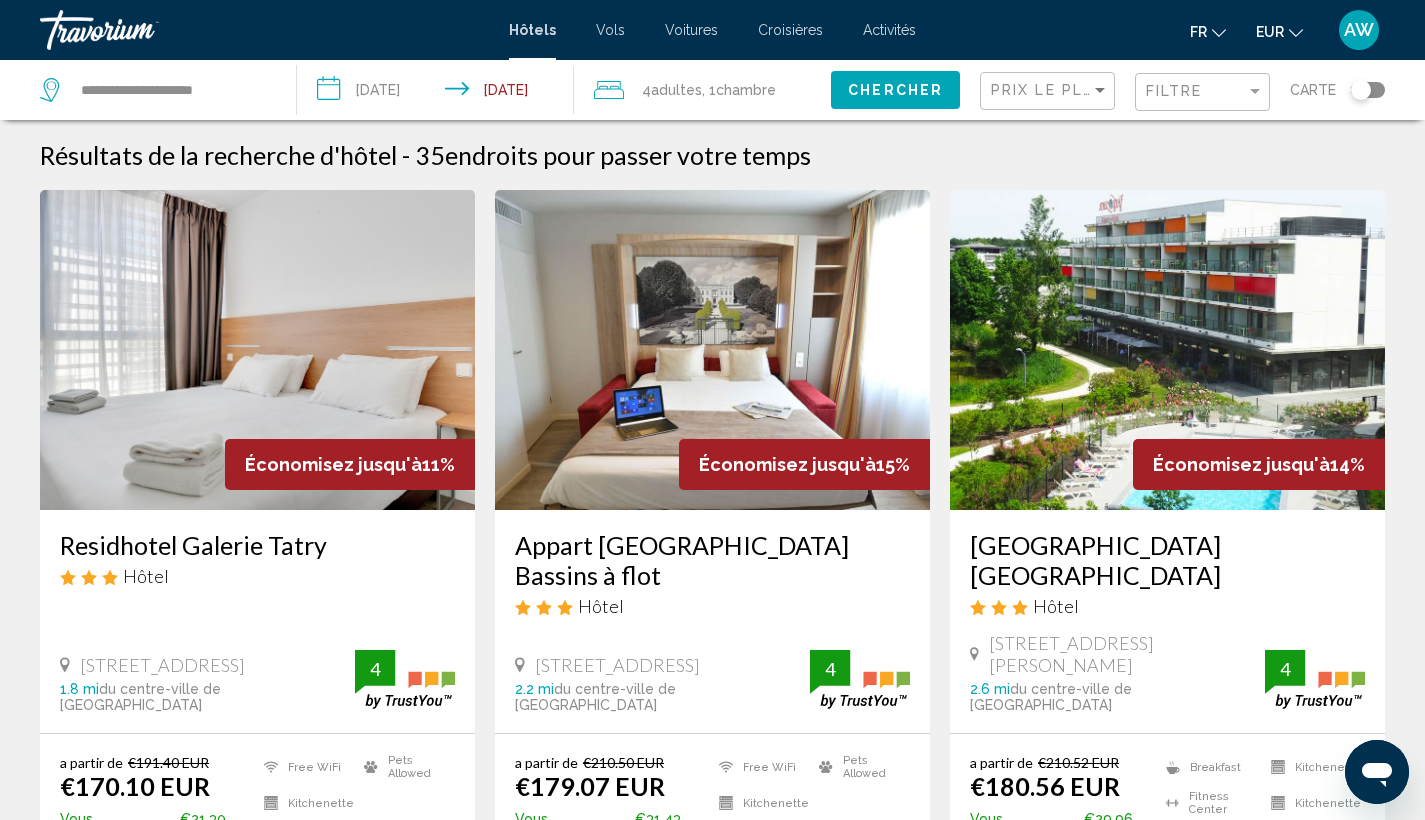 click on "Residhotel Galerie Tatry" at bounding box center [257, 545] 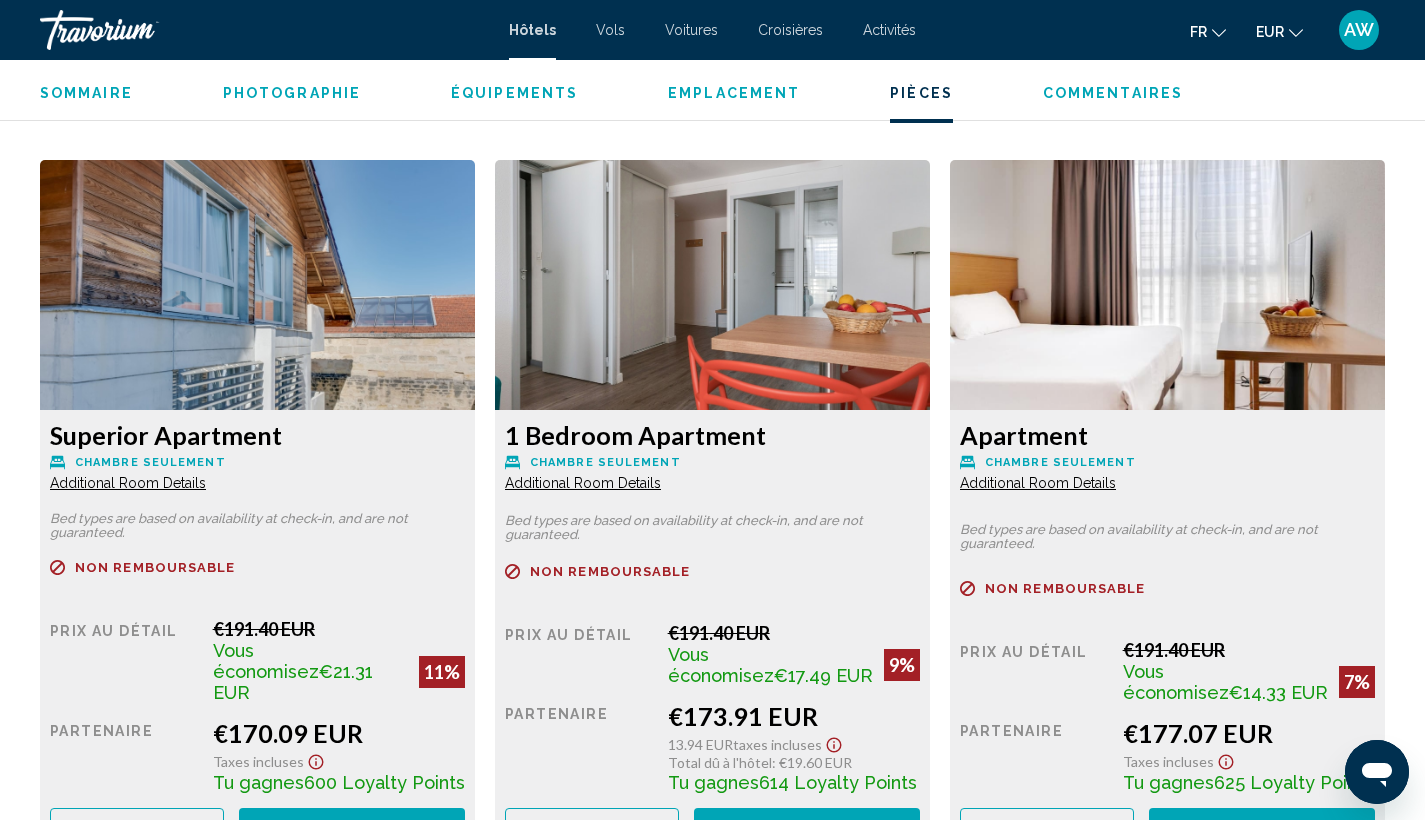 scroll, scrollTop: 2663, scrollLeft: 0, axis: vertical 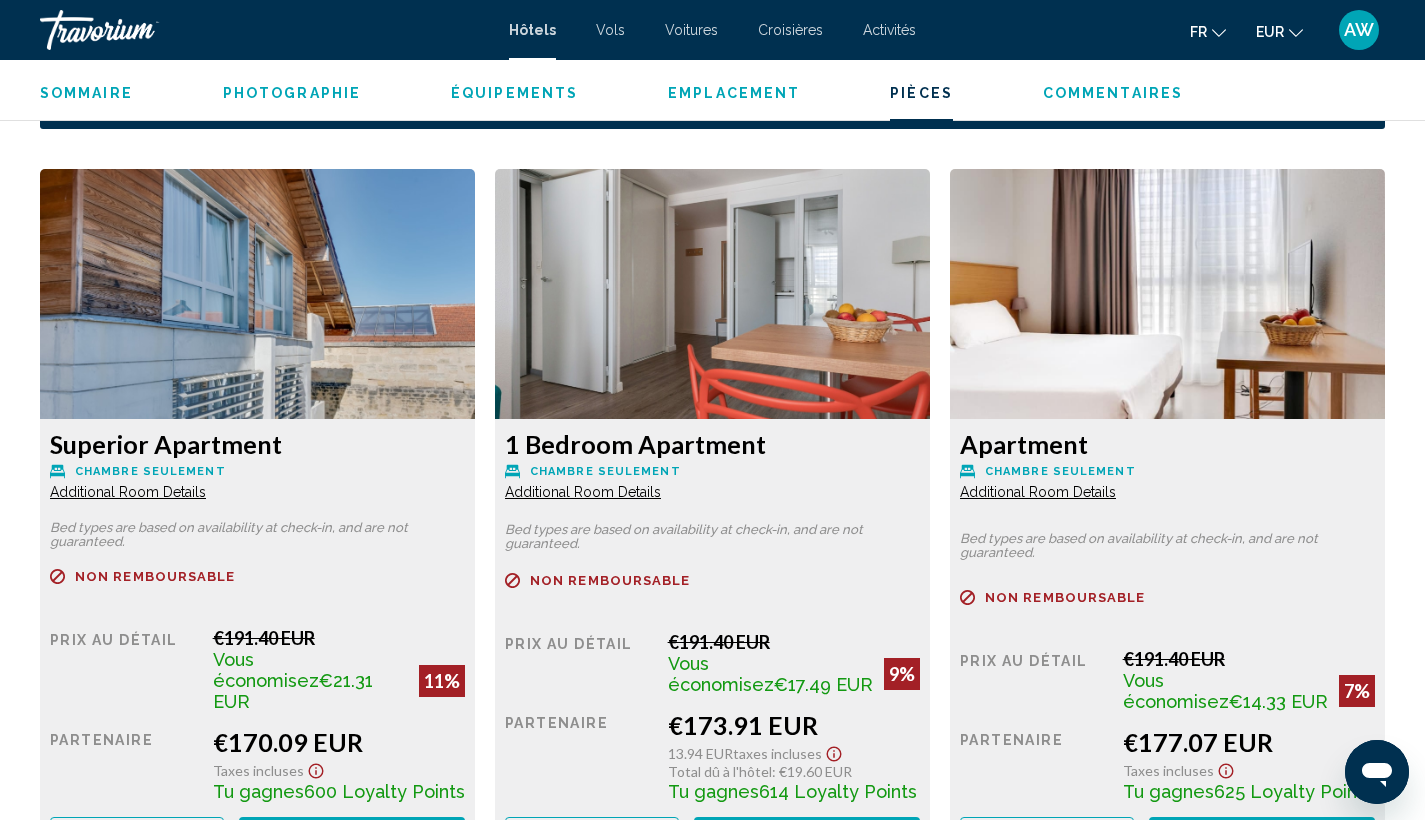 click at bounding box center (257, 294) 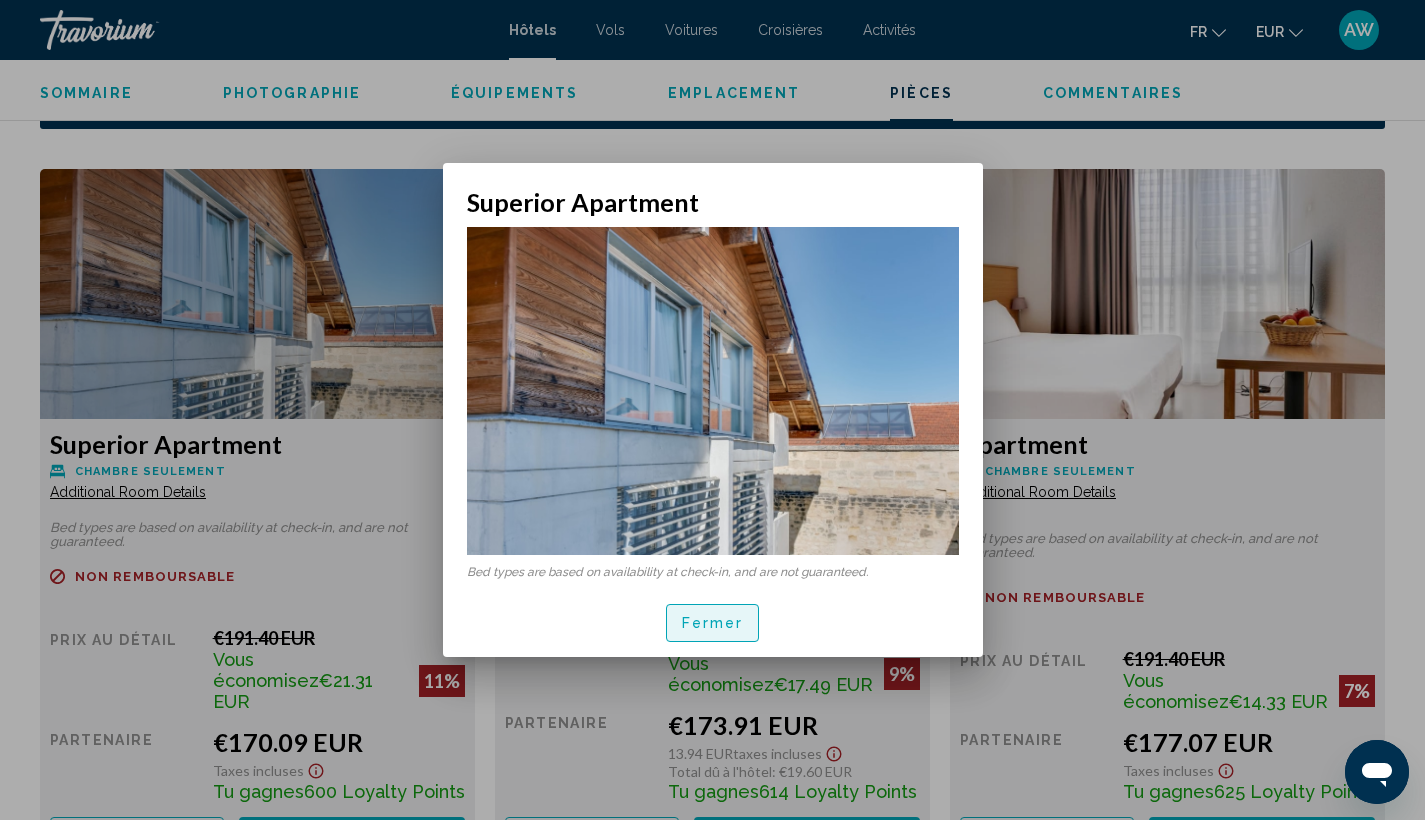 click on "Fermer" at bounding box center (713, 622) 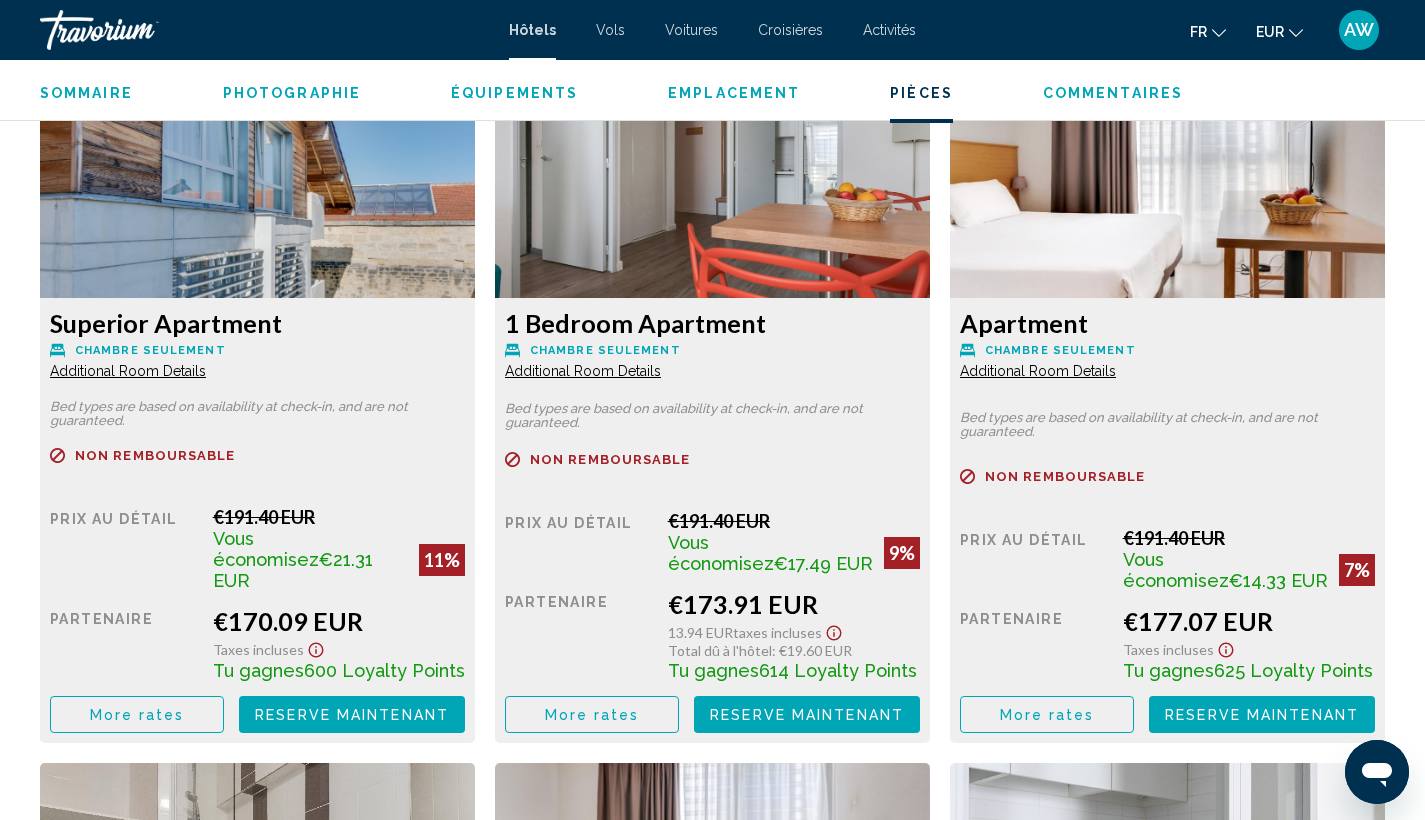 scroll, scrollTop: 2784, scrollLeft: 0, axis: vertical 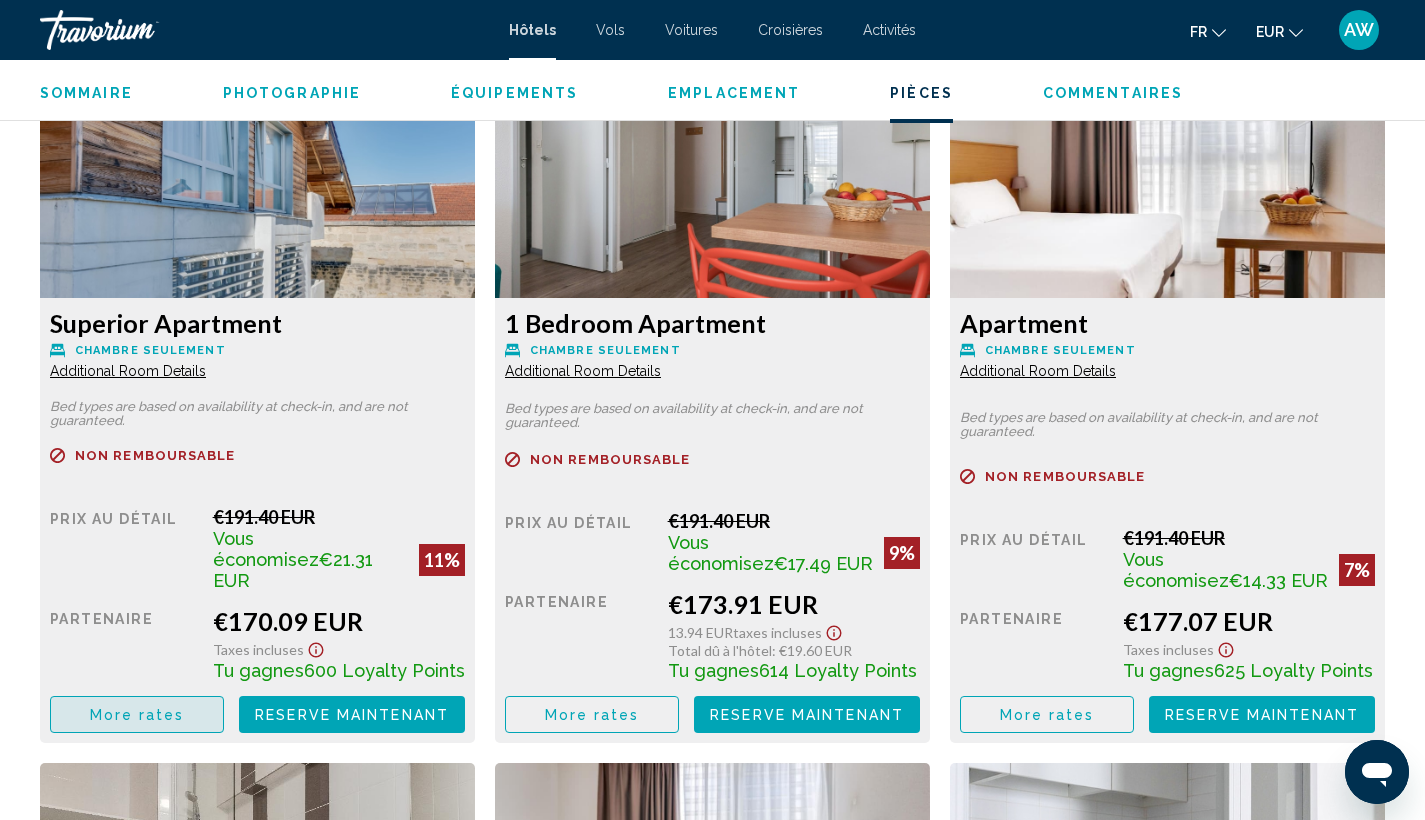 click on "More rates" at bounding box center [137, 714] 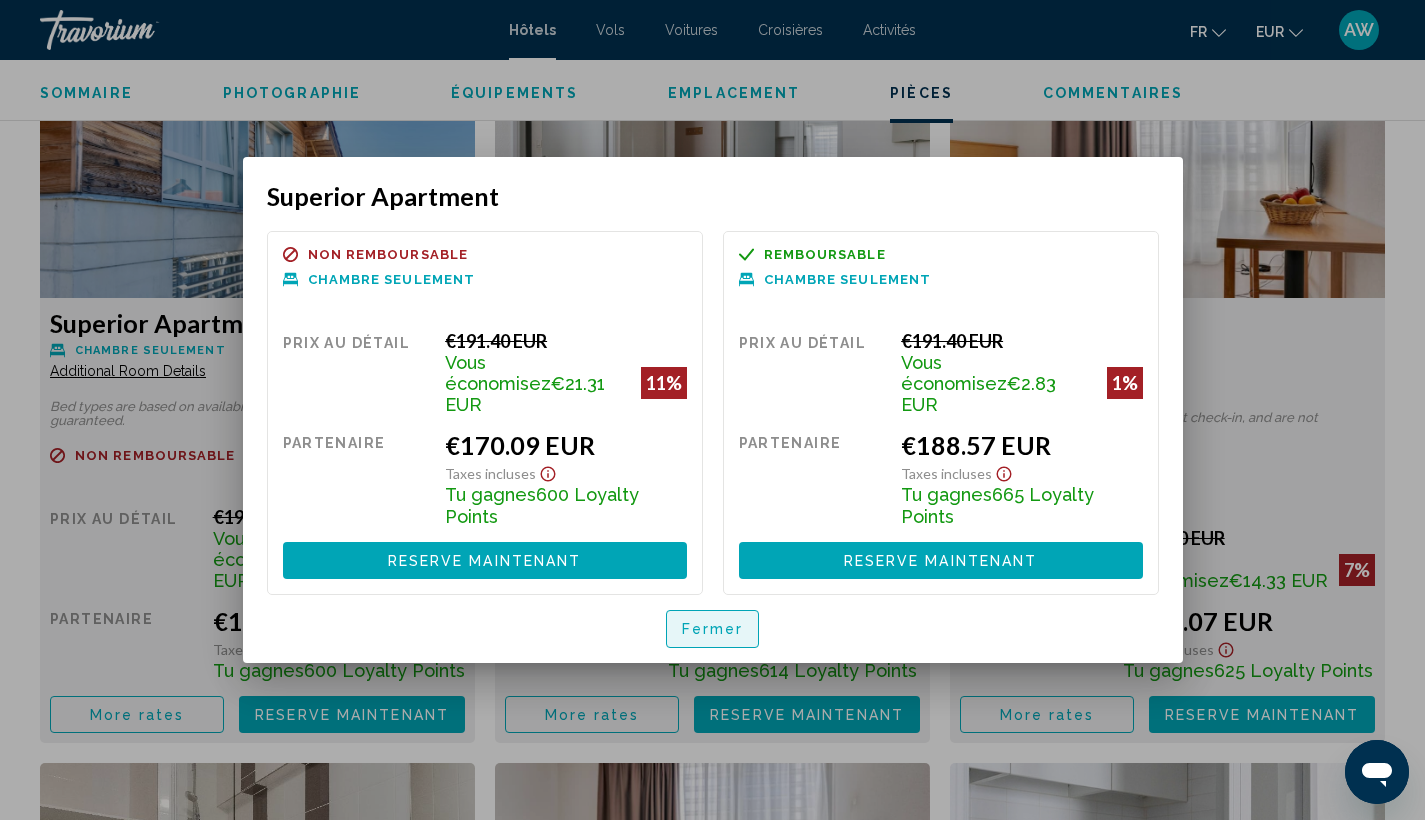 click on "Fermer" at bounding box center [713, 628] 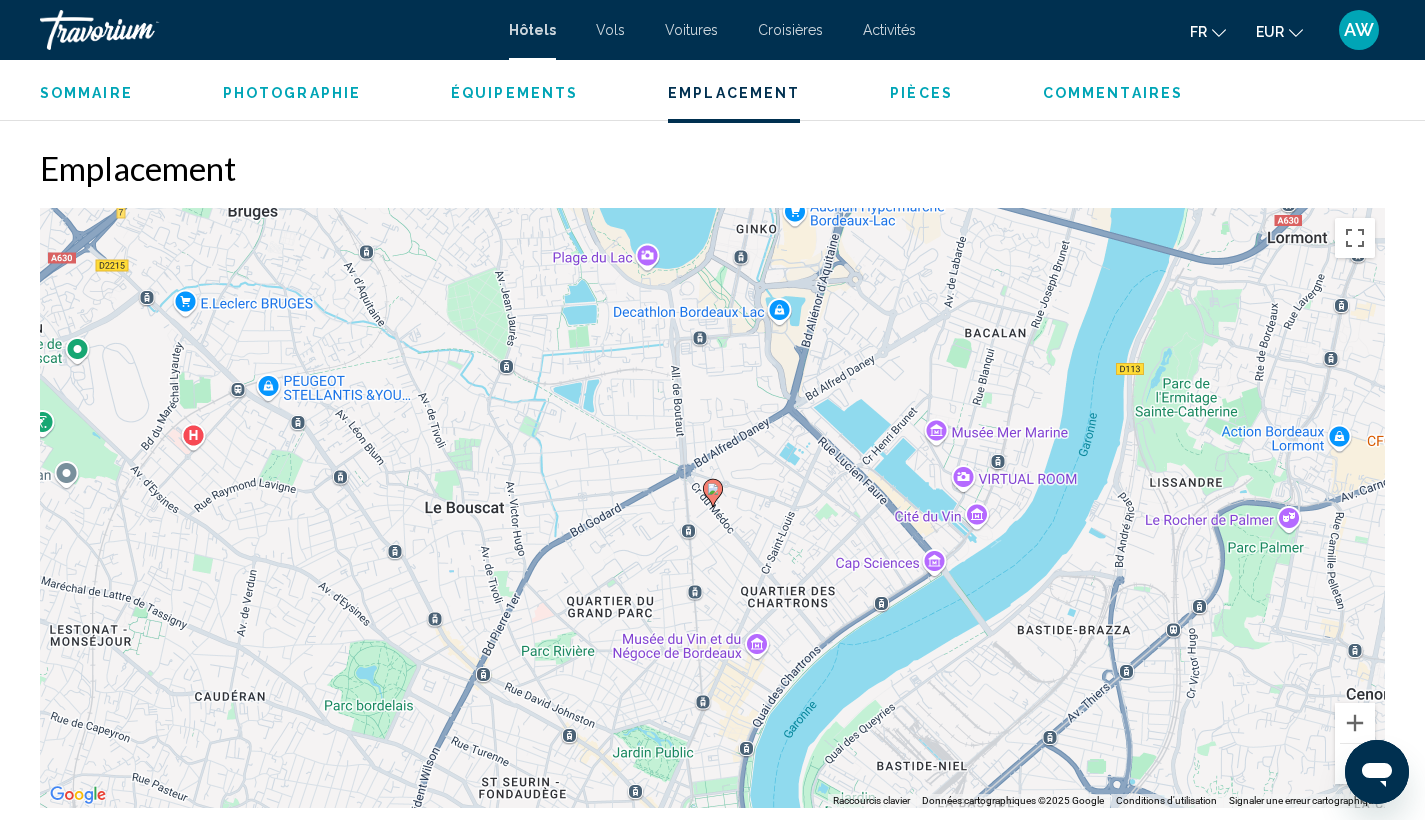 scroll, scrollTop: 1777, scrollLeft: 0, axis: vertical 